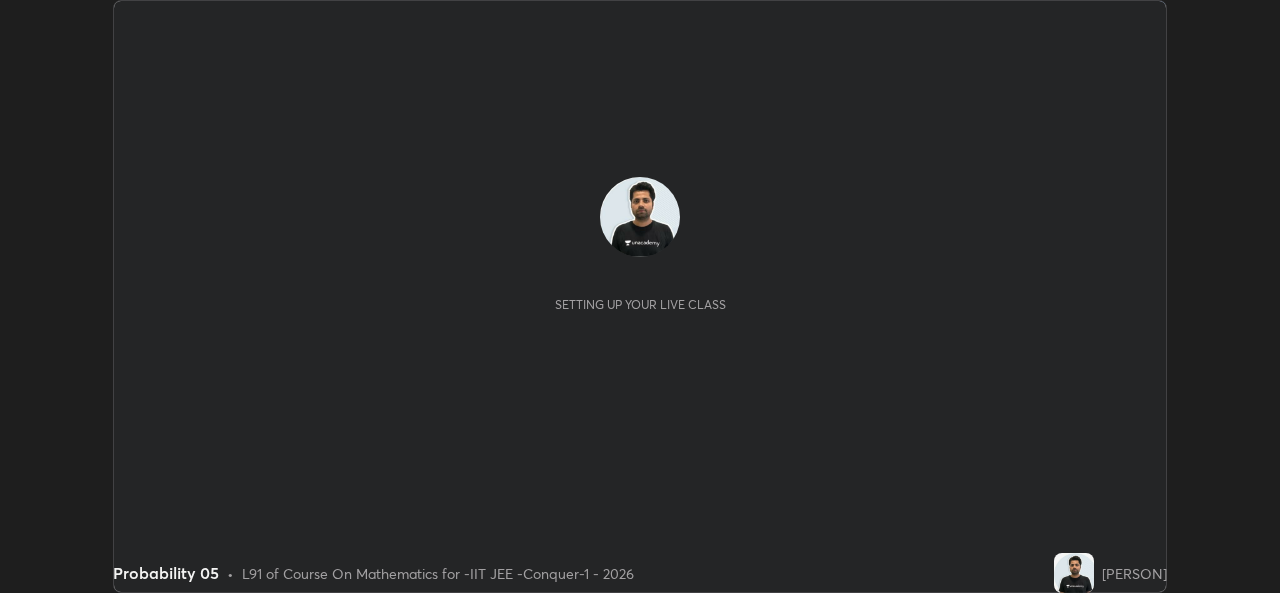 scroll, scrollTop: 0, scrollLeft: 0, axis: both 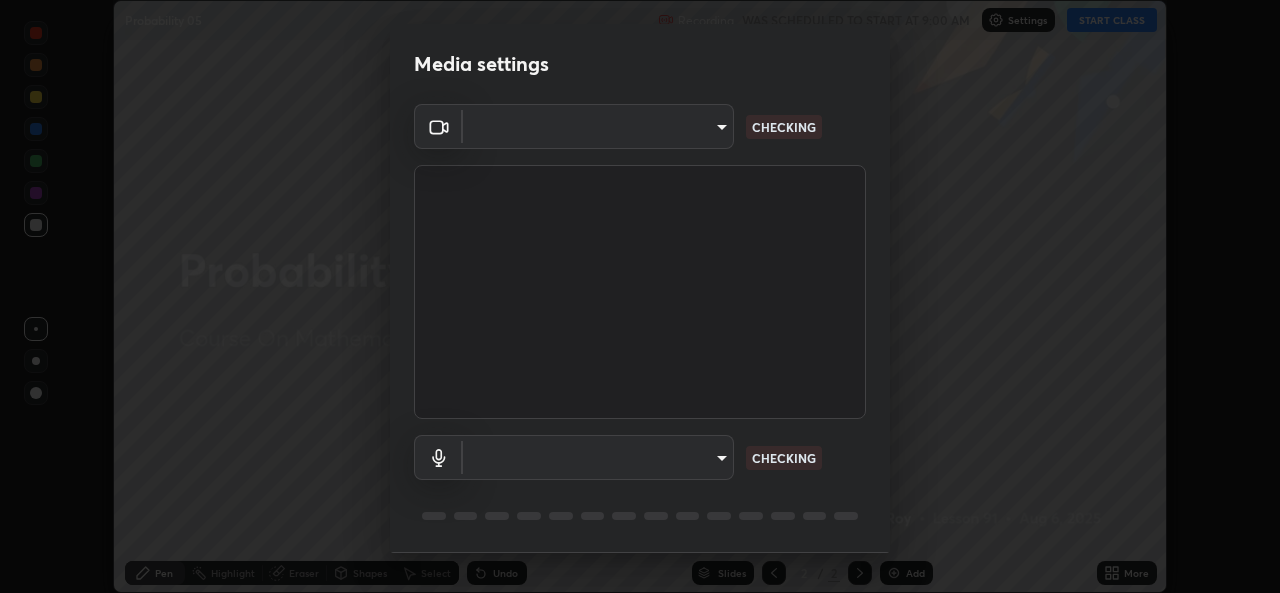 click on "Erase all Probability 05 Recording WAS SCHEDULED TO START AT  9:00 AM Settings START CLASS Setting up your live class Probability 05 • L91 of Course On Mathematics for -IIT JEE -Conquer-1 - 2026 [PERSON] Pen Highlight Eraser Shapes Select Undo Slides 2 / 2 Add More No doubts shared Encourage your learners to ask a doubt for better clarity Report an issue Reason for reporting Buffering Chat not working Audio - Video sync issue Educator video quality low ​ Attach an image Report Media settings ​ CHECKING ​ CHECKING 1 / 5 Next" at bounding box center (640, 296) 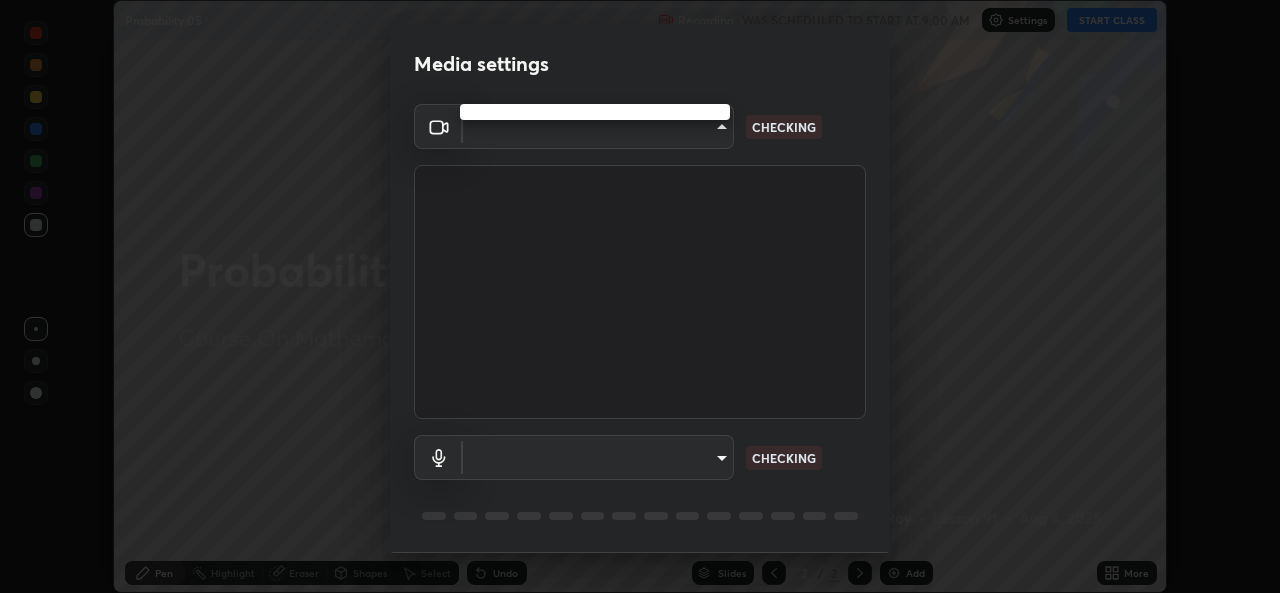 click at bounding box center [640, 296] 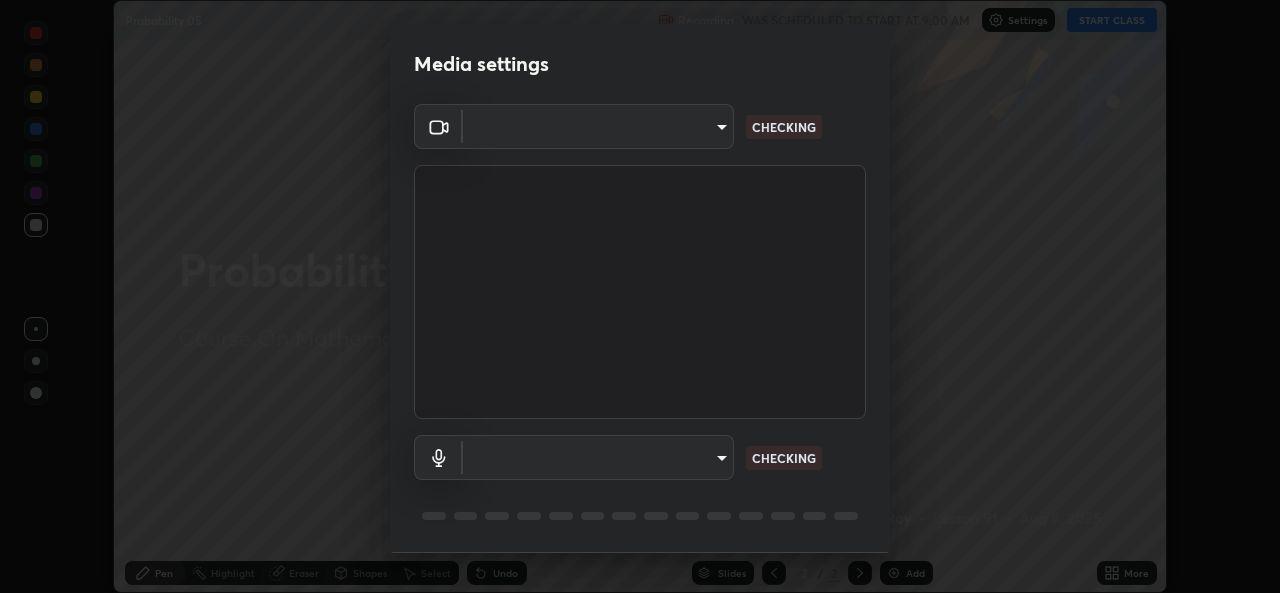 type on "162a4bef6d5de59660943d10e2777e2613c591b7fe343c7323db06c6e3c7e835" 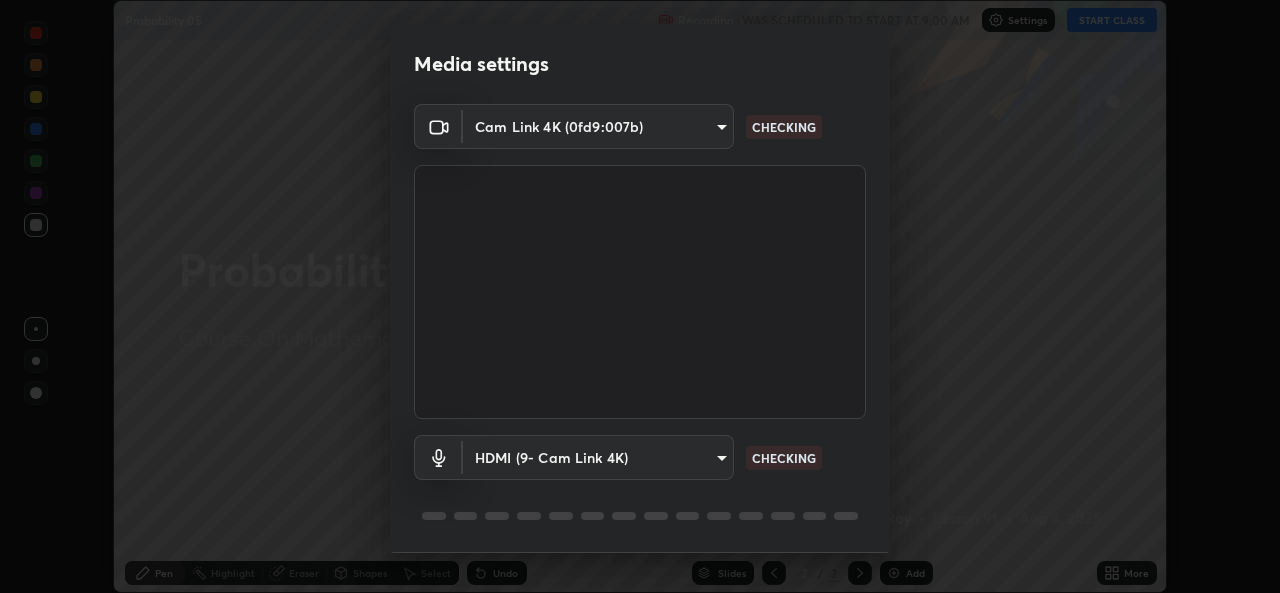 scroll, scrollTop: 63, scrollLeft: 0, axis: vertical 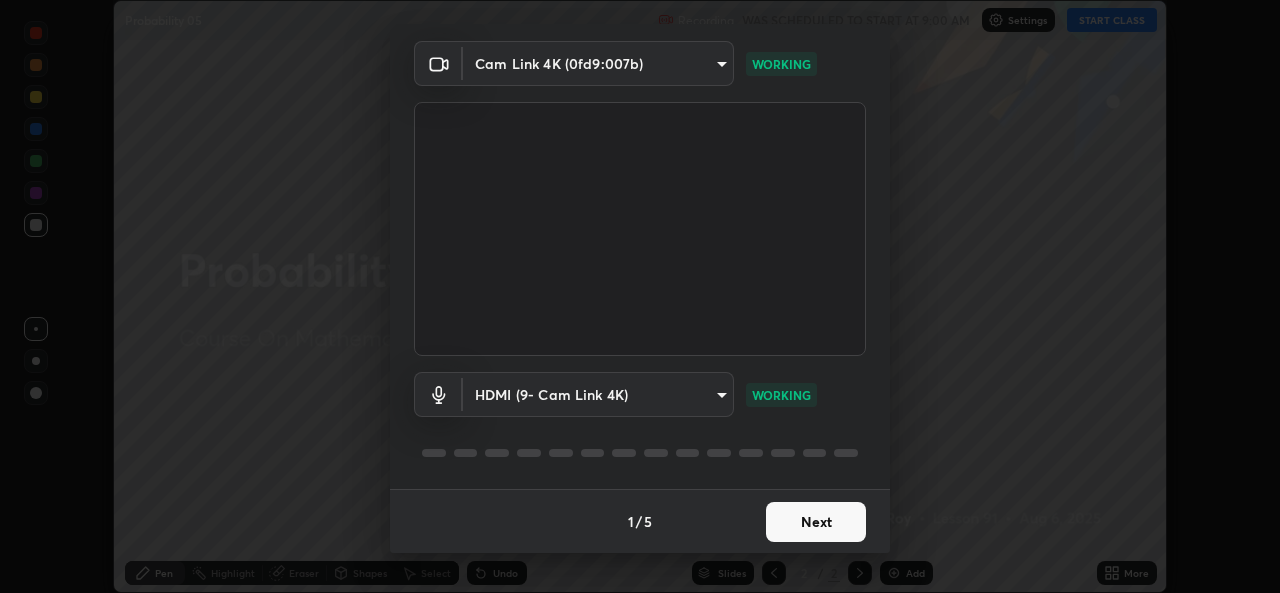 click on "Next" at bounding box center [816, 522] 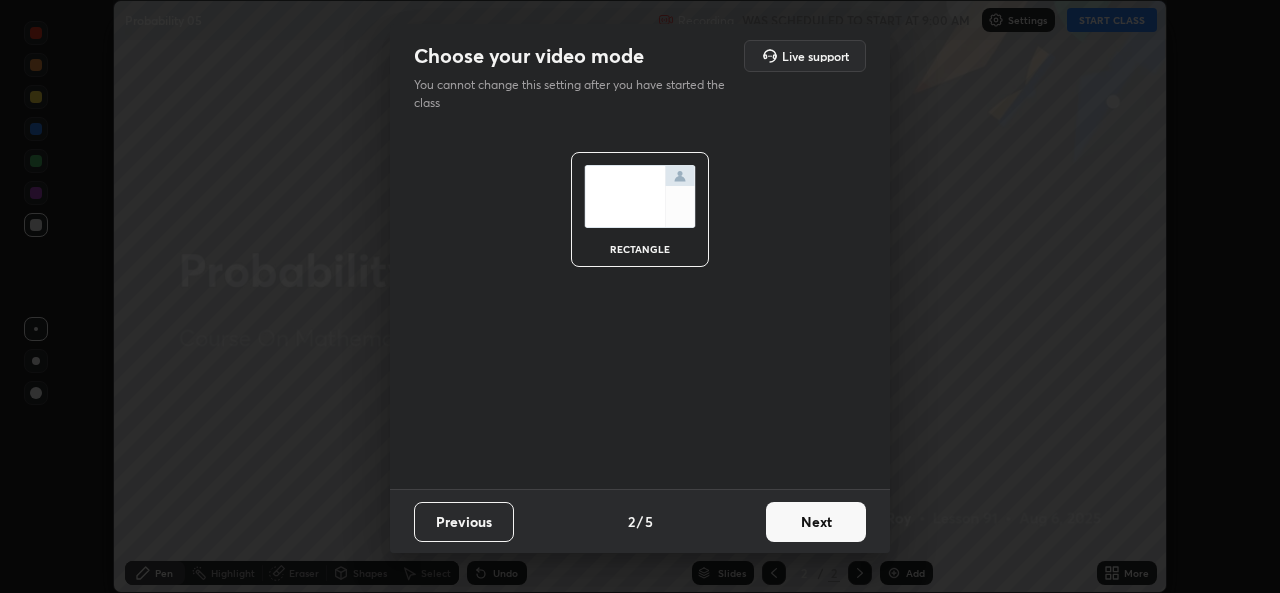 scroll, scrollTop: 0, scrollLeft: 0, axis: both 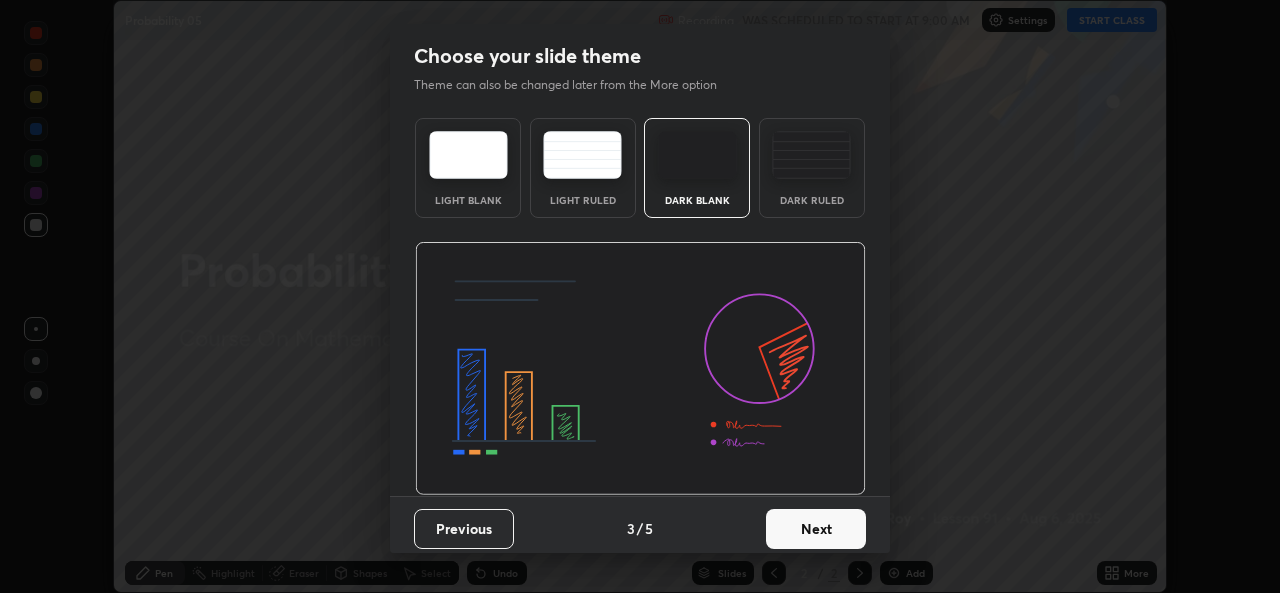 click on "Next" at bounding box center [816, 529] 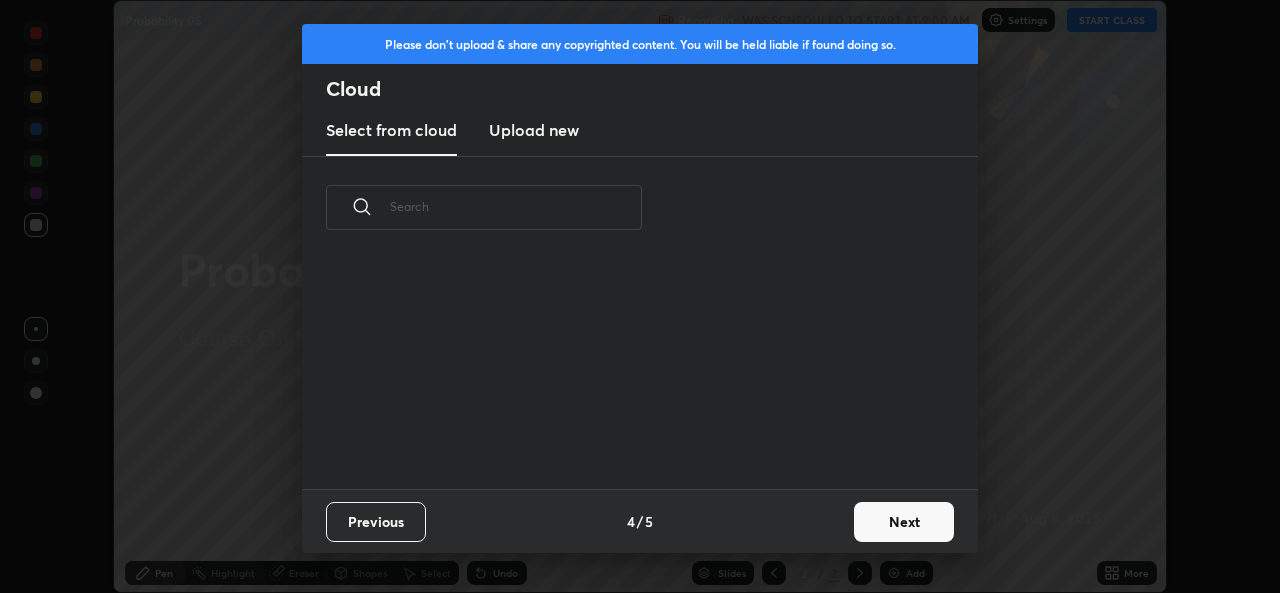 click on "Next" at bounding box center [904, 522] 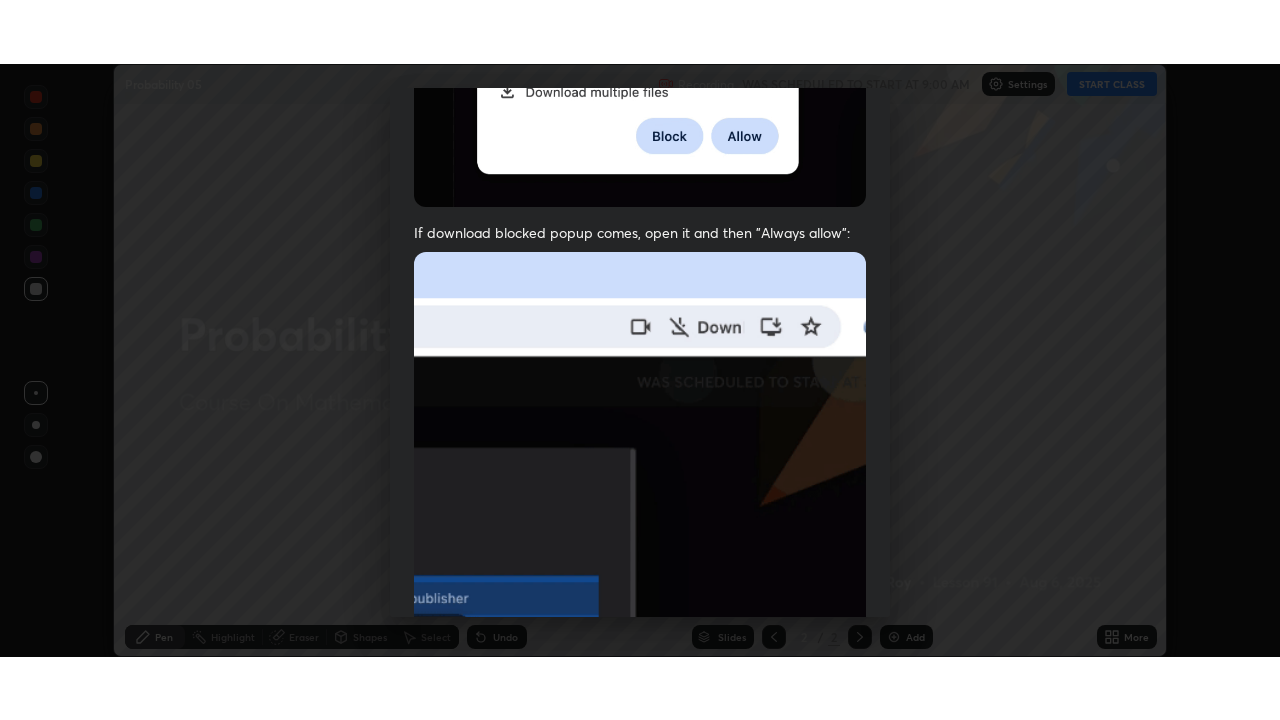 scroll, scrollTop: 471, scrollLeft: 0, axis: vertical 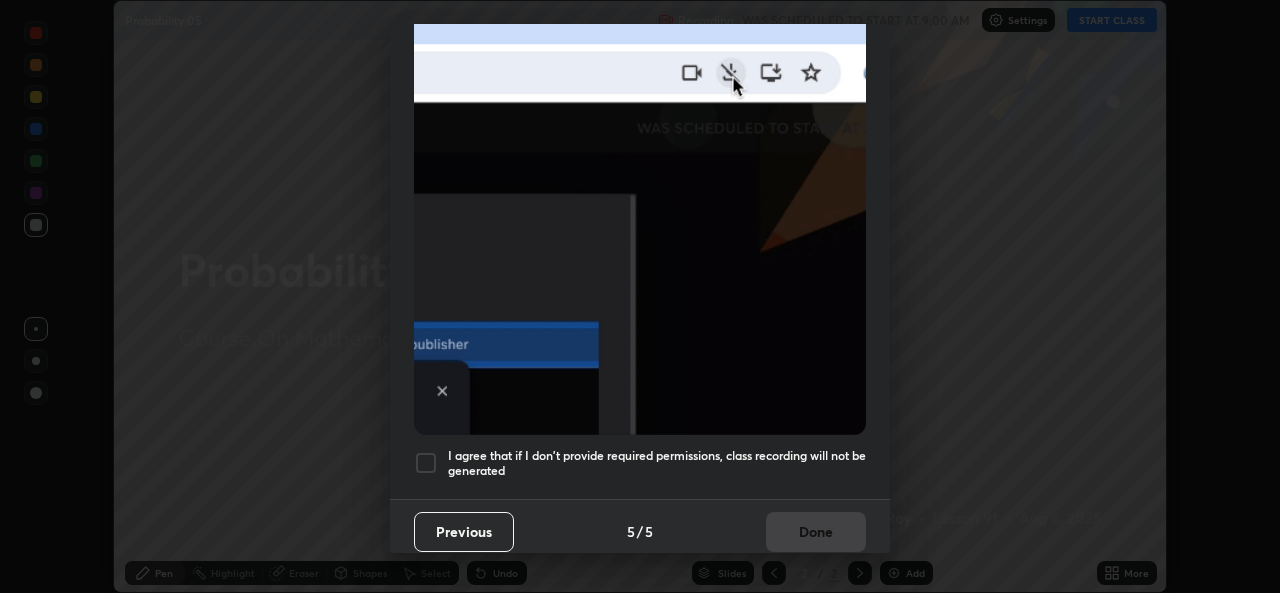 click at bounding box center (426, 463) 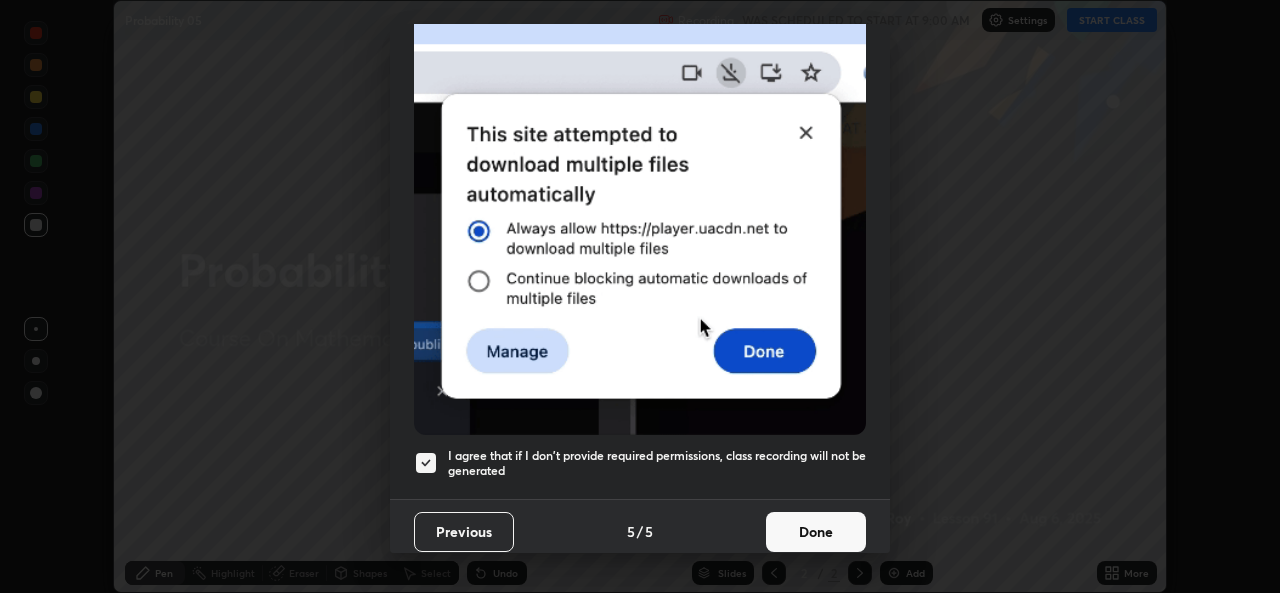 click on "Done" at bounding box center (816, 532) 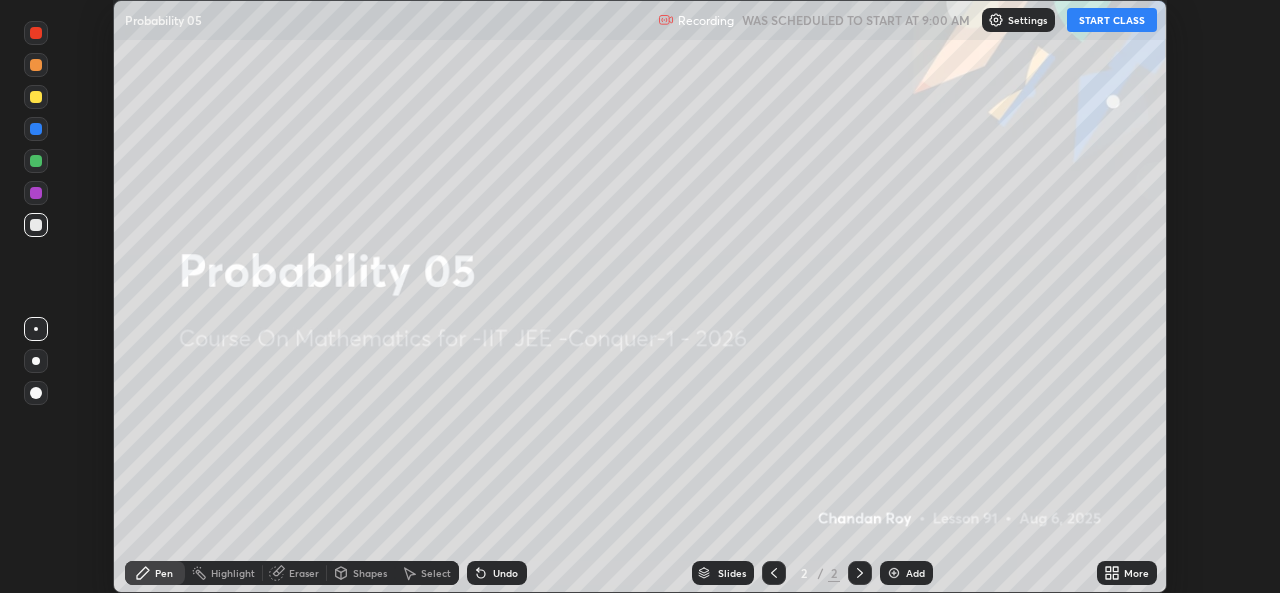 click 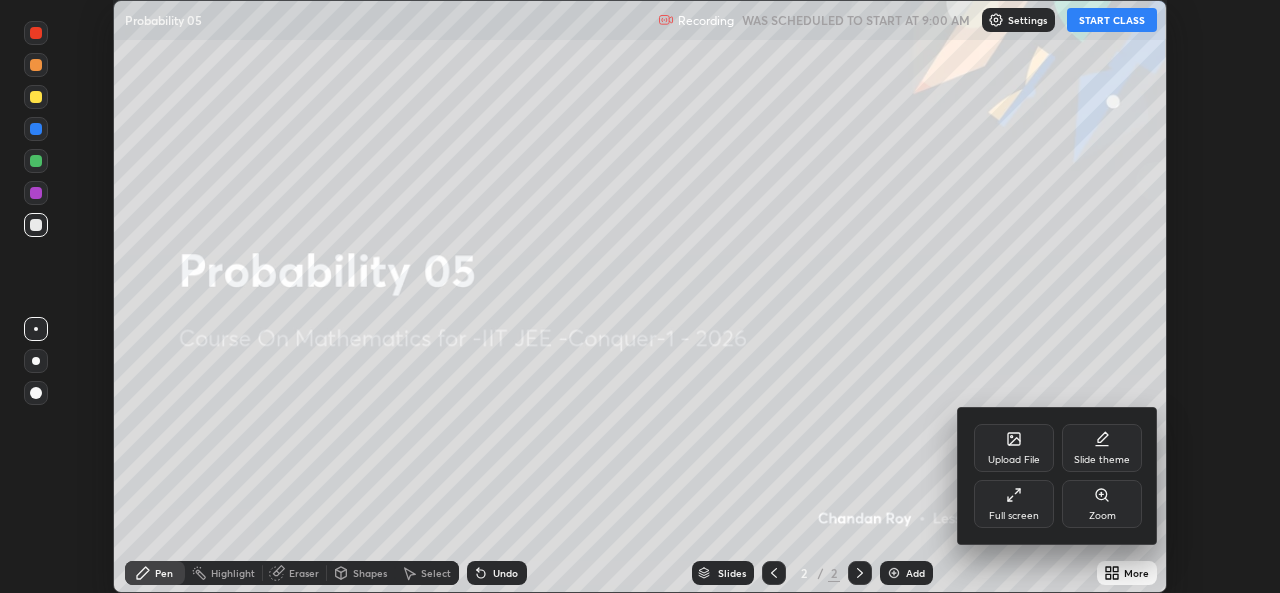 click on "Full screen" at bounding box center (1014, 516) 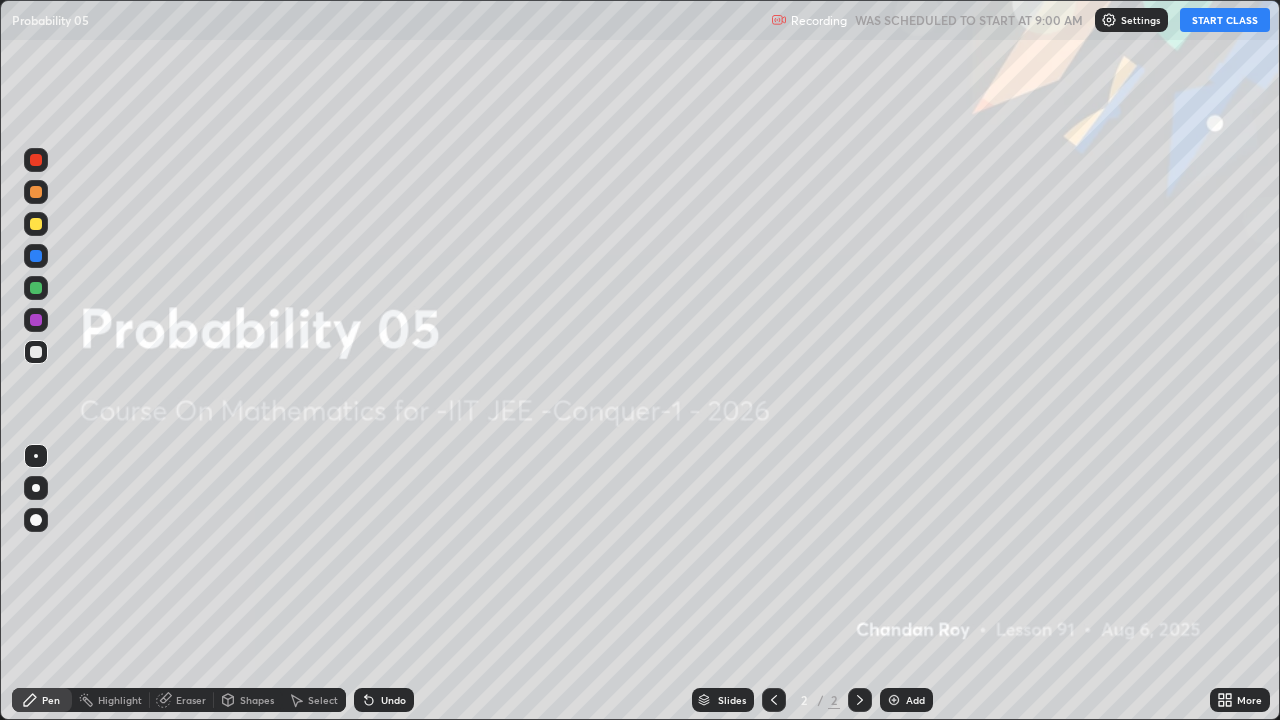 scroll, scrollTop: 99280, scrollLeft: 98720, axis: both 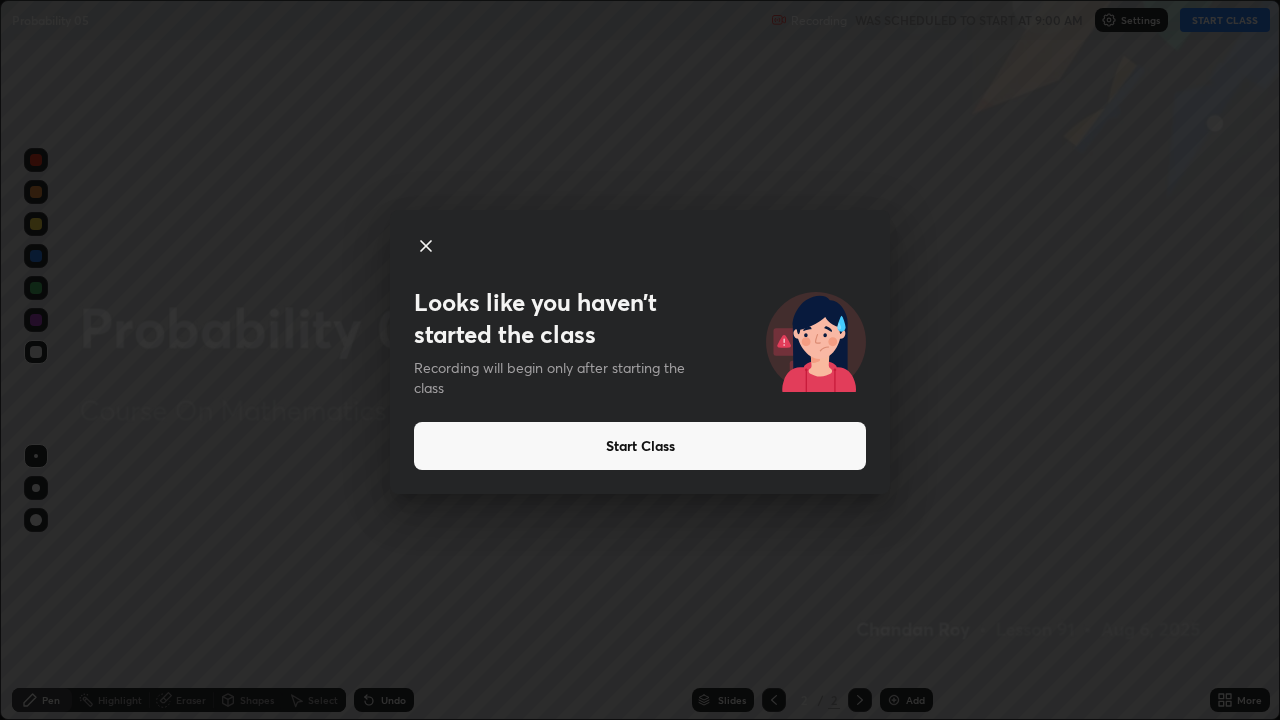 click on "Start Class" at bounding box center (640, 446) 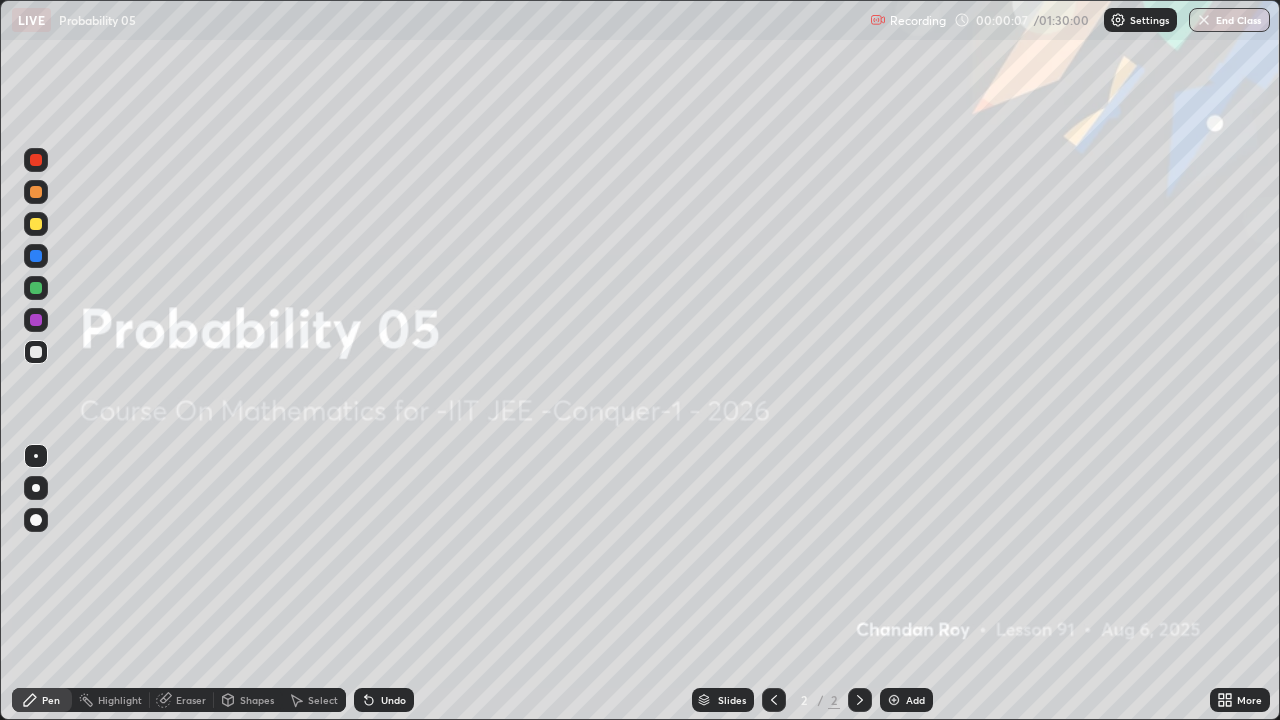 click on "More" at bounding box center (1240, 700) 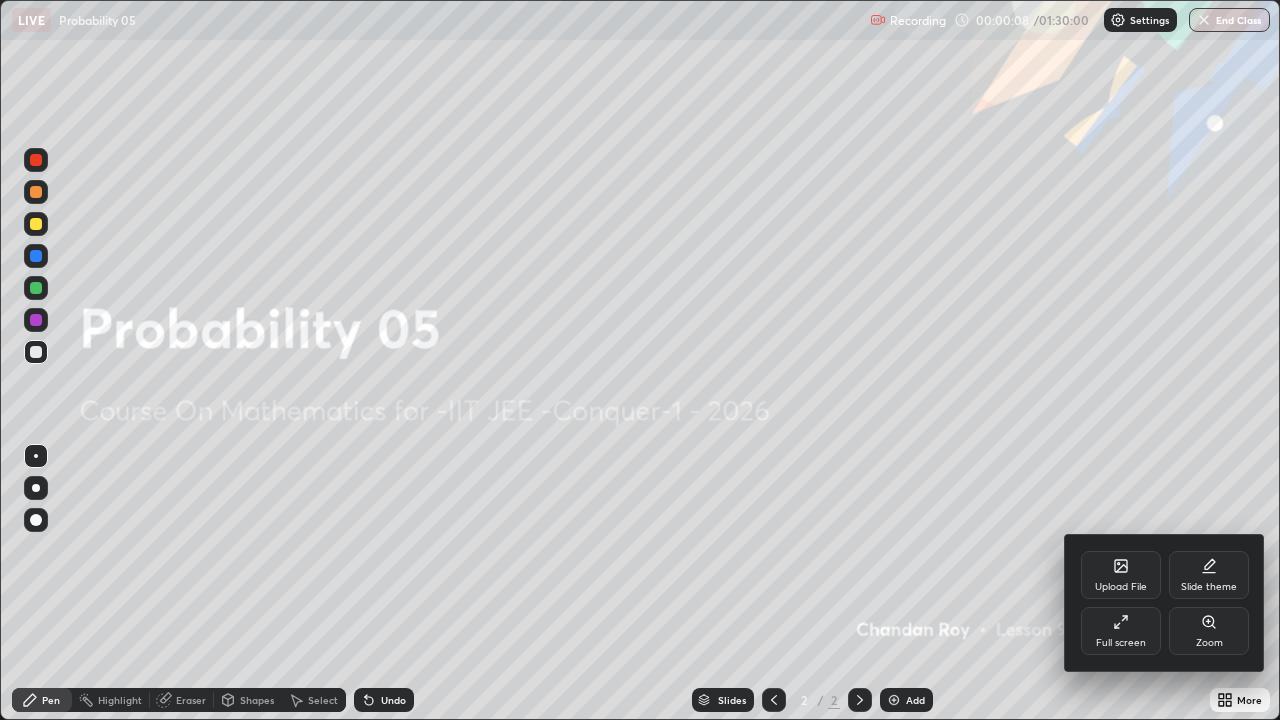 click on "Upload File" at bounding box center (1121, 587) 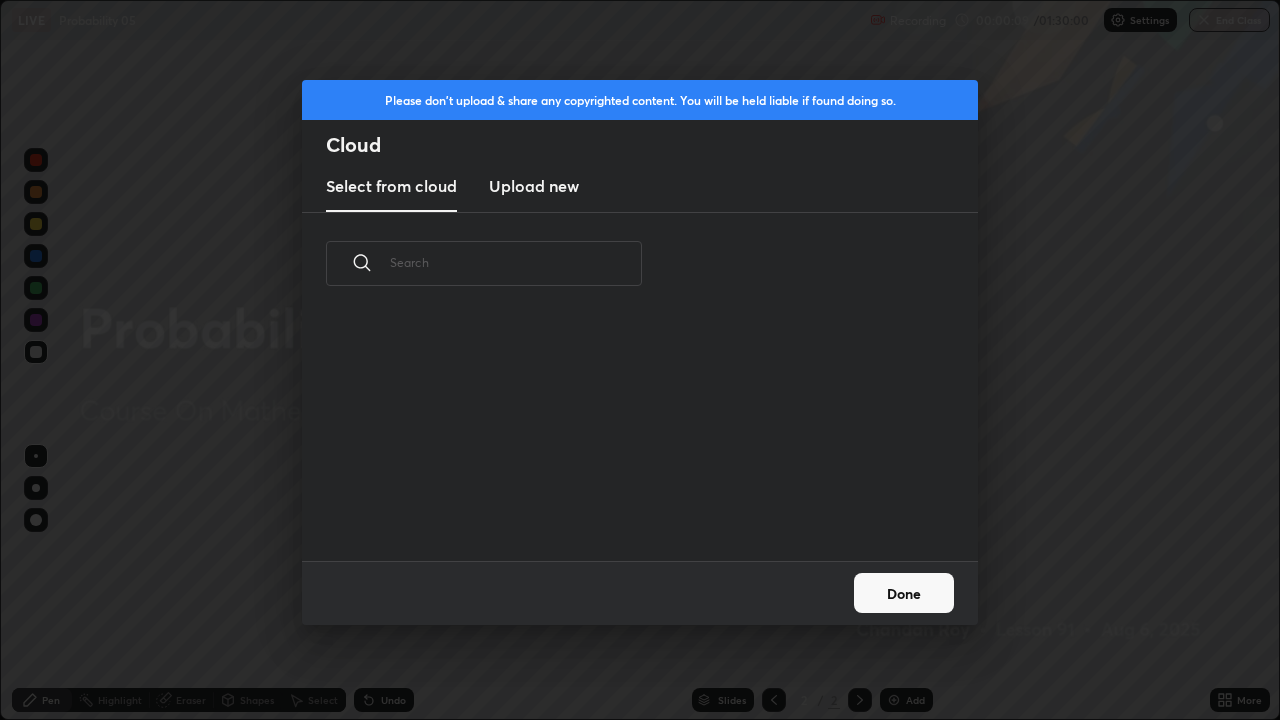 scroll, scrollTop: 150, scrollLeft: 642, axis: both 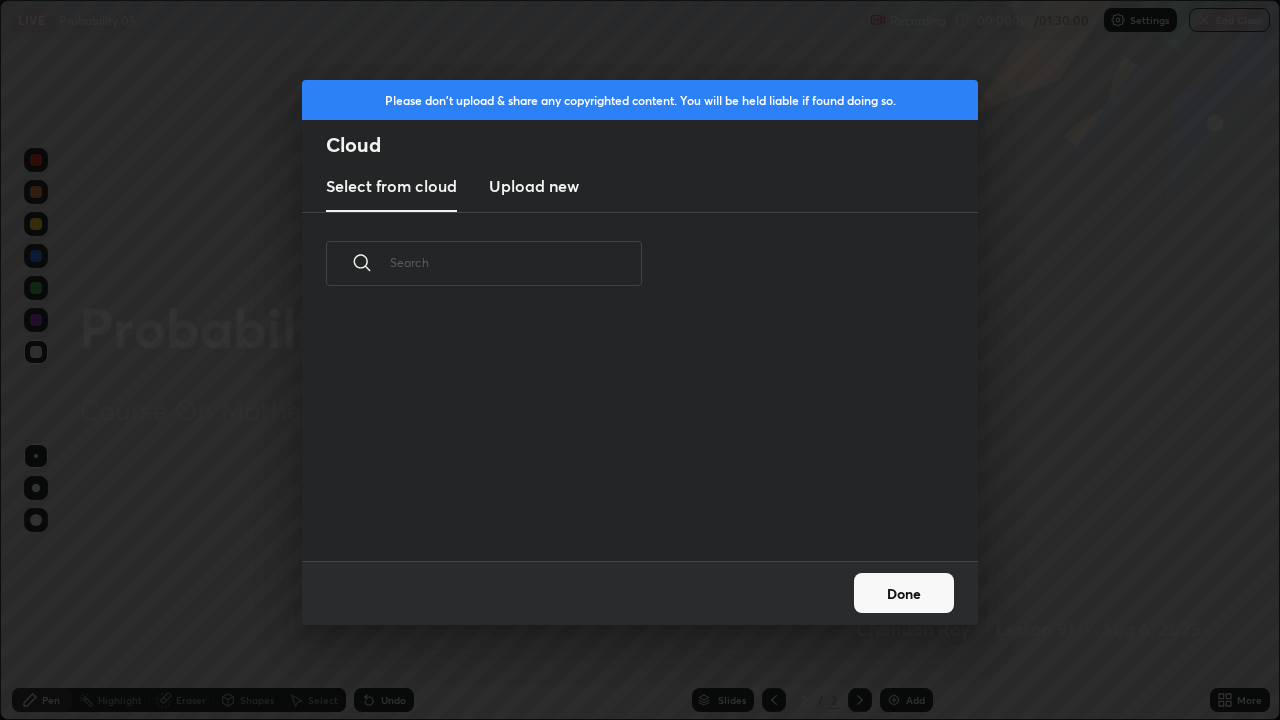 click on "Upload new" at bounding box center (534, 186) 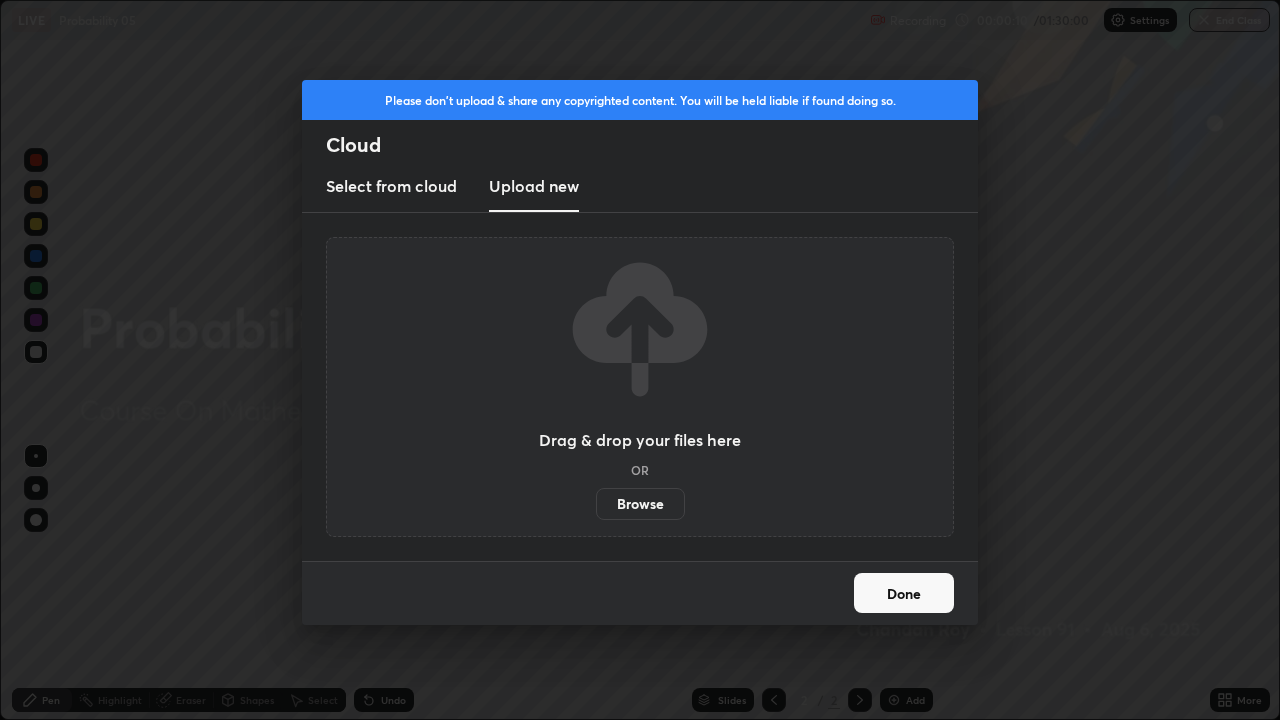 click on "Browse" at bounding box center (640, 504) 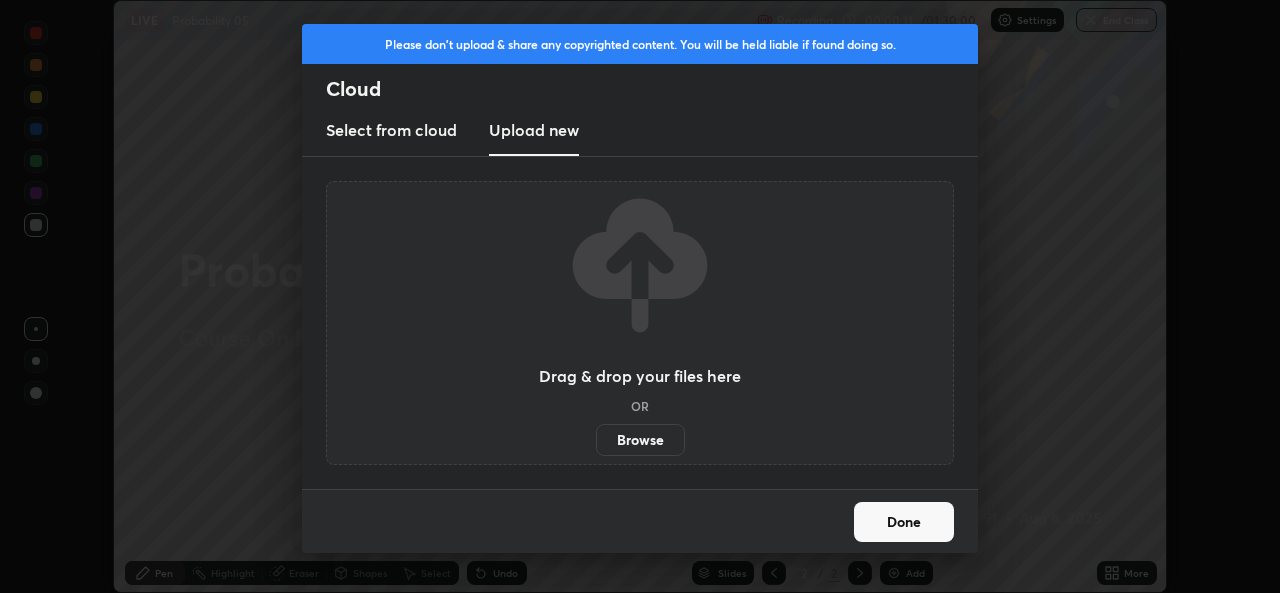 scroll, scrollTop: 593, scrollLeft: 1280, axis: both 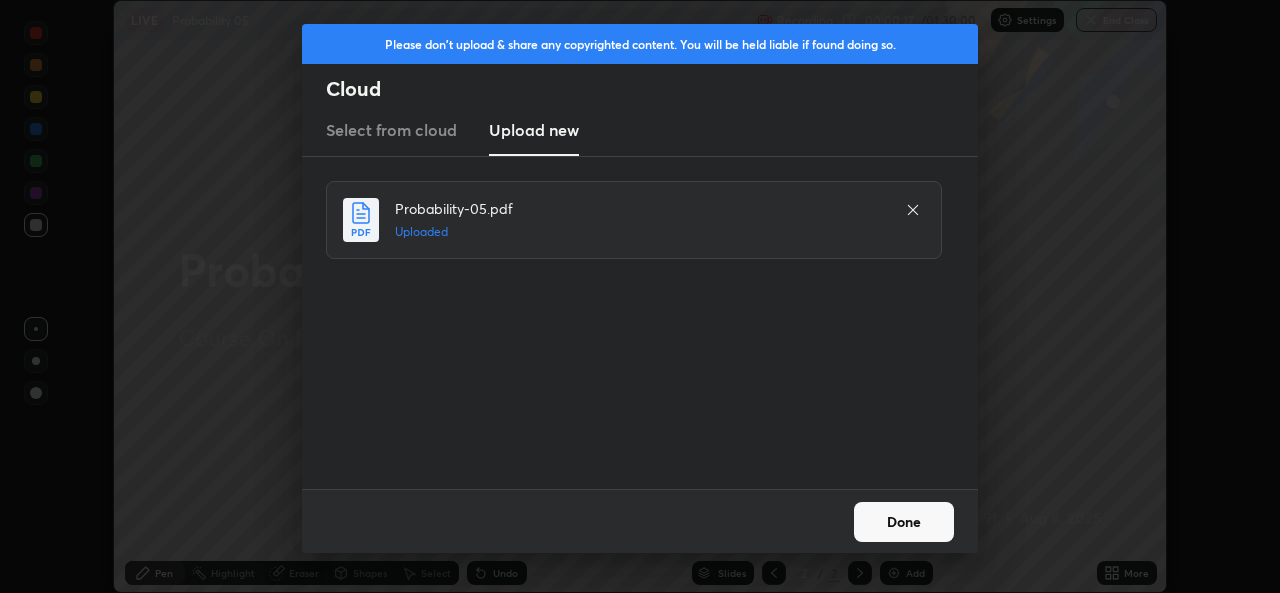 click on "Done" at bounding box center [904, 522] 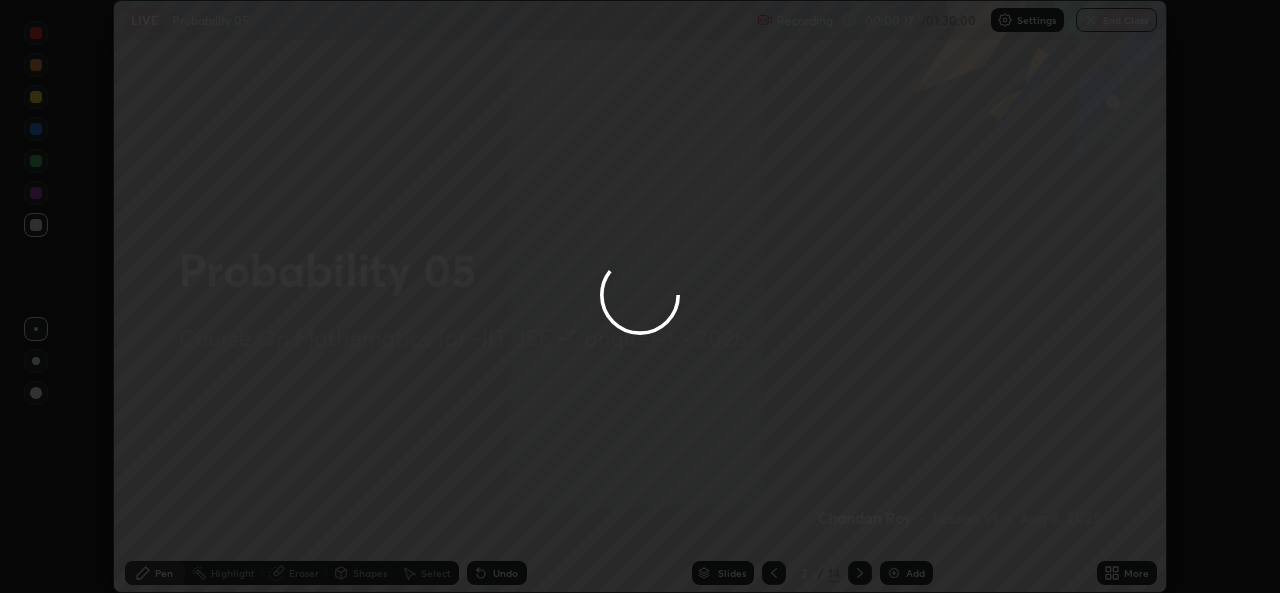 click 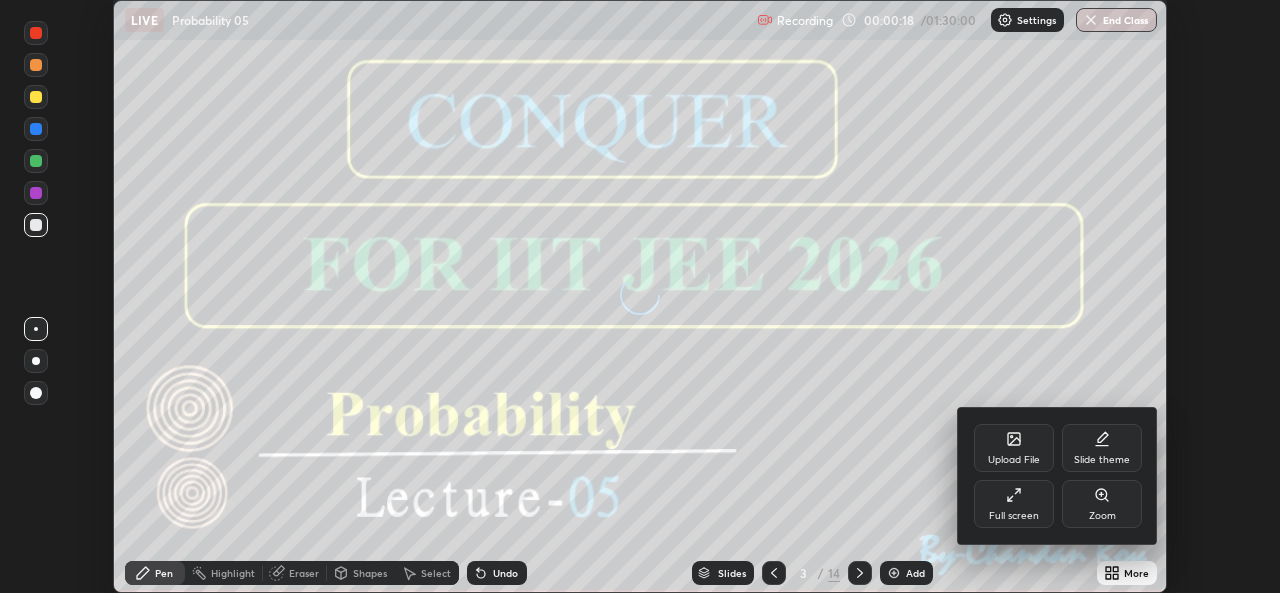 click 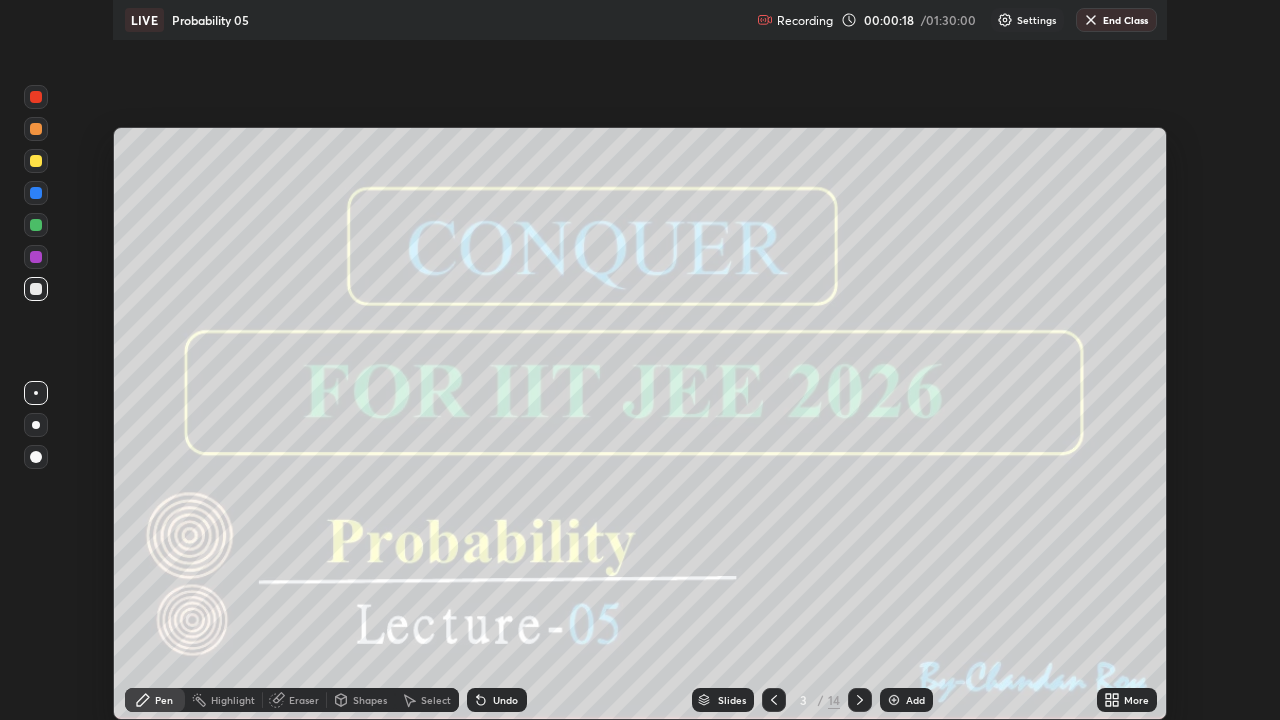 scroll, scrollTop: 99280, scrollLeft: 98720, axis: both 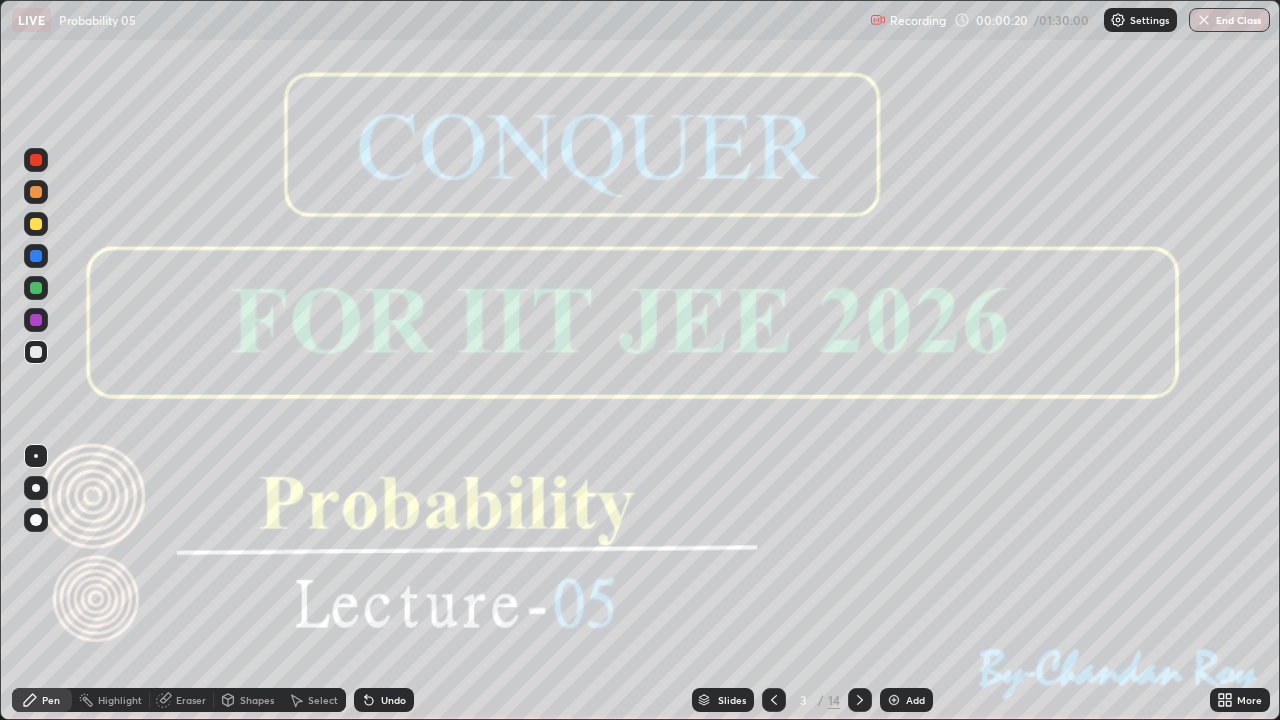 click 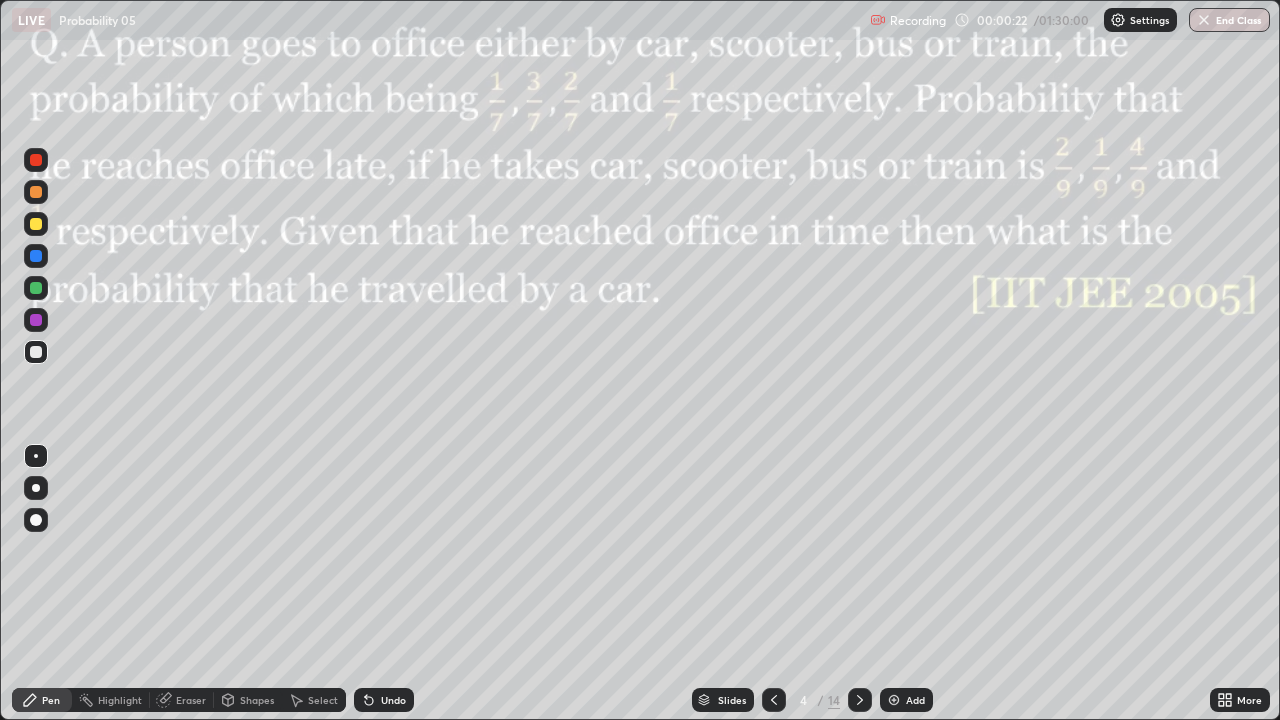 click at bounding box center (860, 700) 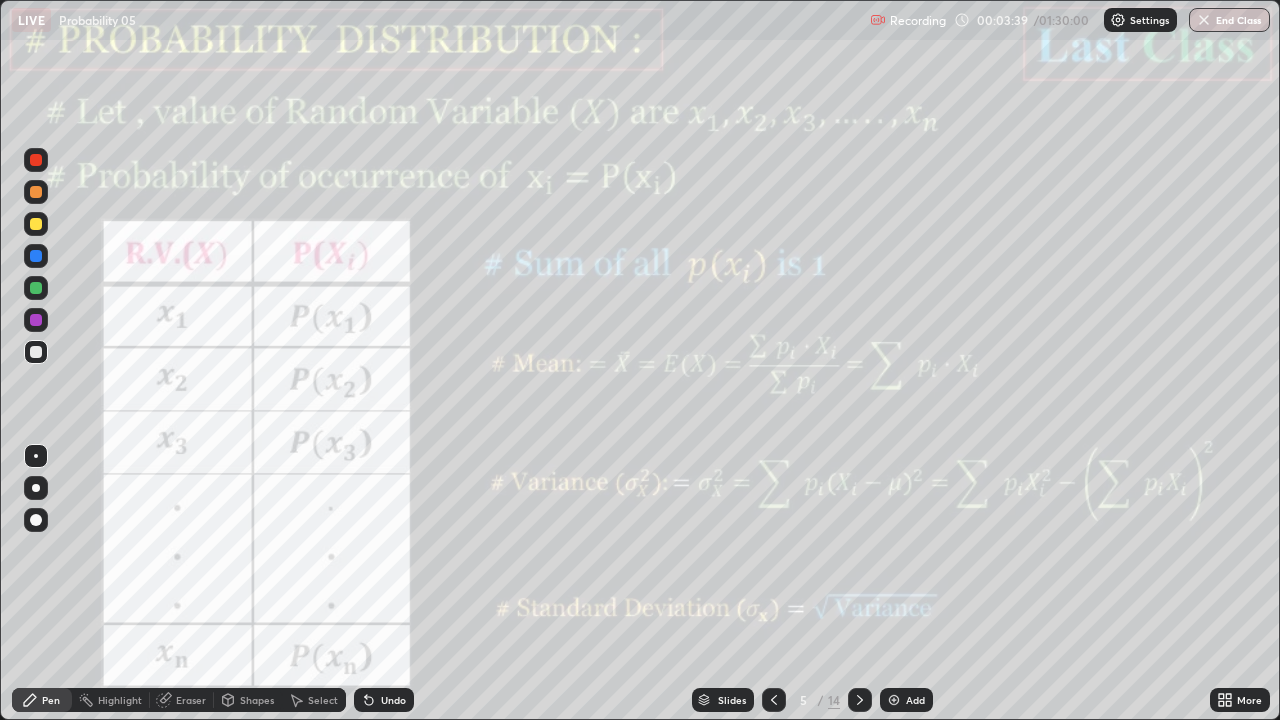 click 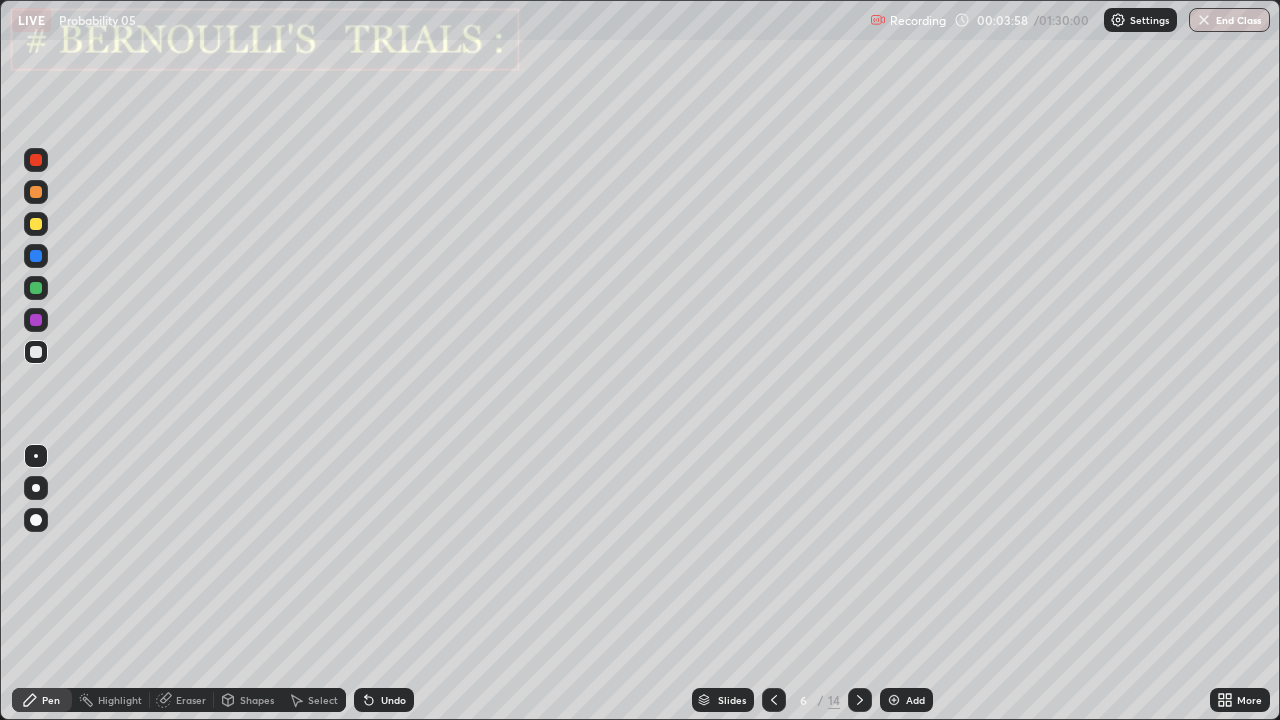 click at bounding box center (36, 320) 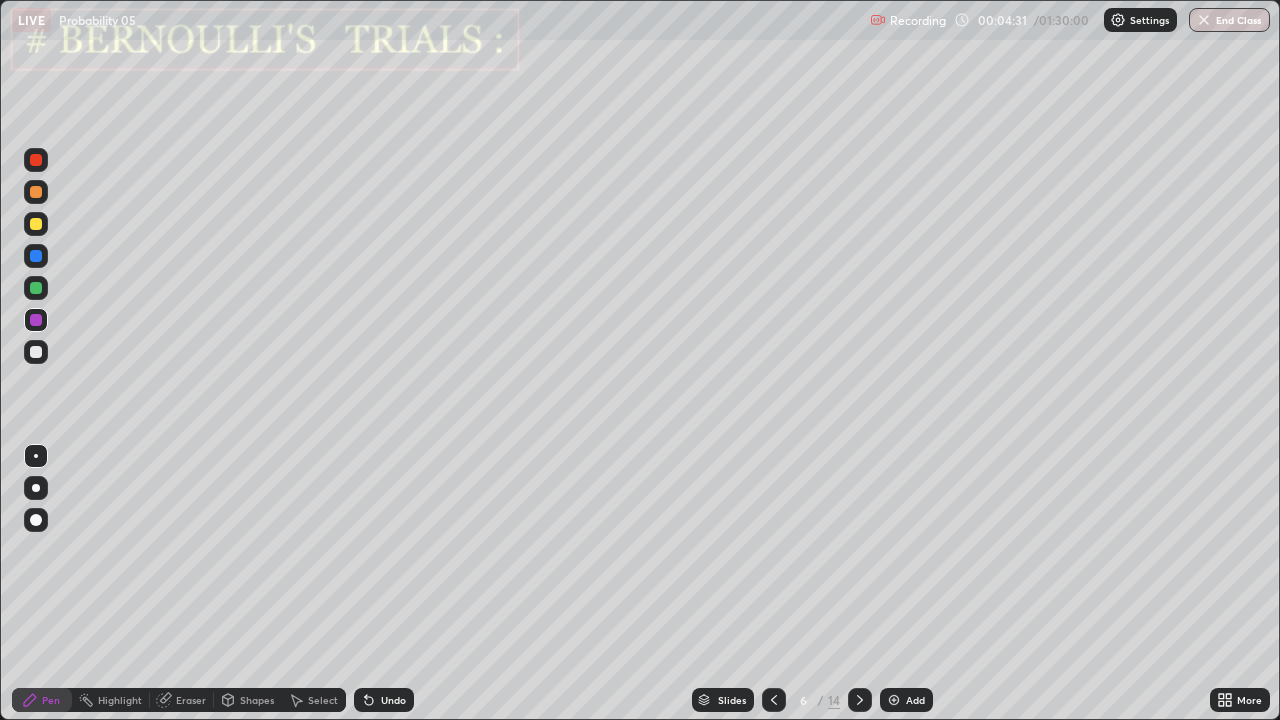 click at bounding box center [36, 256] 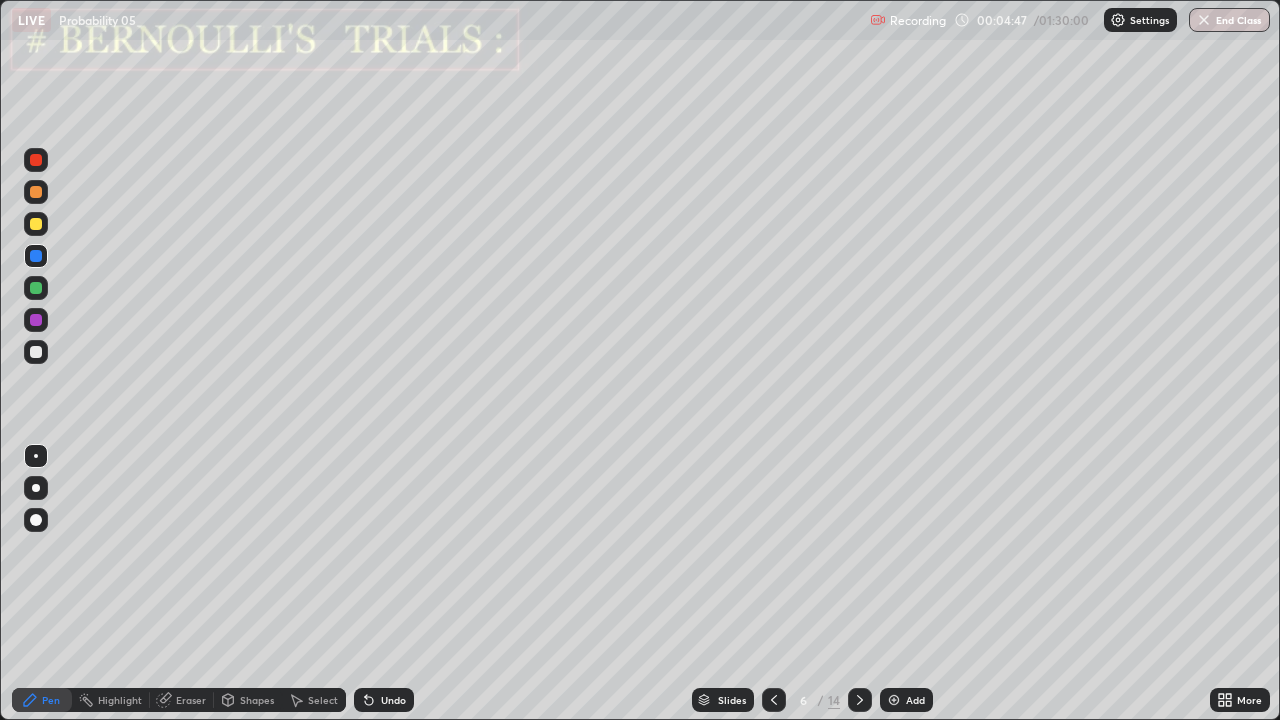 click at bounding box center (36, 320) 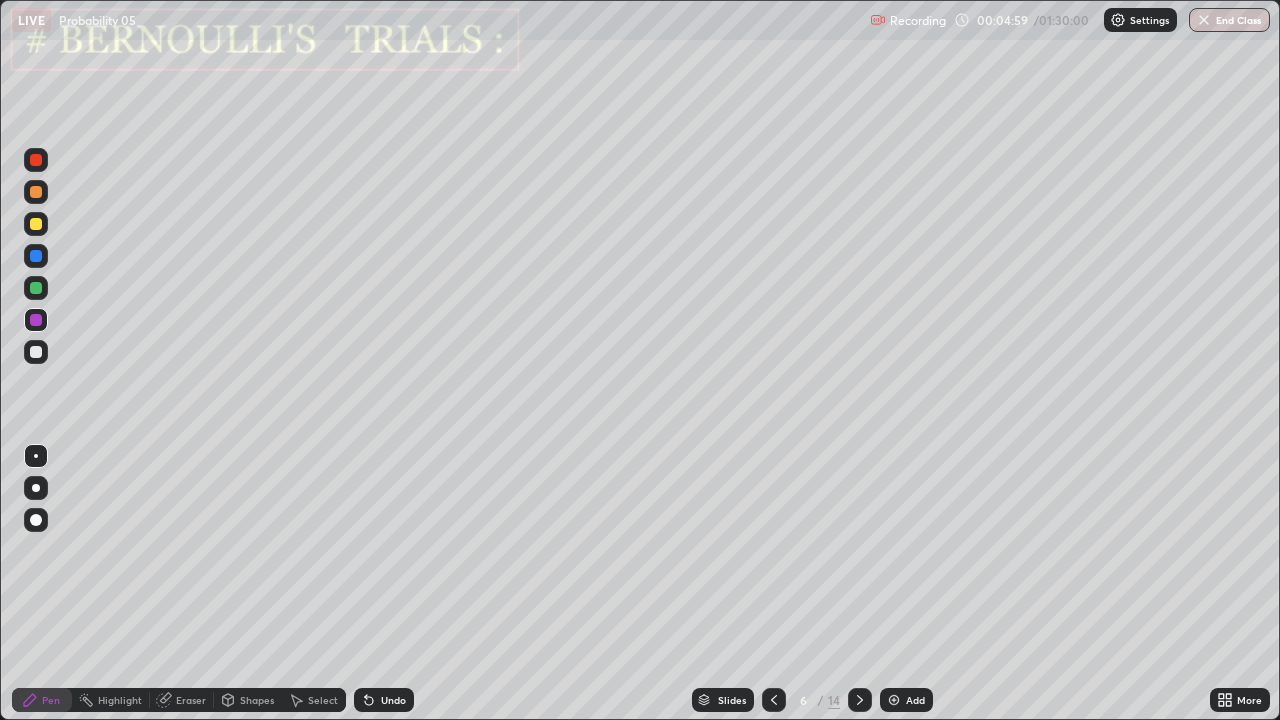 click at bounding box center (36, 288) 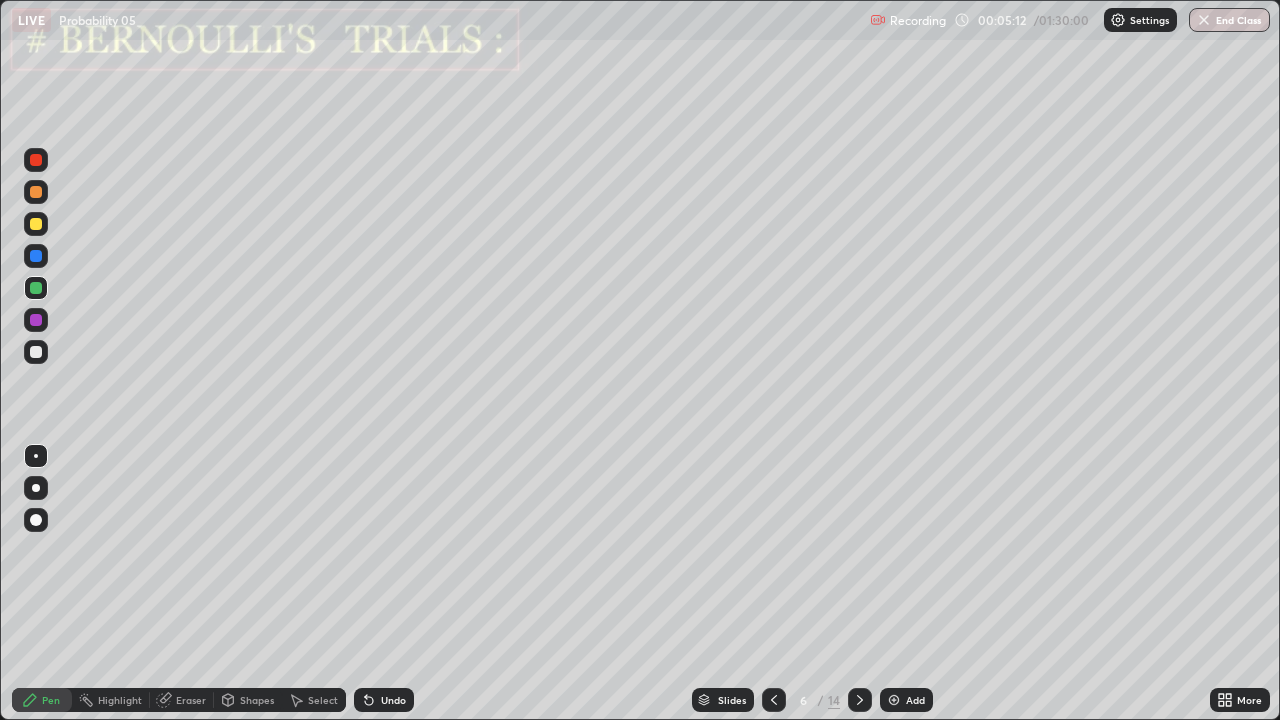 click on "Shapes" at bounding box center (257, 700) 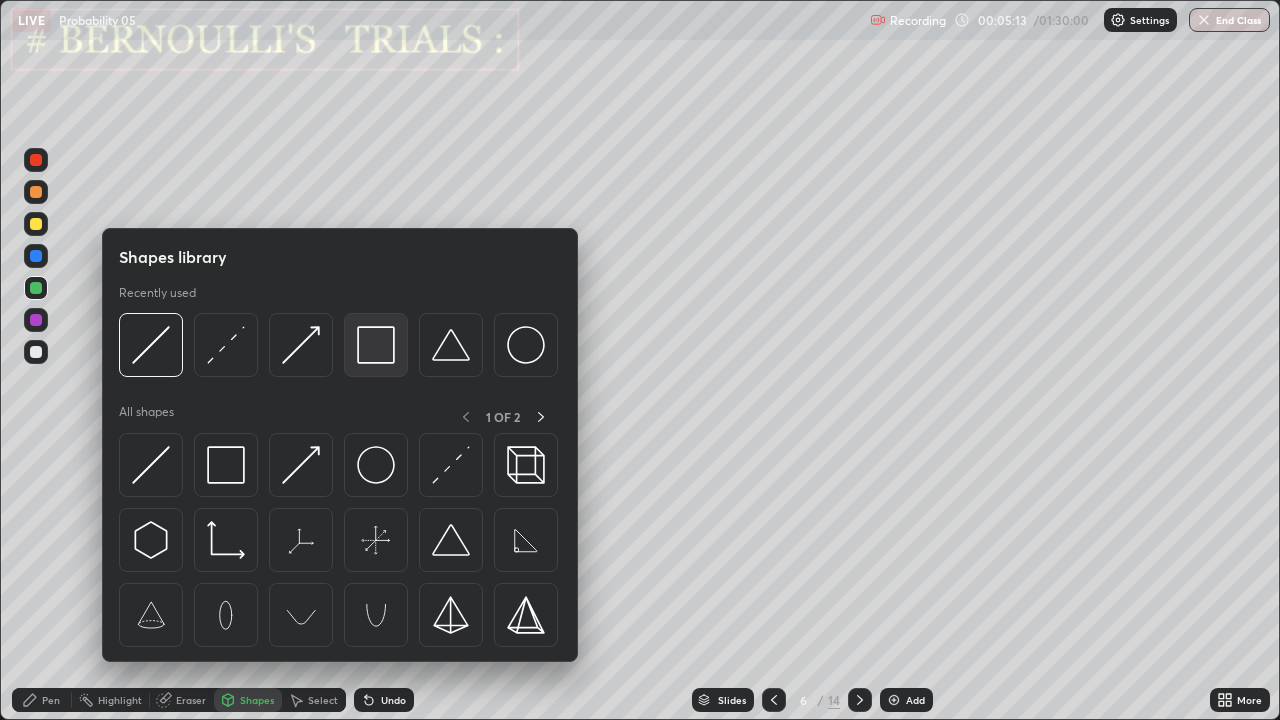 click at bounding box center (376, 345) 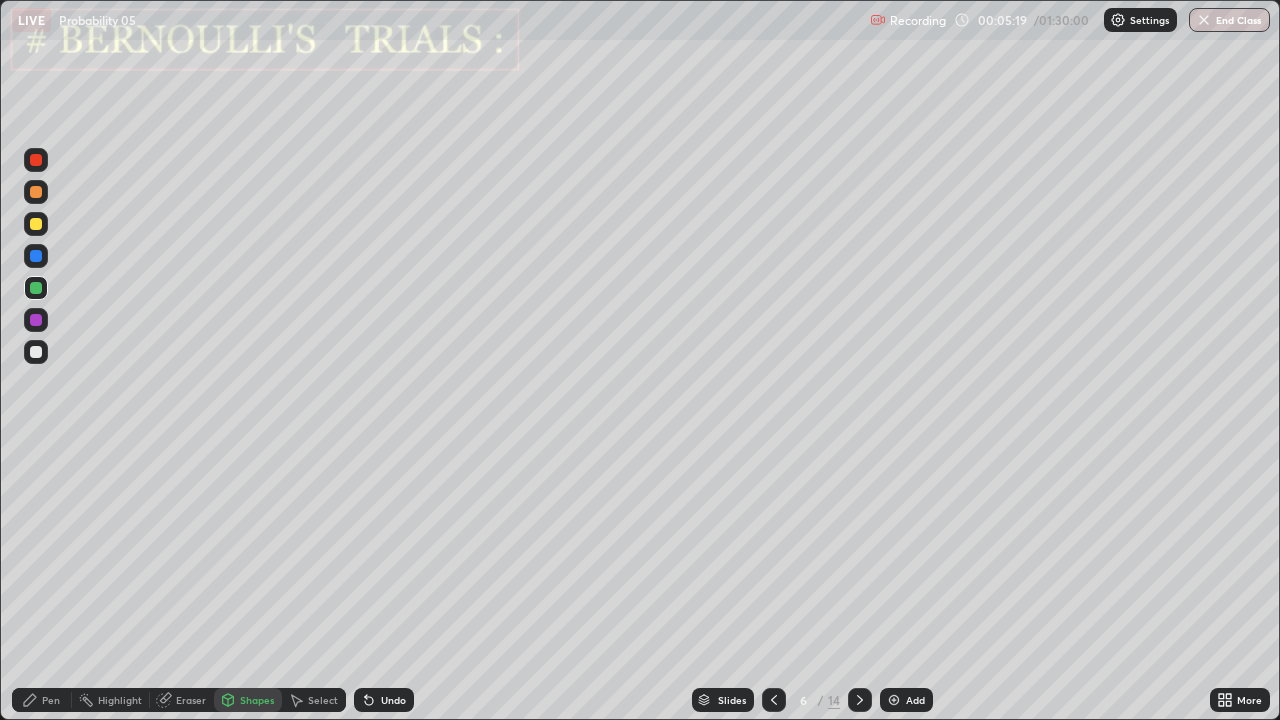 click on "Undo" at bounding box center (384, 700) 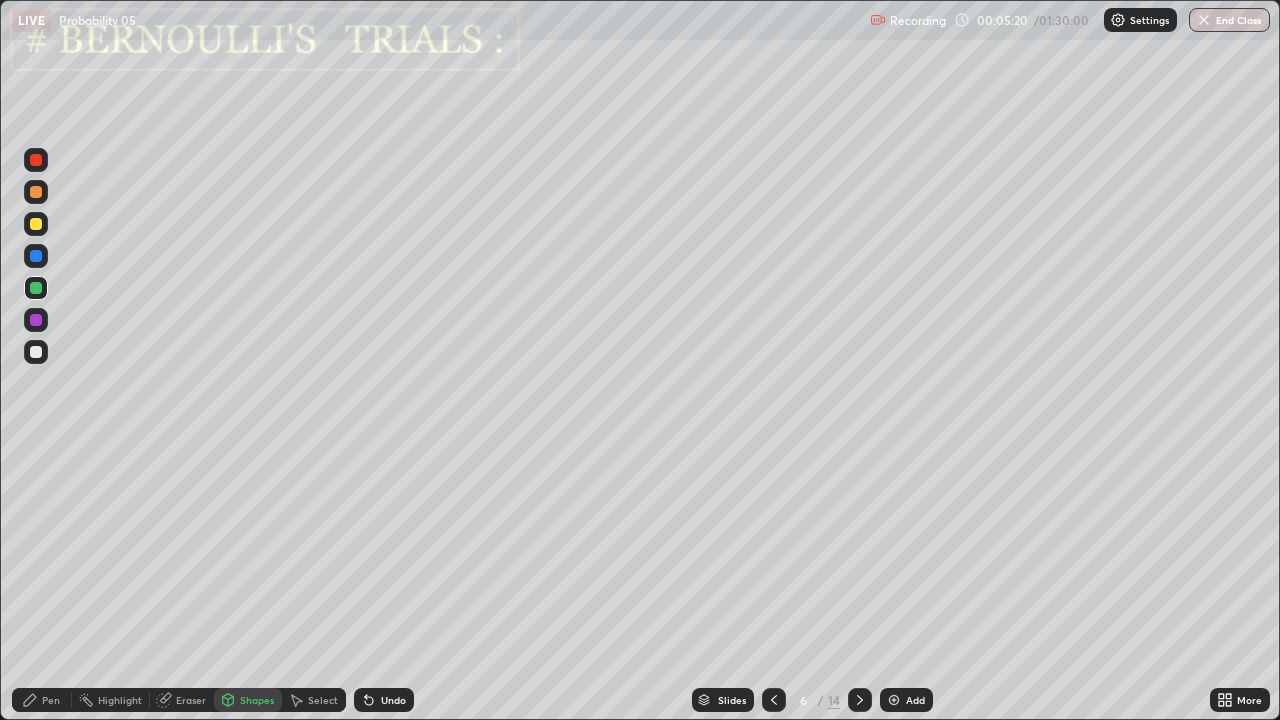 click on "Undo" at bounding box center (384, 700) 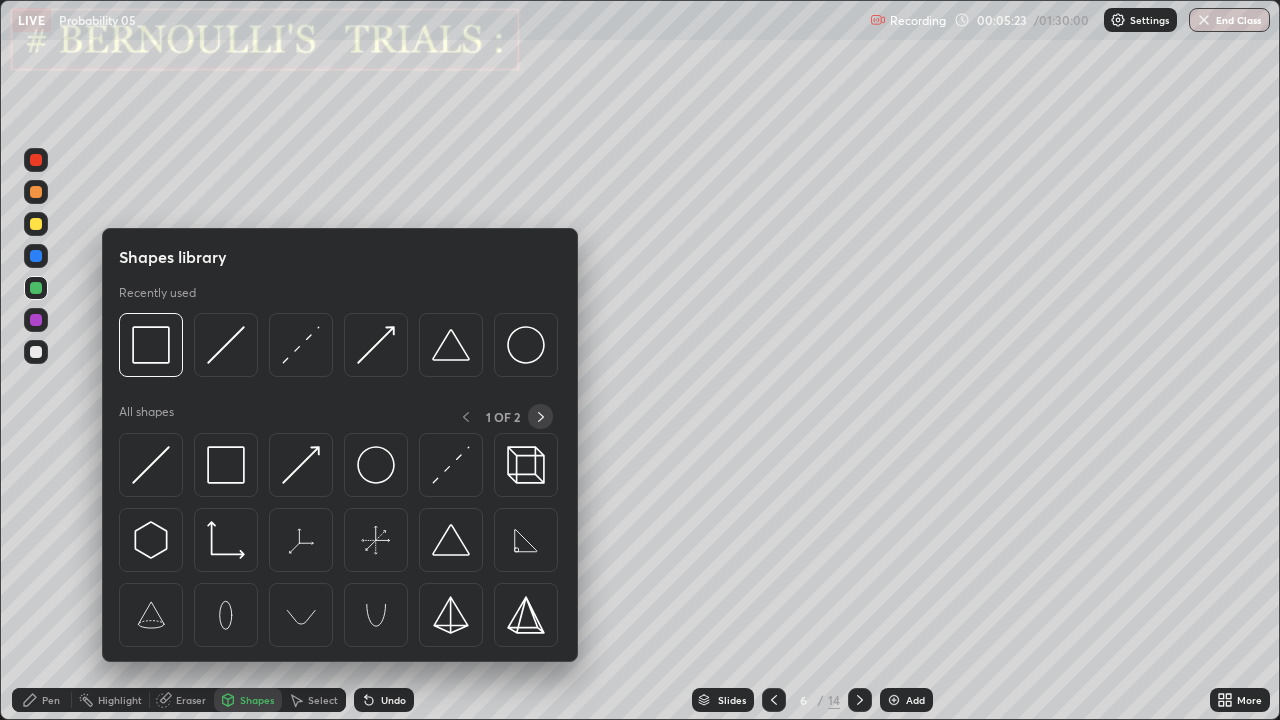 click 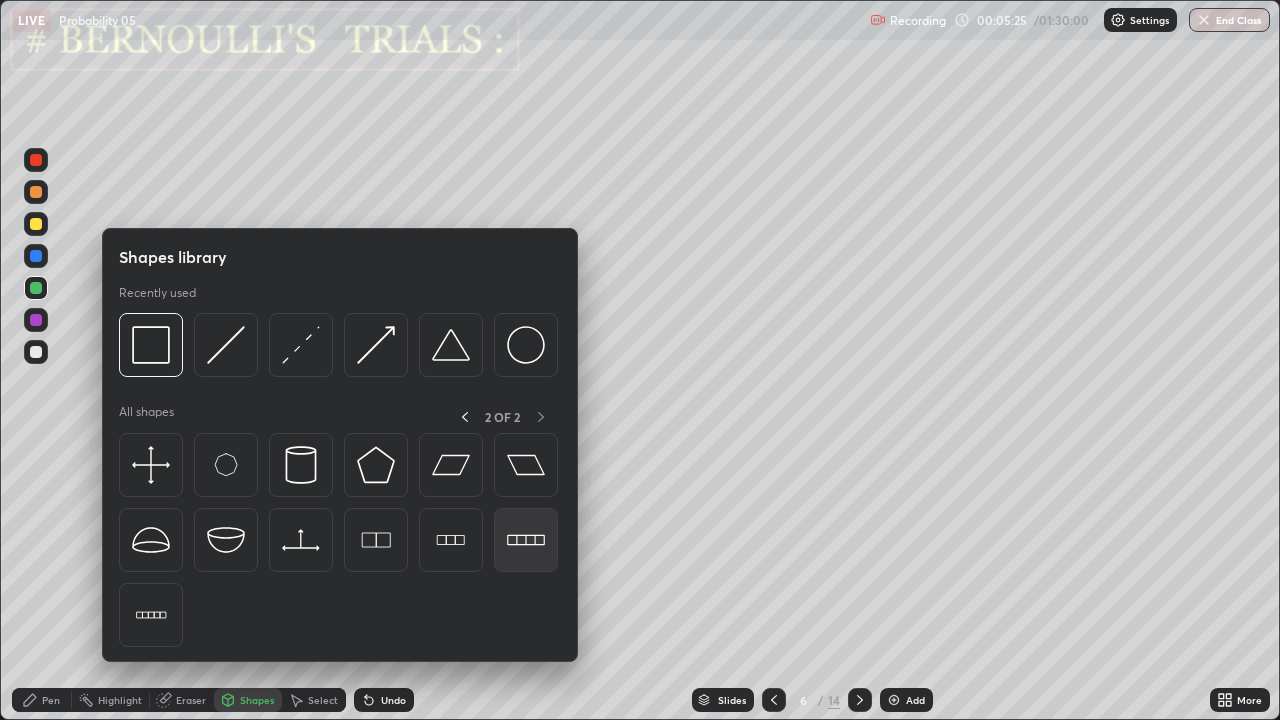 click at bounding box center (526, 540) 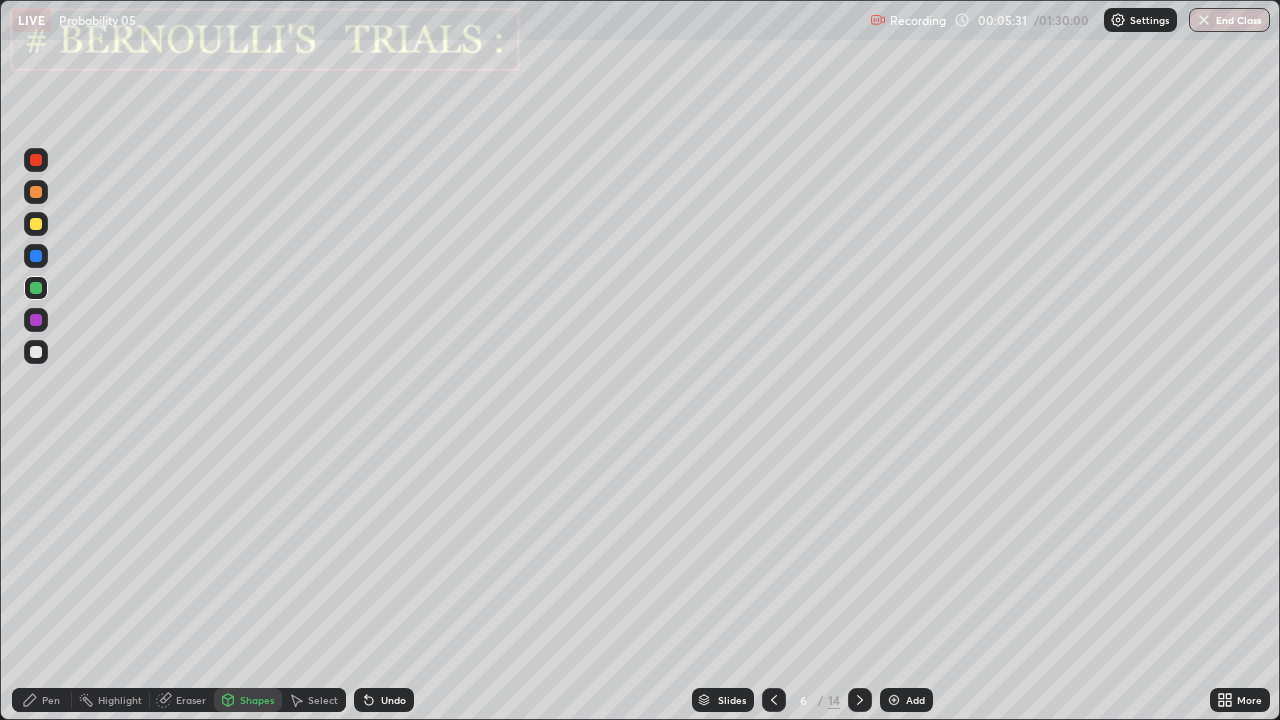 click on "Undo" at bounding box center (393, 700) 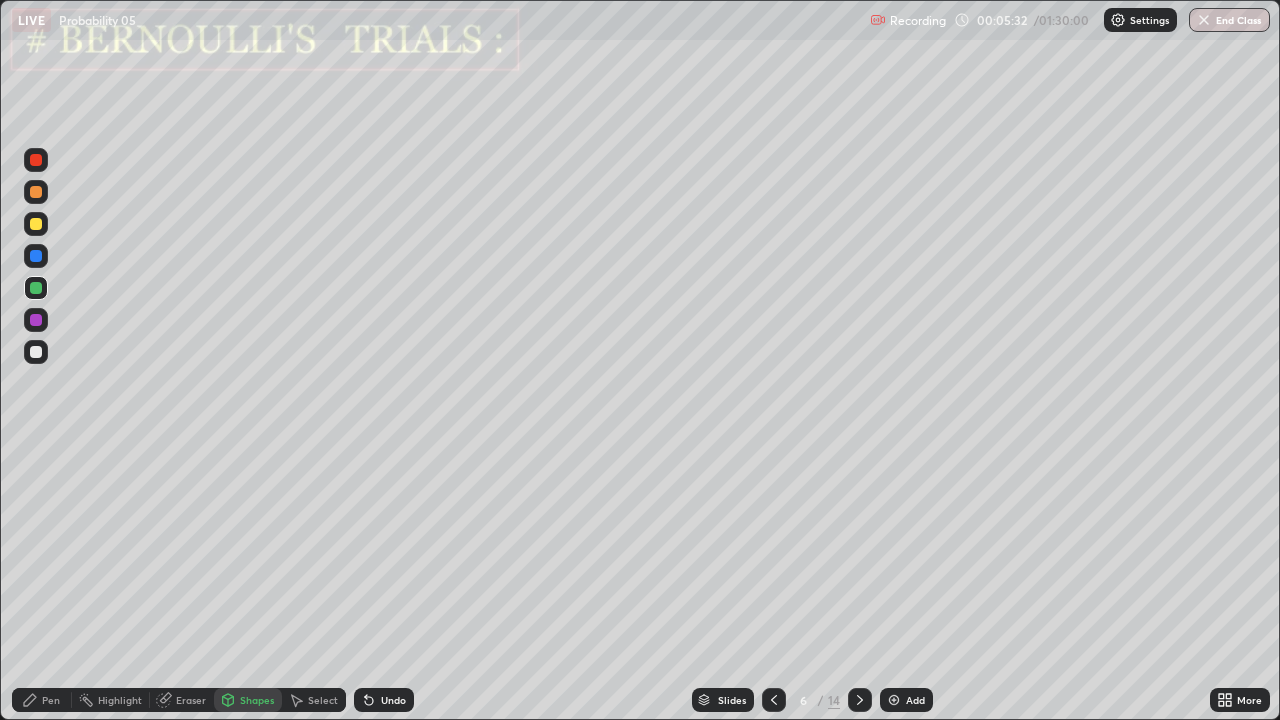 click on "Select" at bounding box center (323, 700) 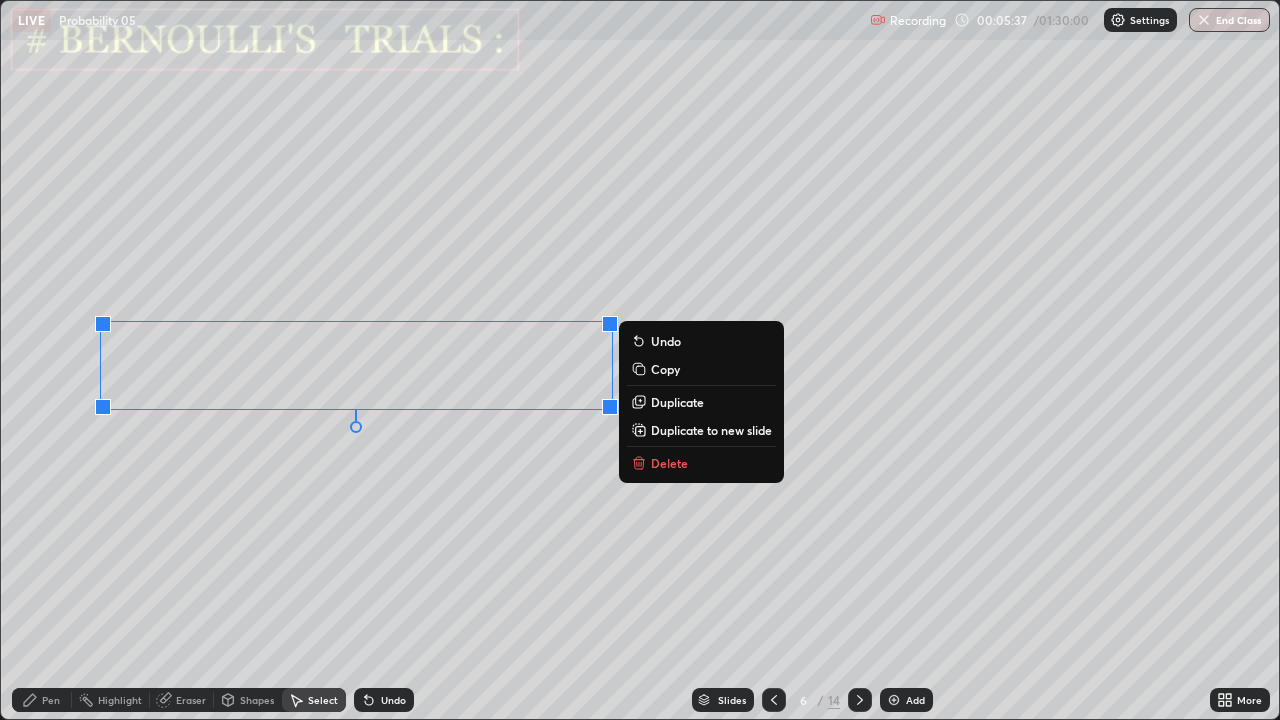 click on "0 ° Undo Copy Duplicate Duplicate to new slide Delete" at bounding box center [640, 360] 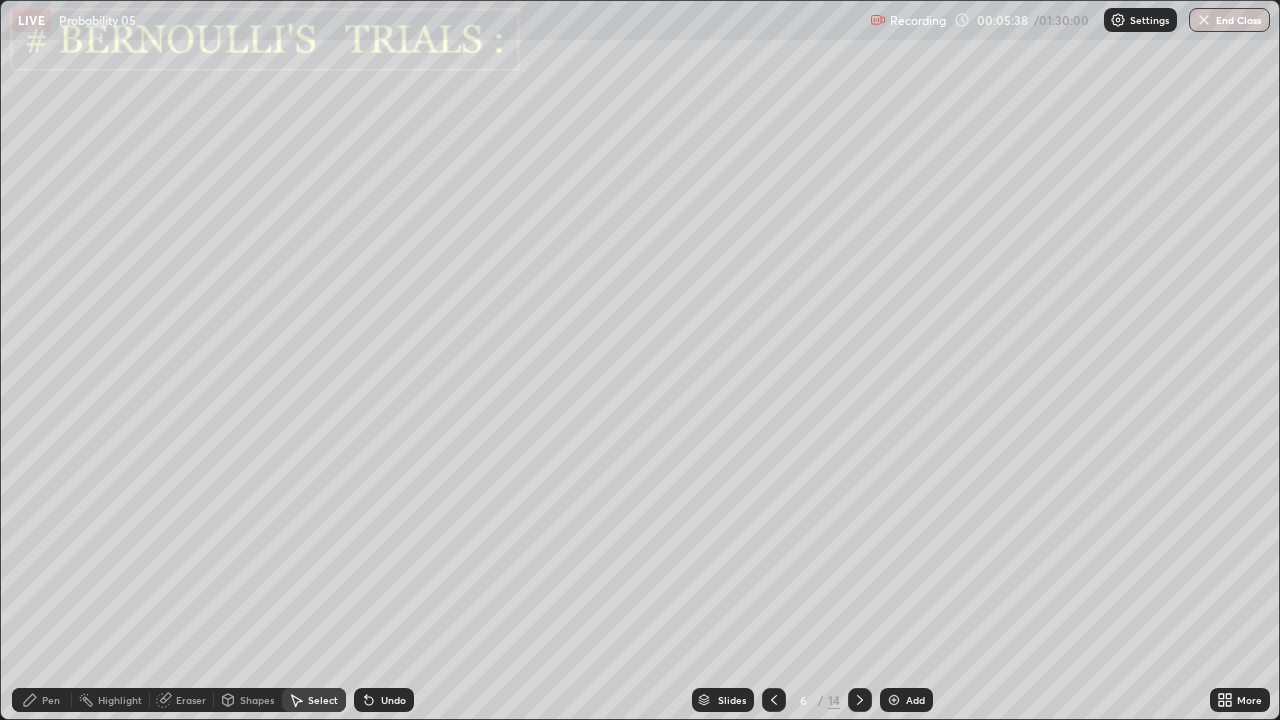 click 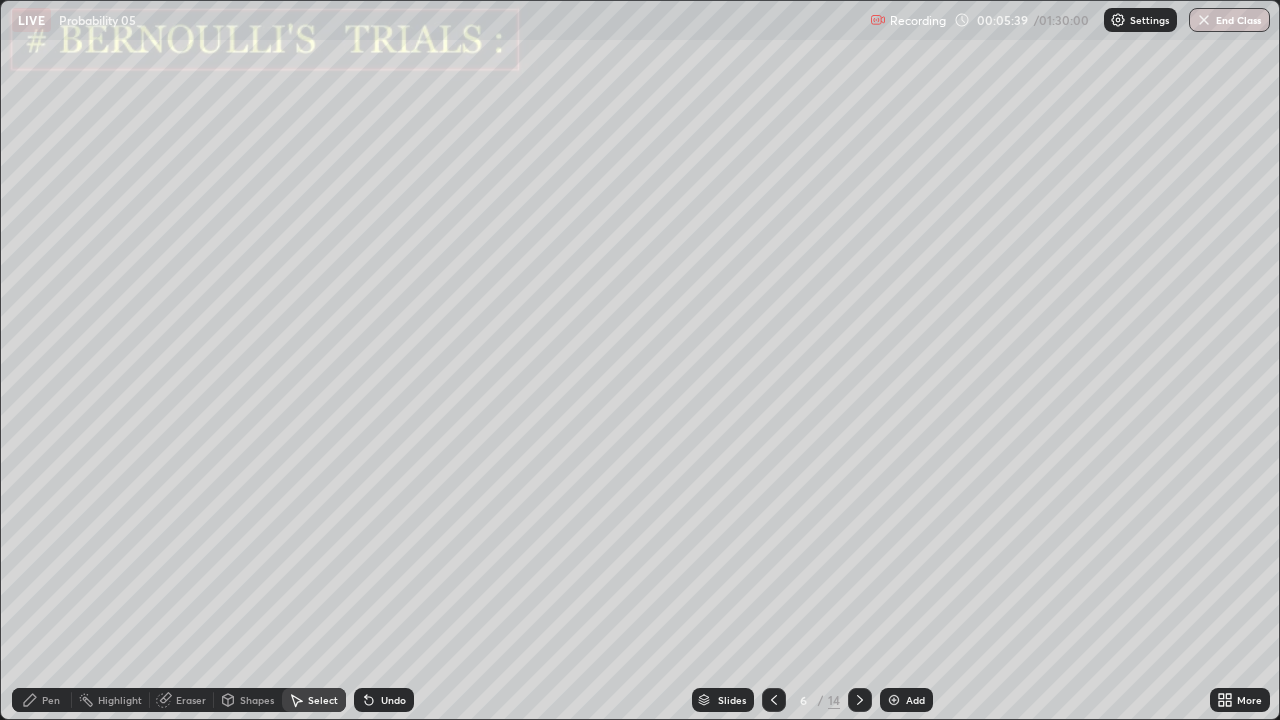 click on "Shapes" at bounding box center [248, 700] 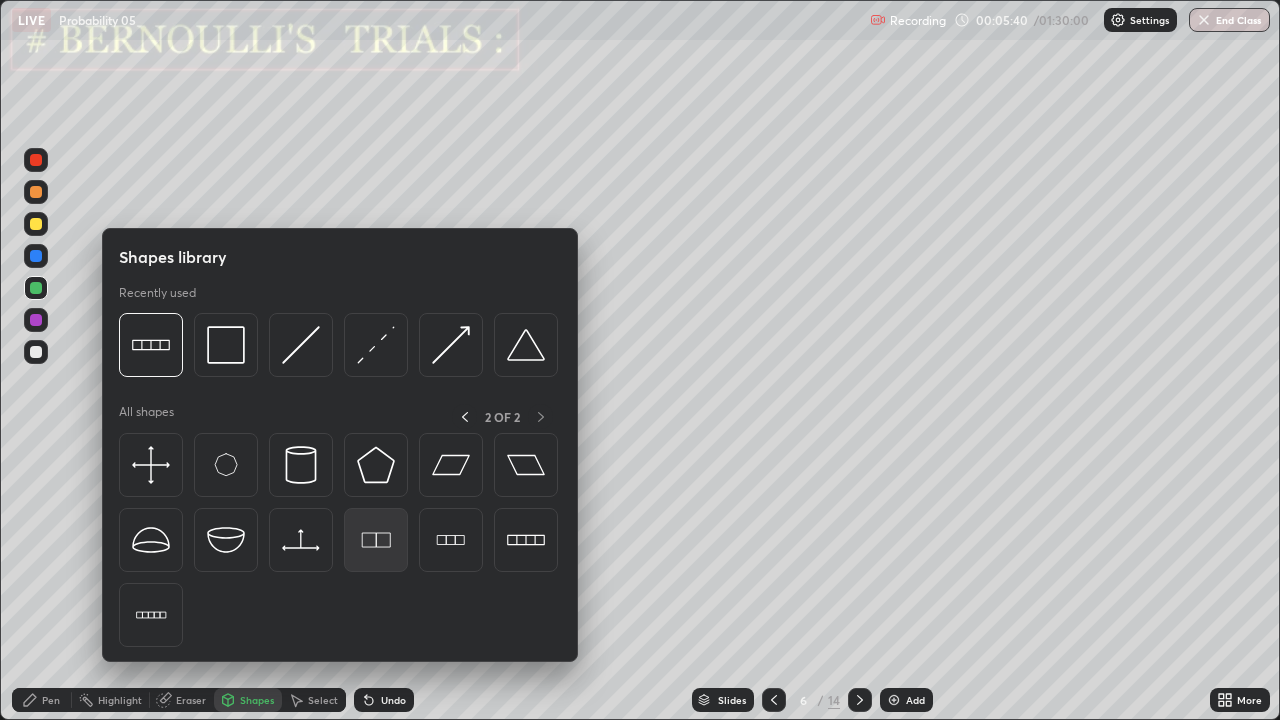 click at bounding box center (376, 540) 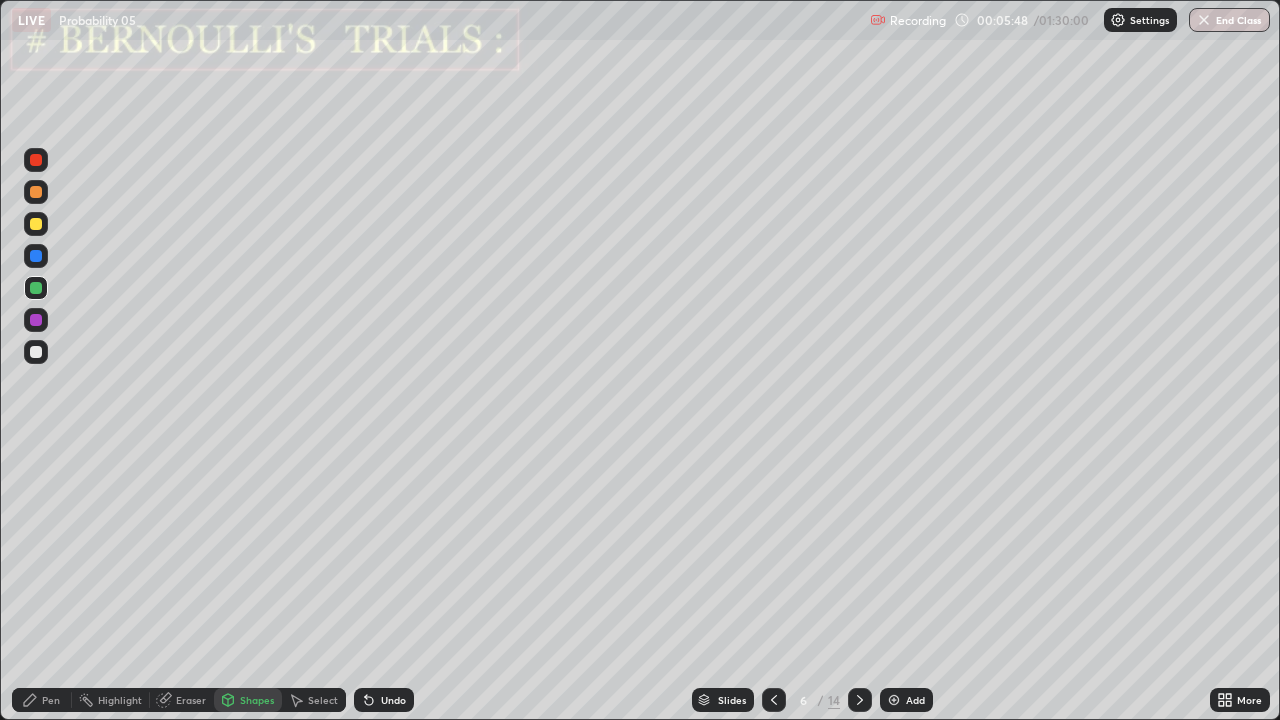 click on "Select" at bounding box center (323, 700) 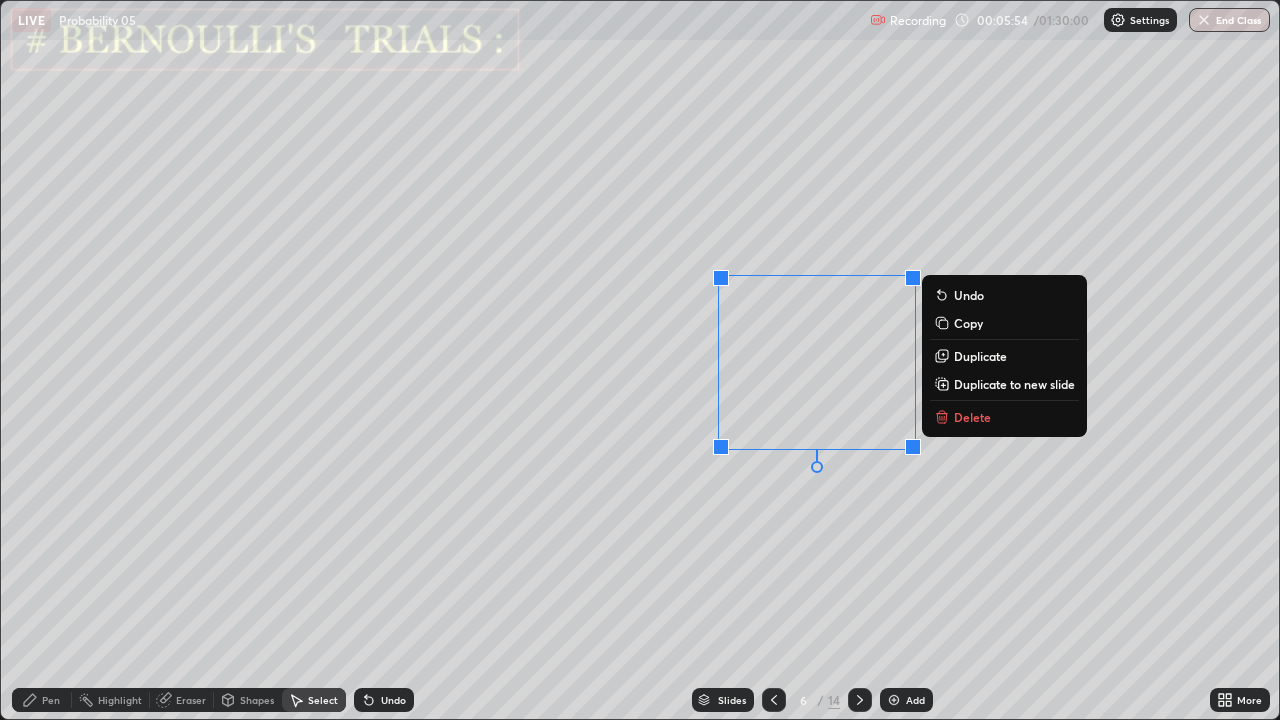 click on "Pen" at bounding box center (51, 700) 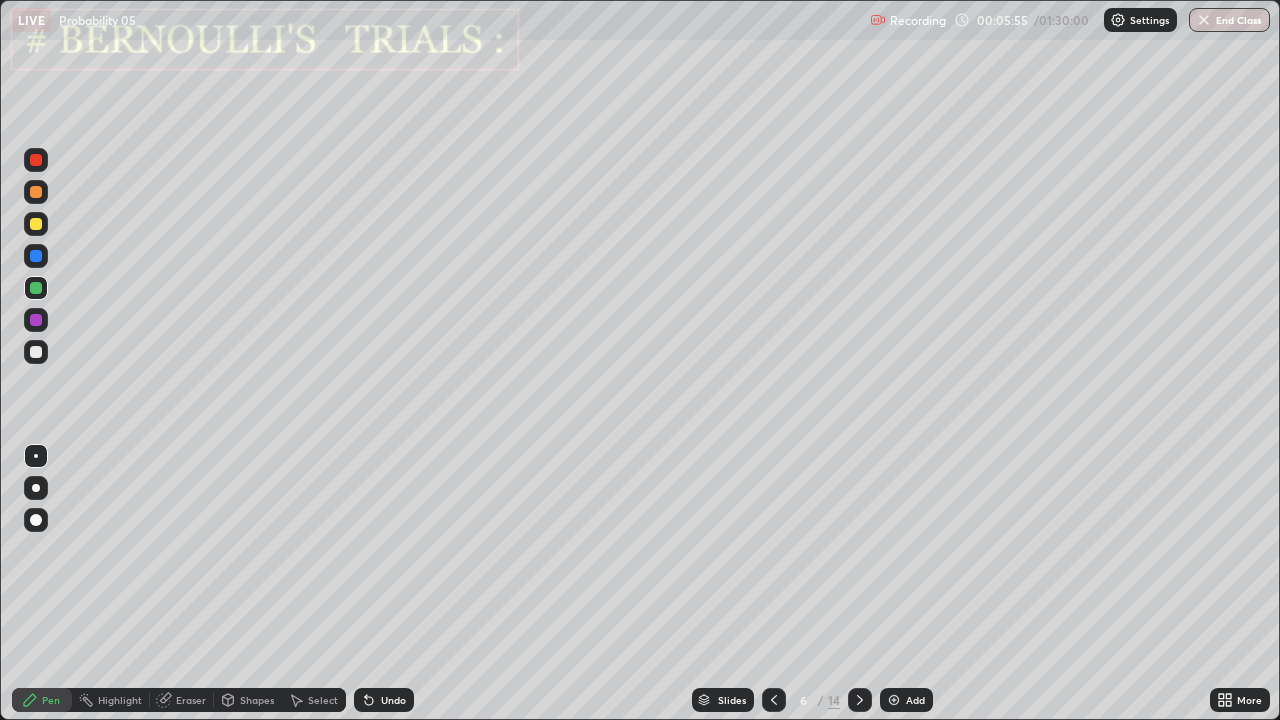 click at bounding box center (36, 320) 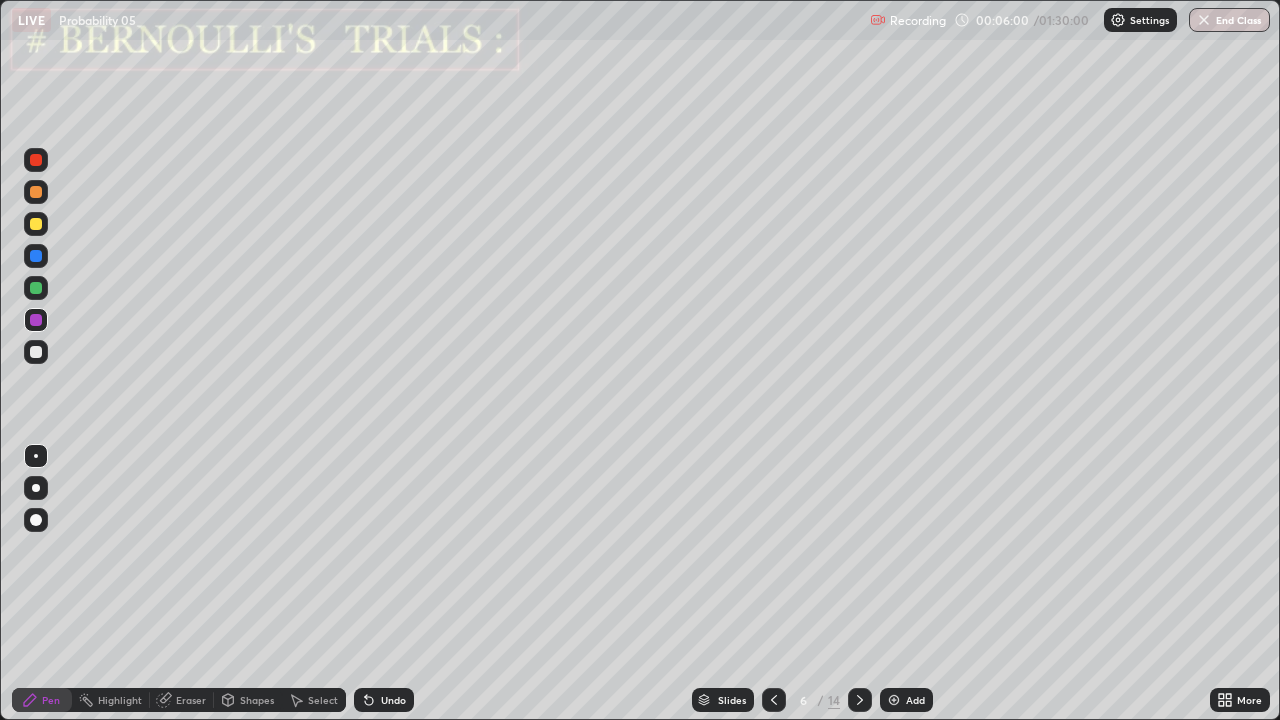 click at bounding box center [36, 192] 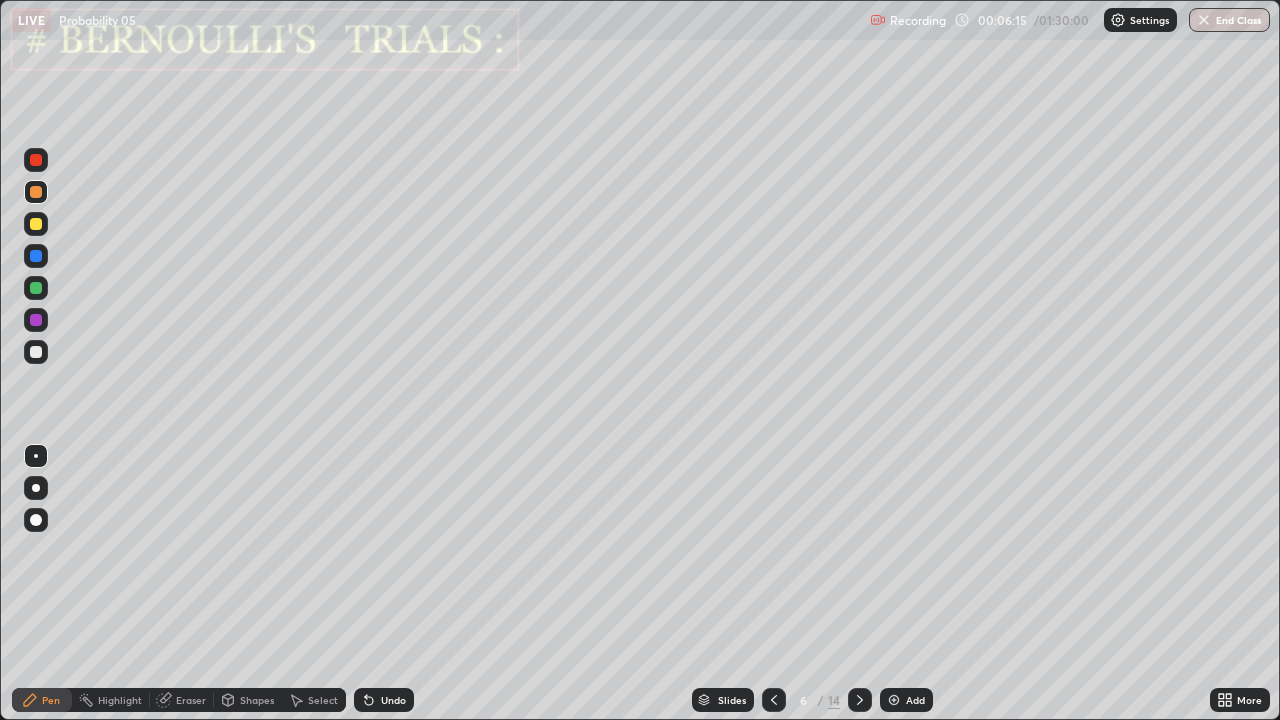 click at bounding box center (36, 256) 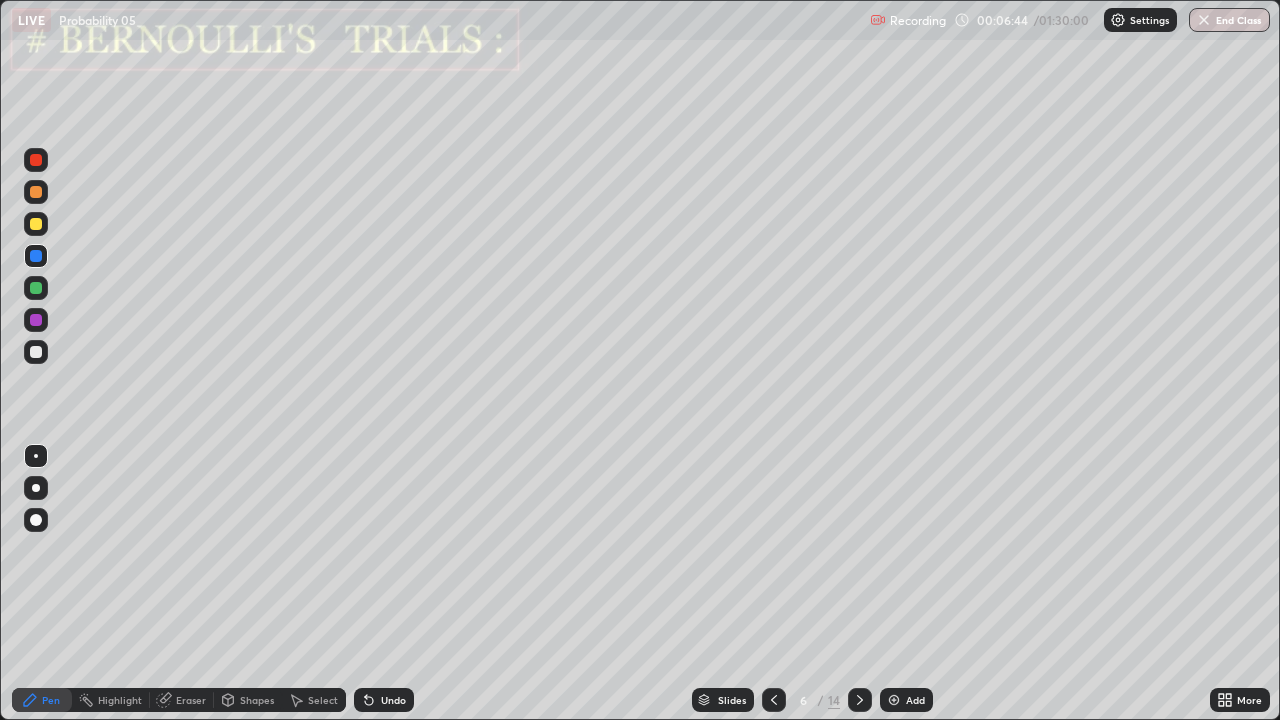 click at bounding box center [36, 320] 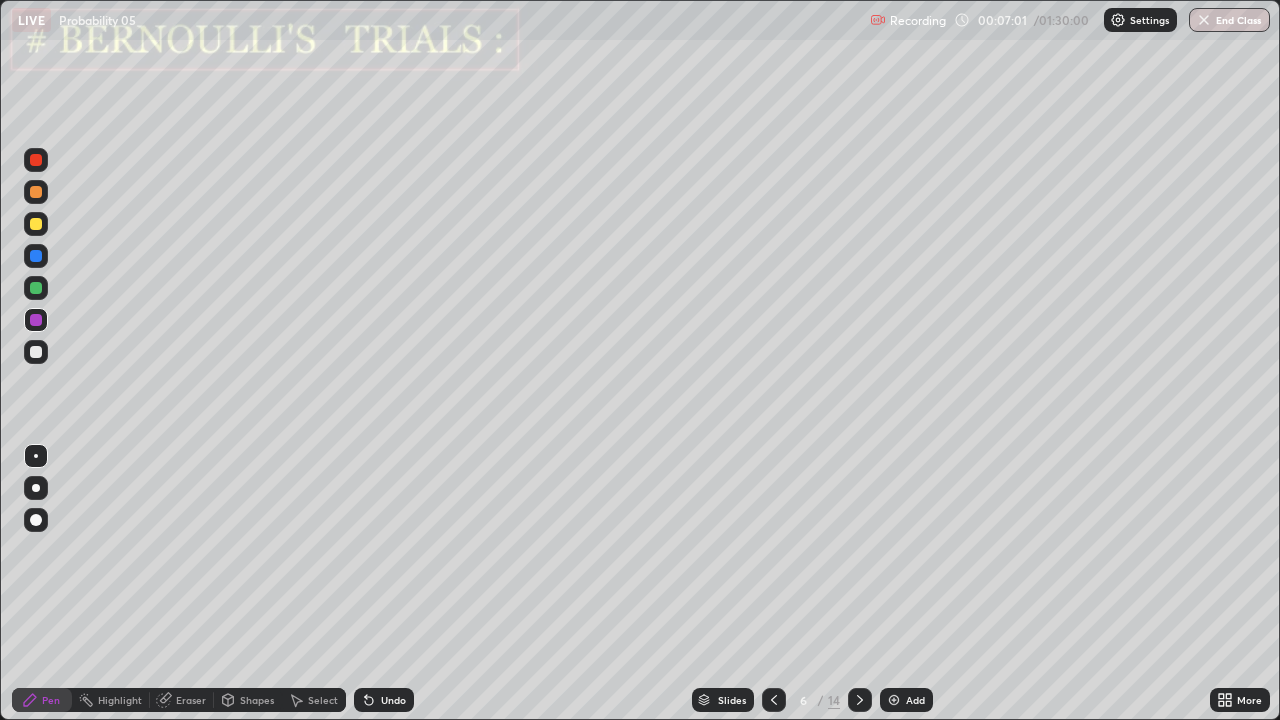 click at bounding box center (36, 192) 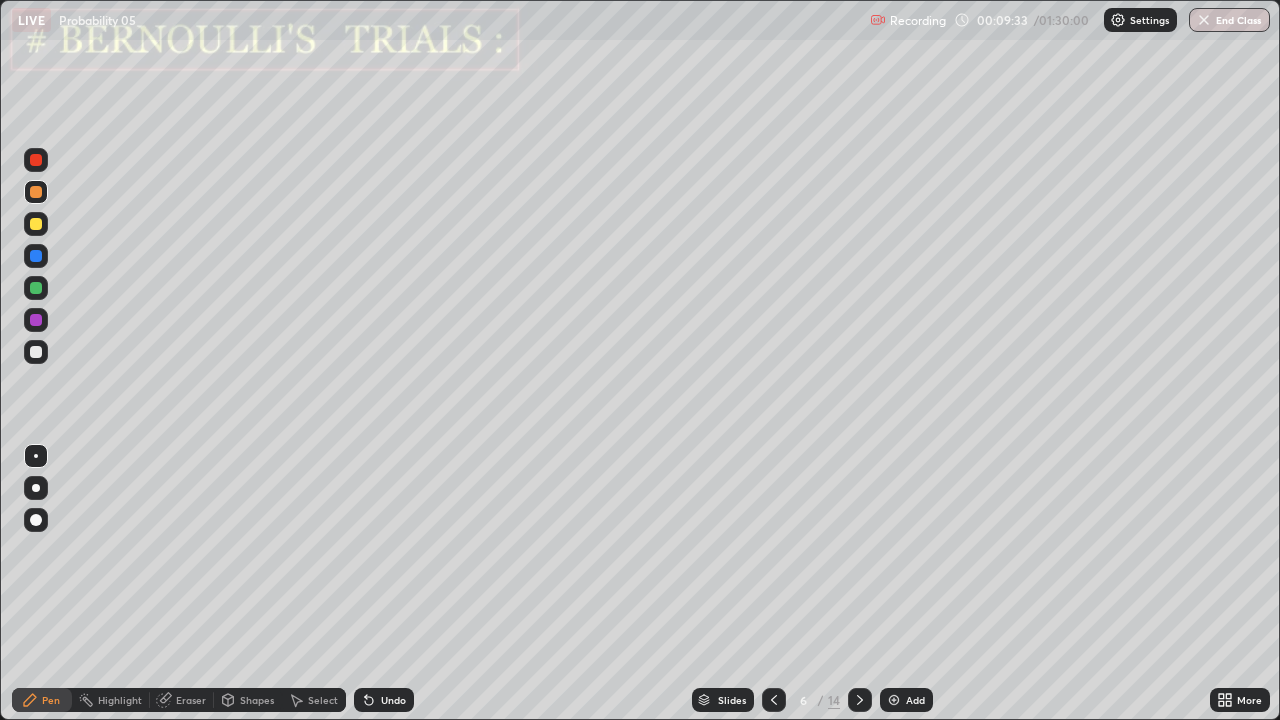 click at bounding box center [36, 352] 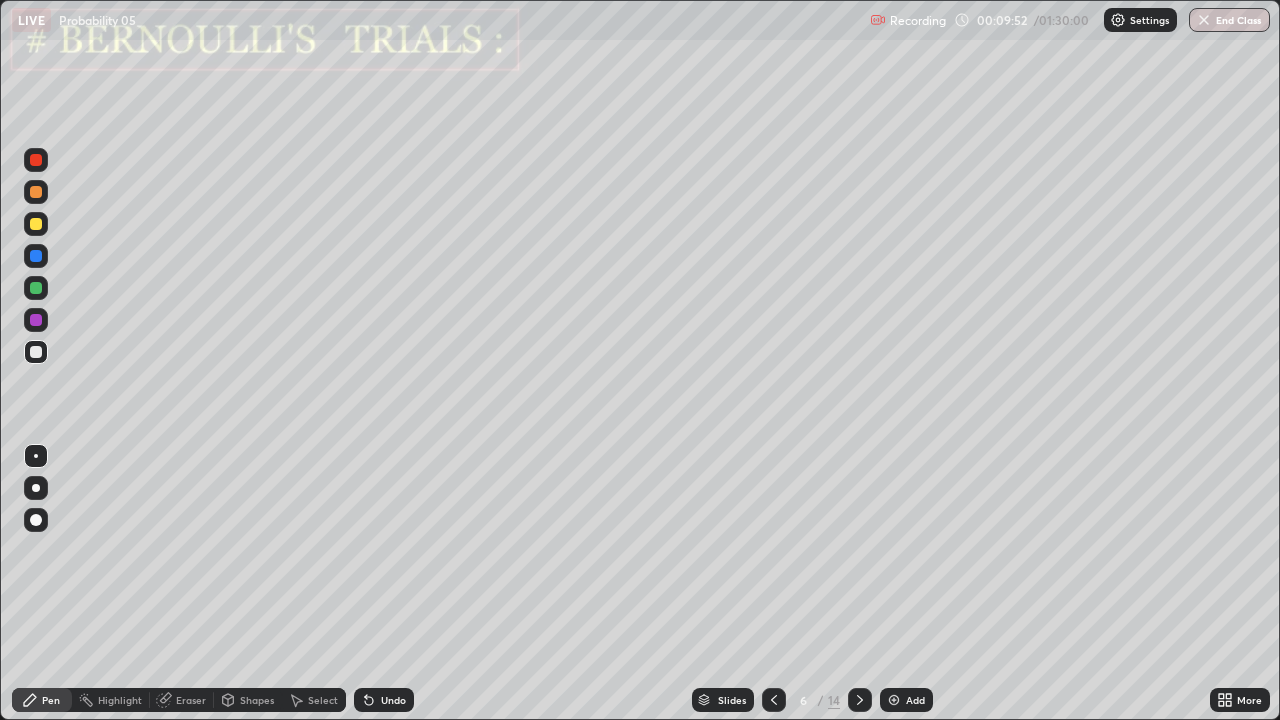 click at bounding box center (36, 288) 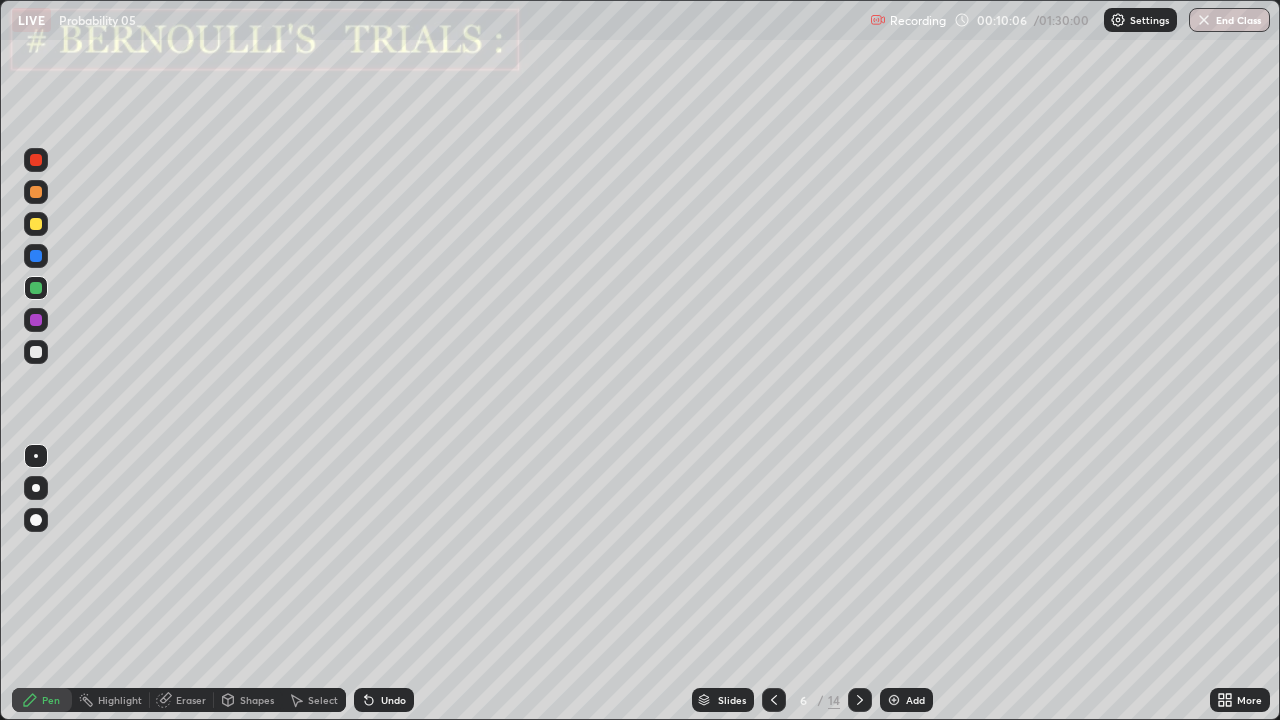 click at bounding box center [36, 320] 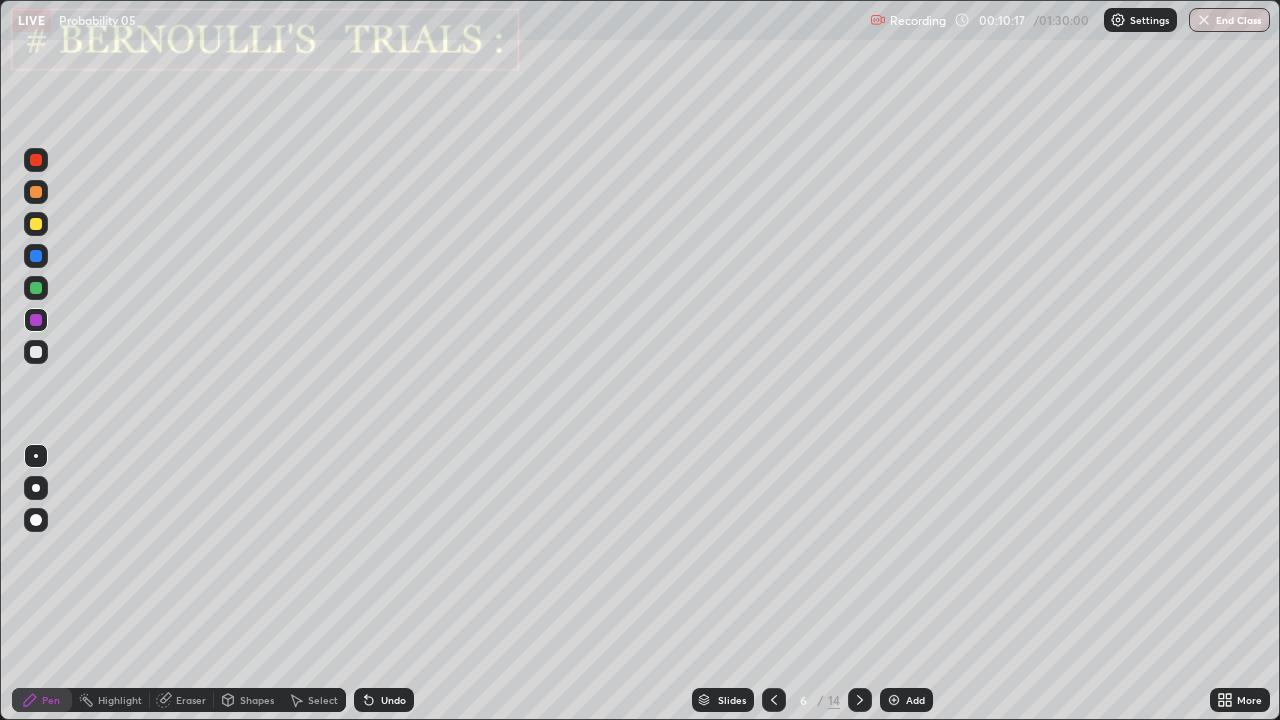 click at bounding box center (36, 256) 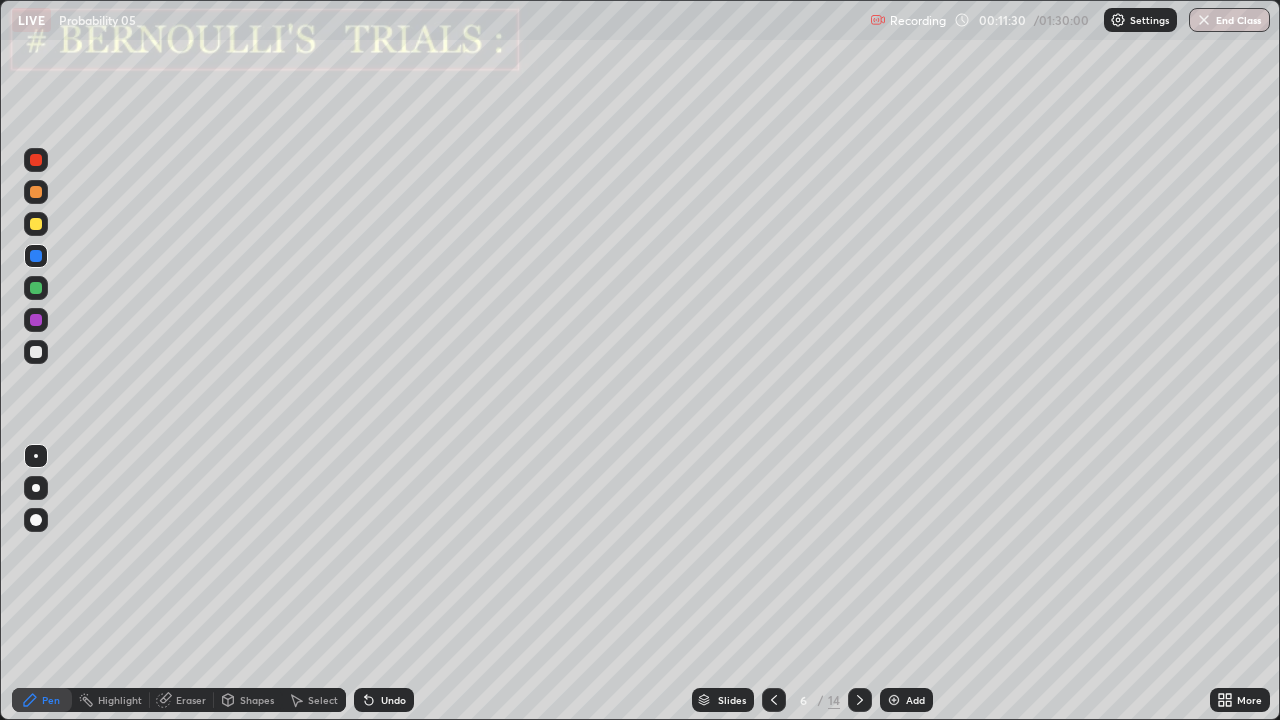 click at bounding box center (36, 320) 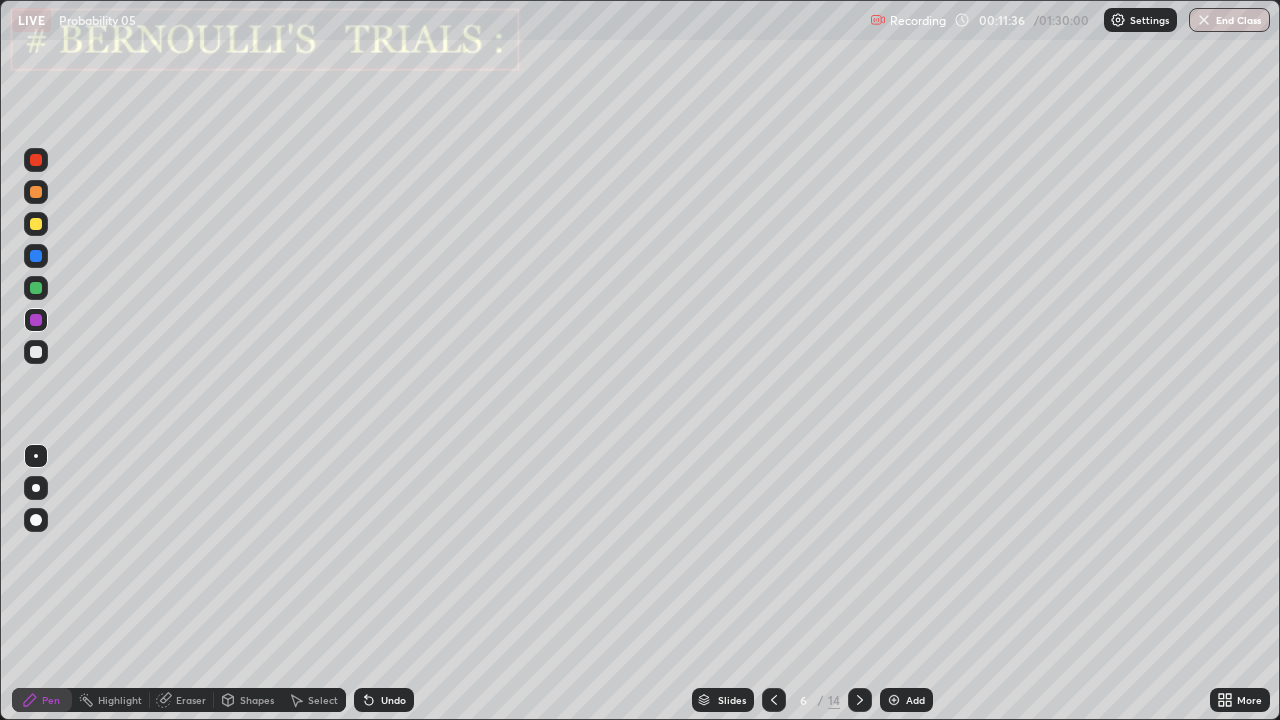 click on "More" at bounding box center [1240, 700] 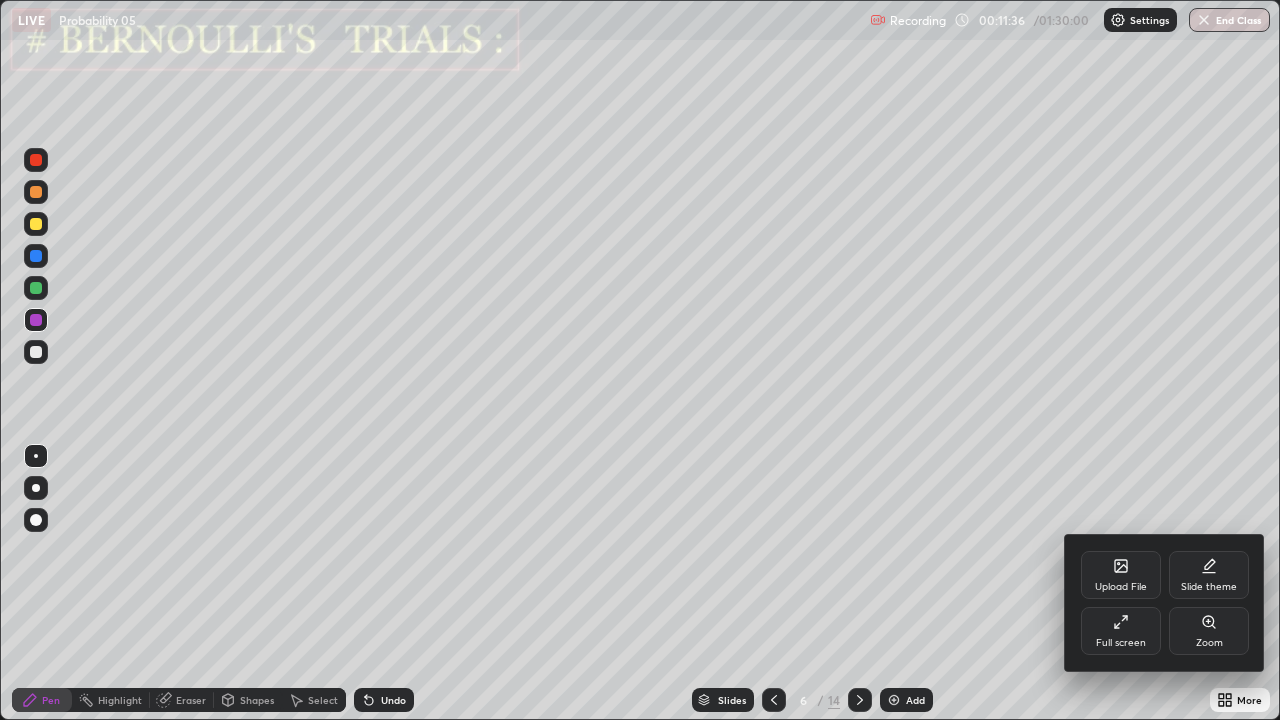 click on "Upload File Slide theme Full screen Zoom" at bounding box center (1165, 603) 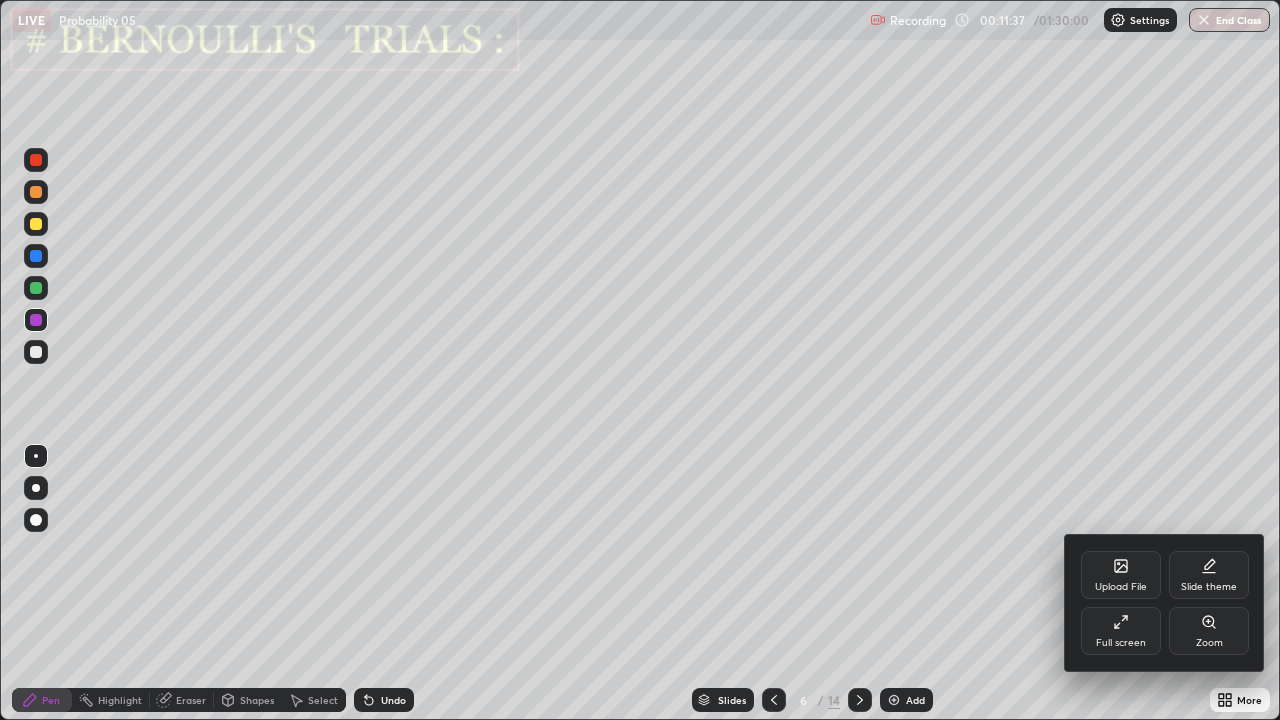 click at bounding box center (640, 360) 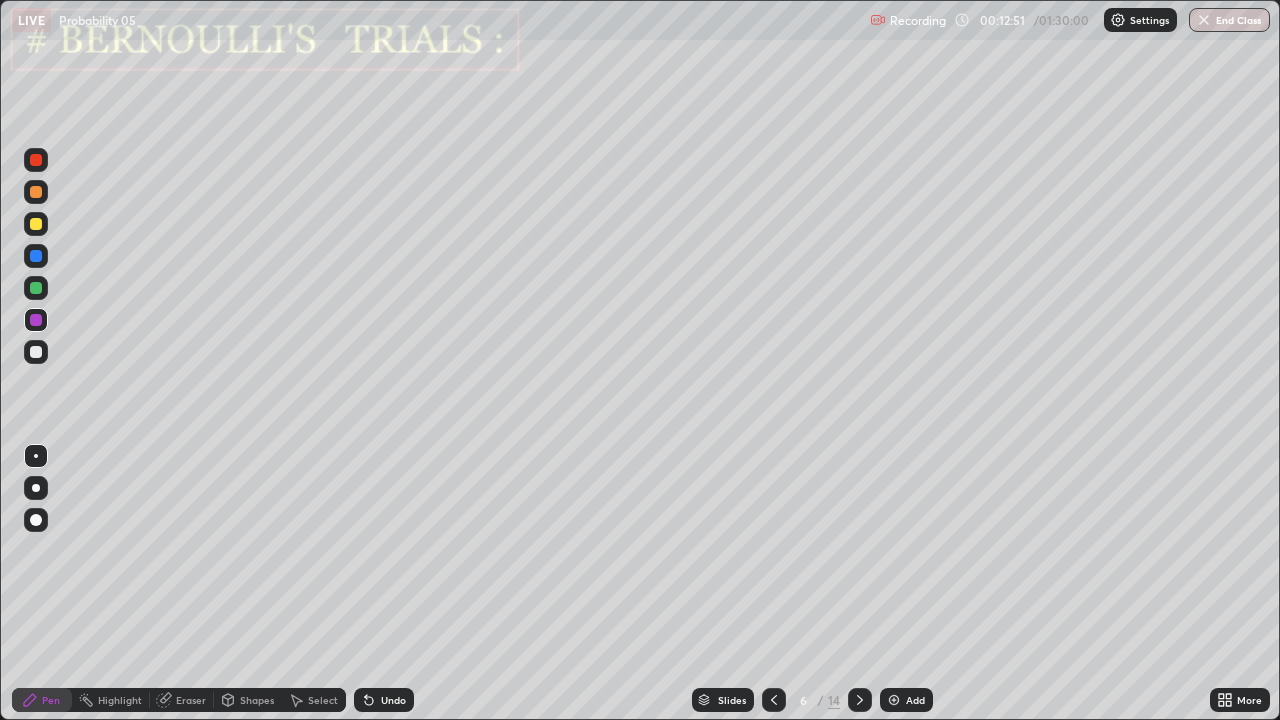 click at bounding box center [36, 352] 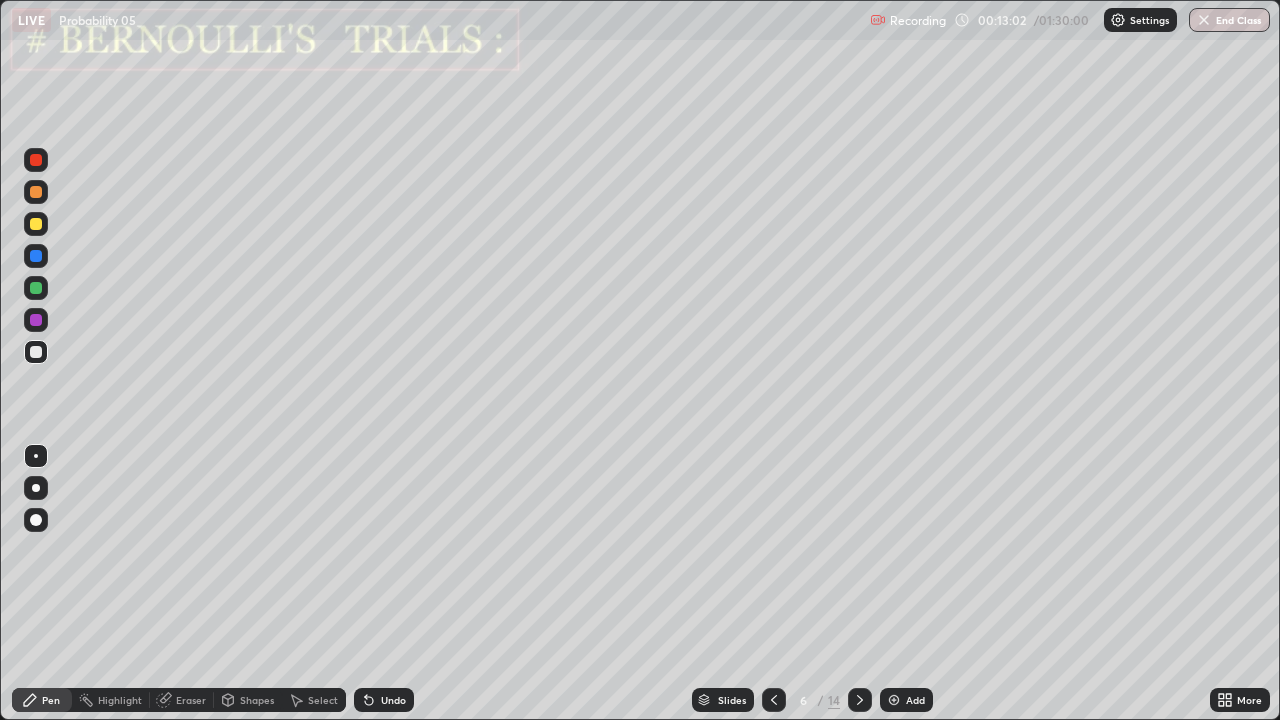 click on "Add" at bounding box center (906, 700) 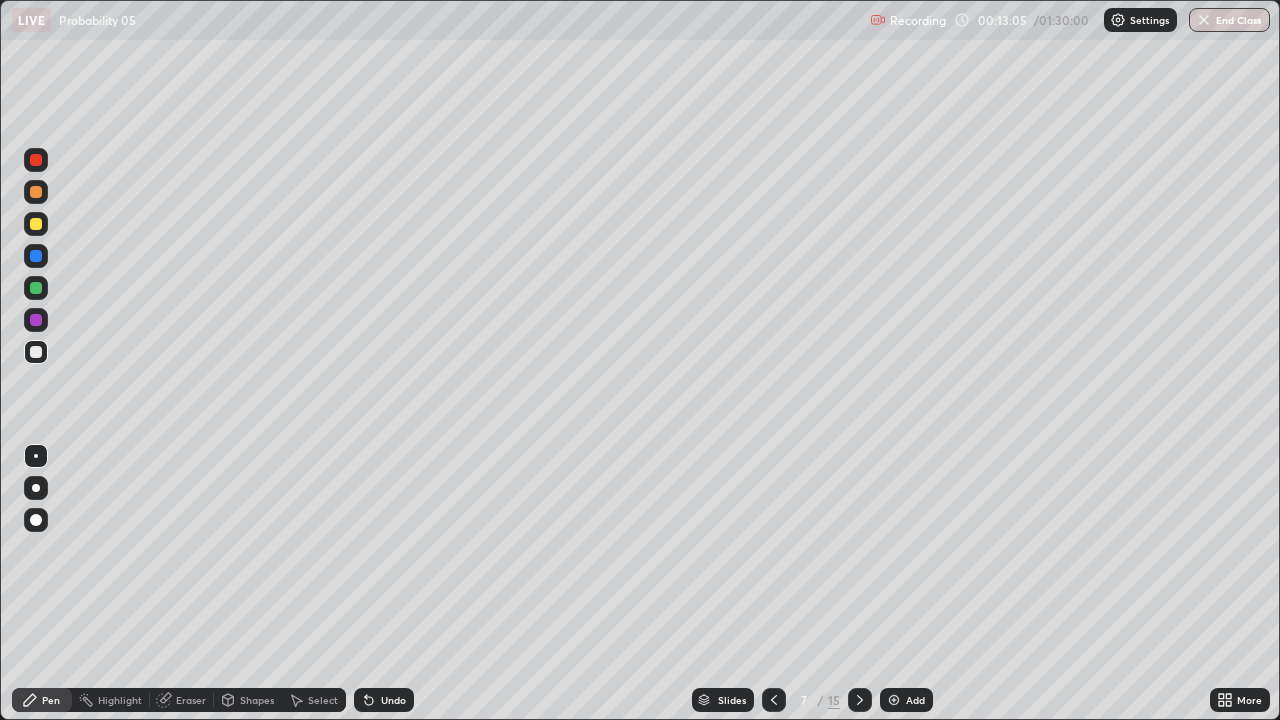 click at bounding box center (36, 320) 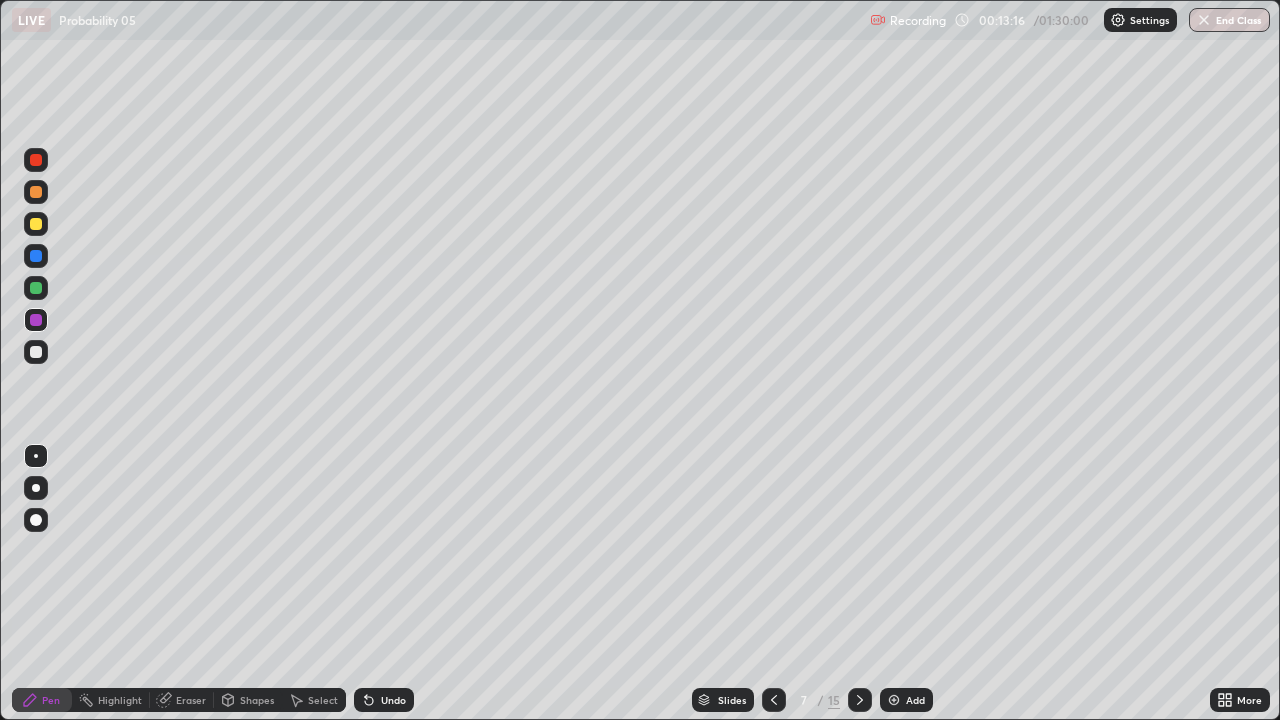 click at bounding box center (36, 288) 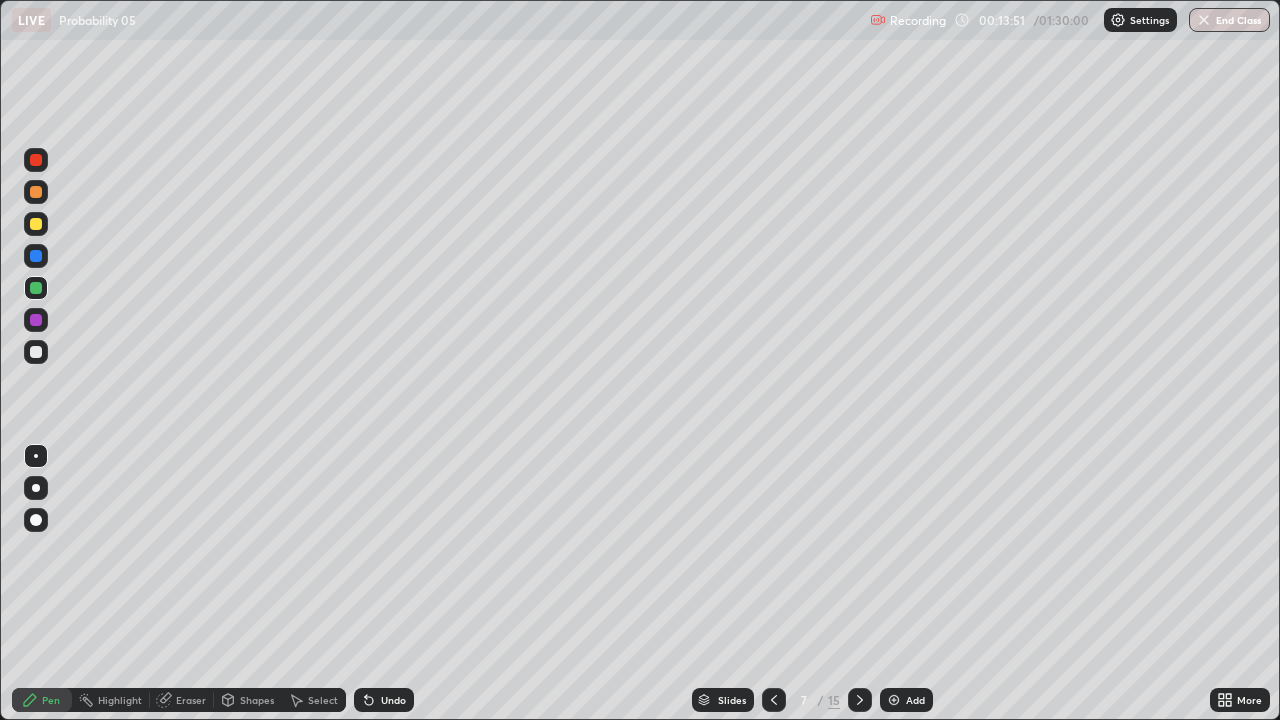click 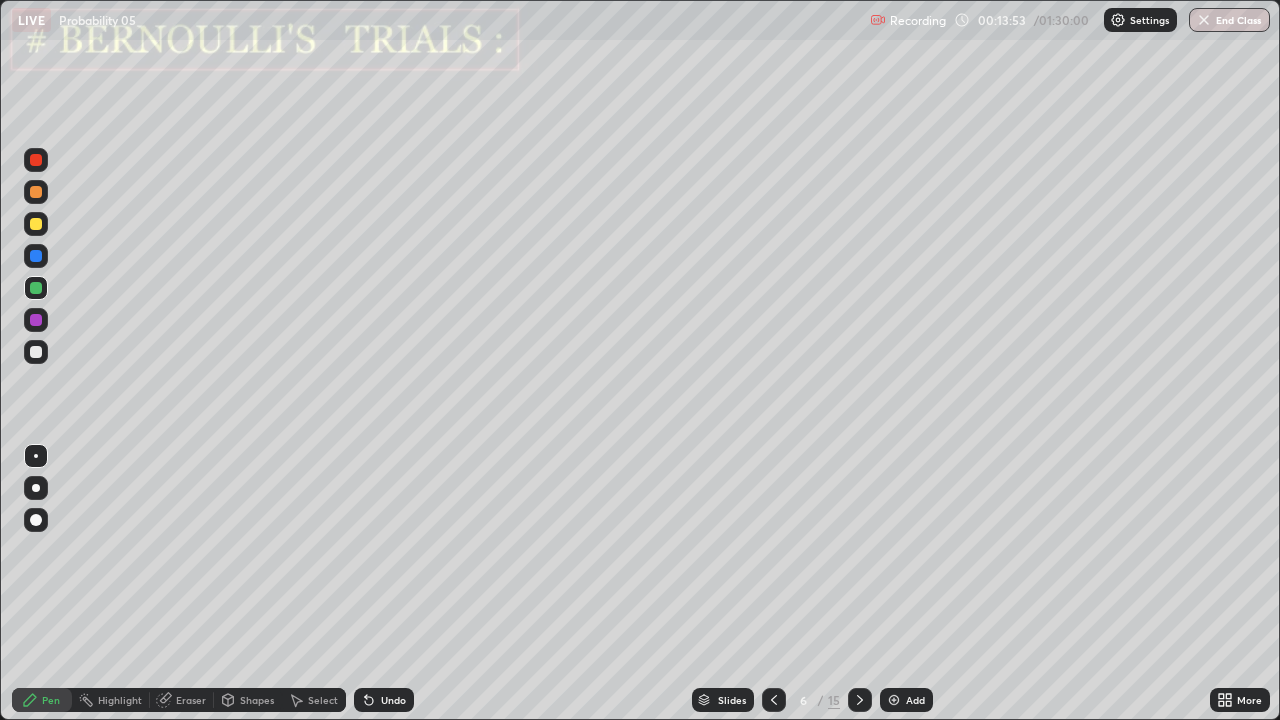 click 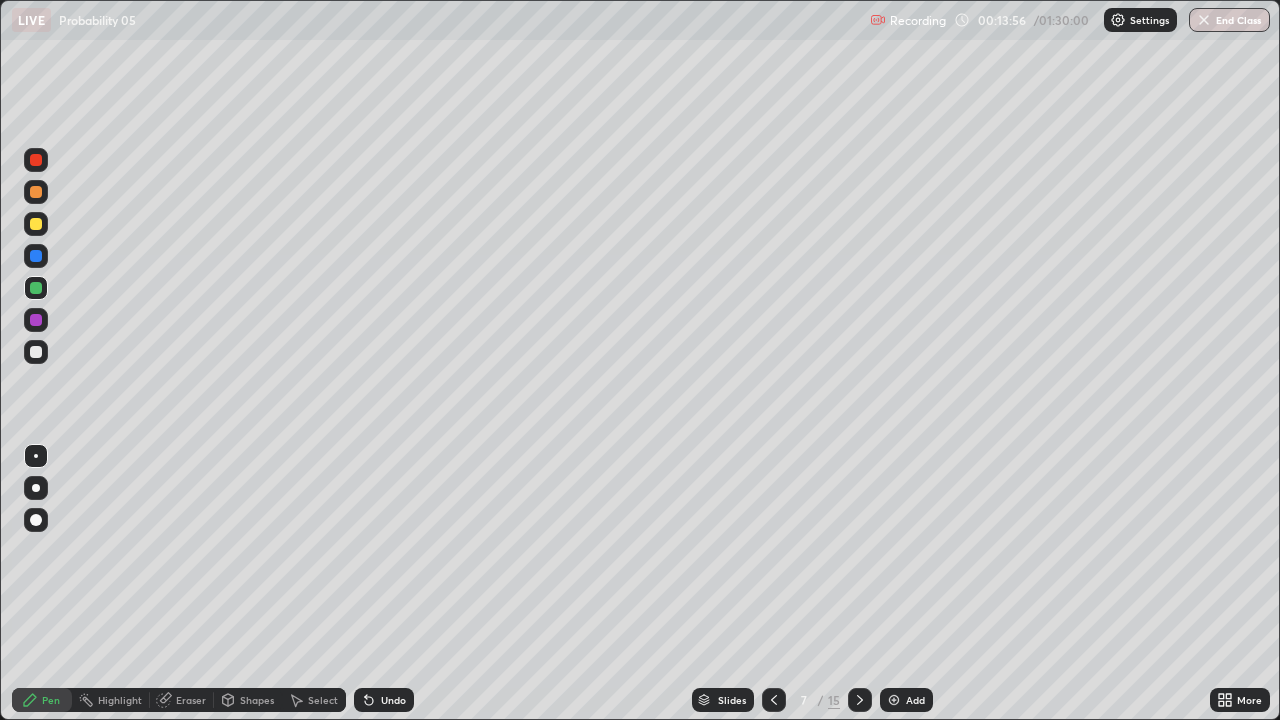 click at bounding box center [36, 256] 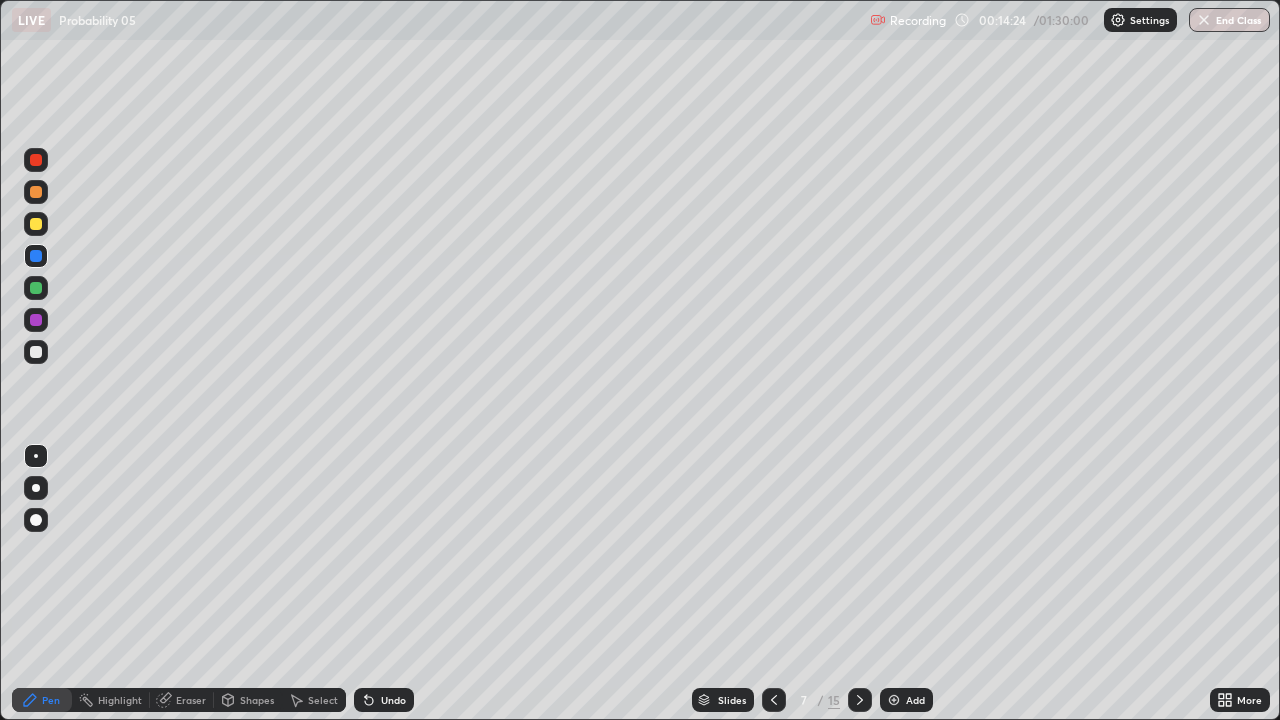 click at bounding box center (36, 288) 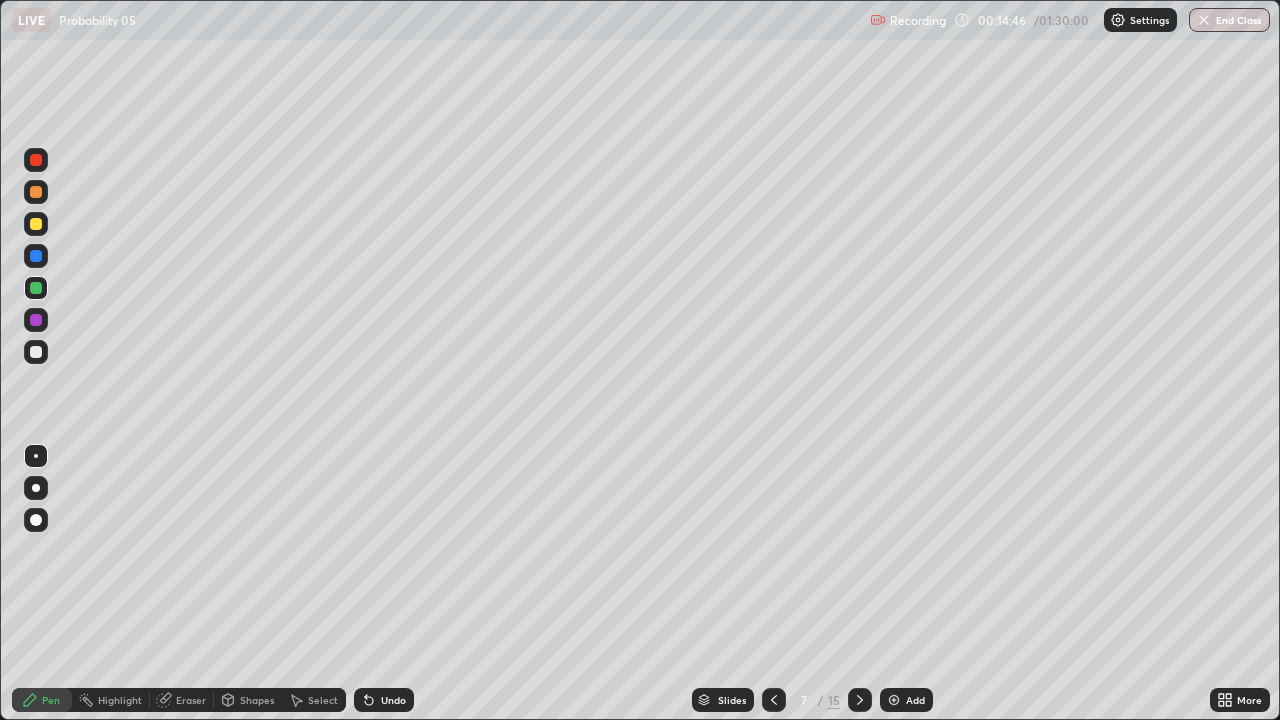 click at bounding box center [36, 256] 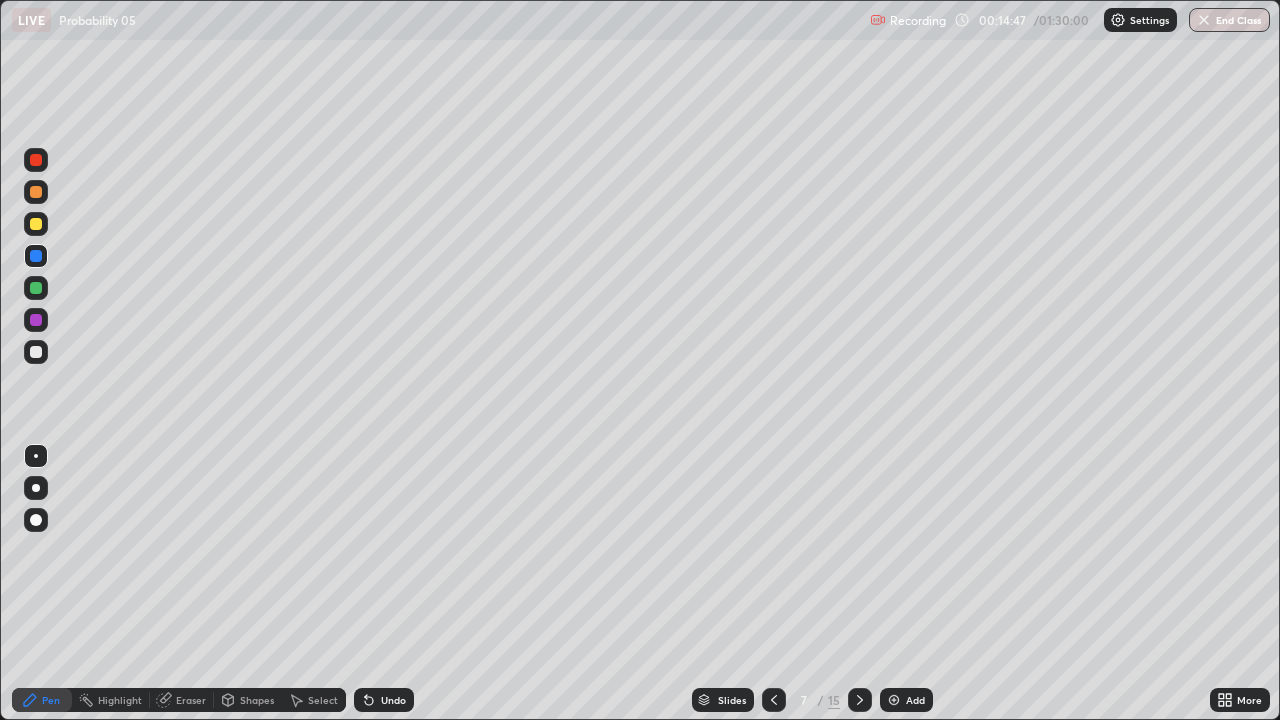 click at bounding box center (36, 320) 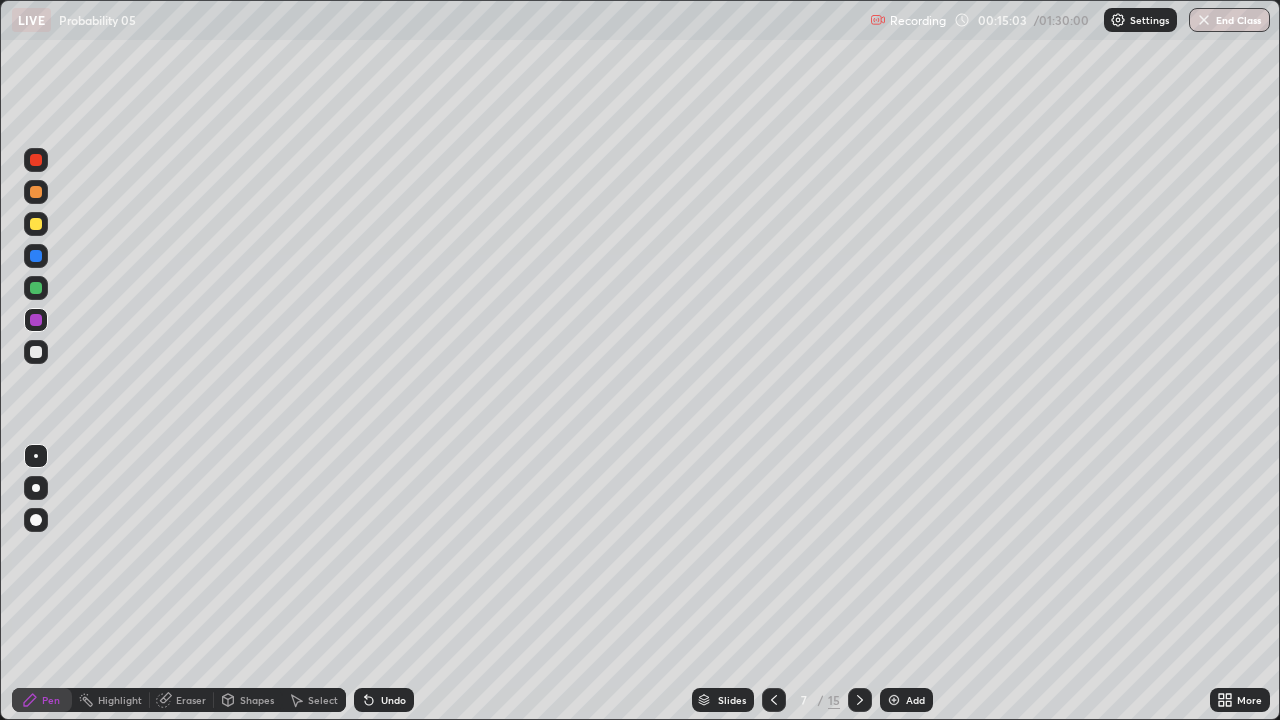 click on "Shapes" at bounding box center [257, 700] 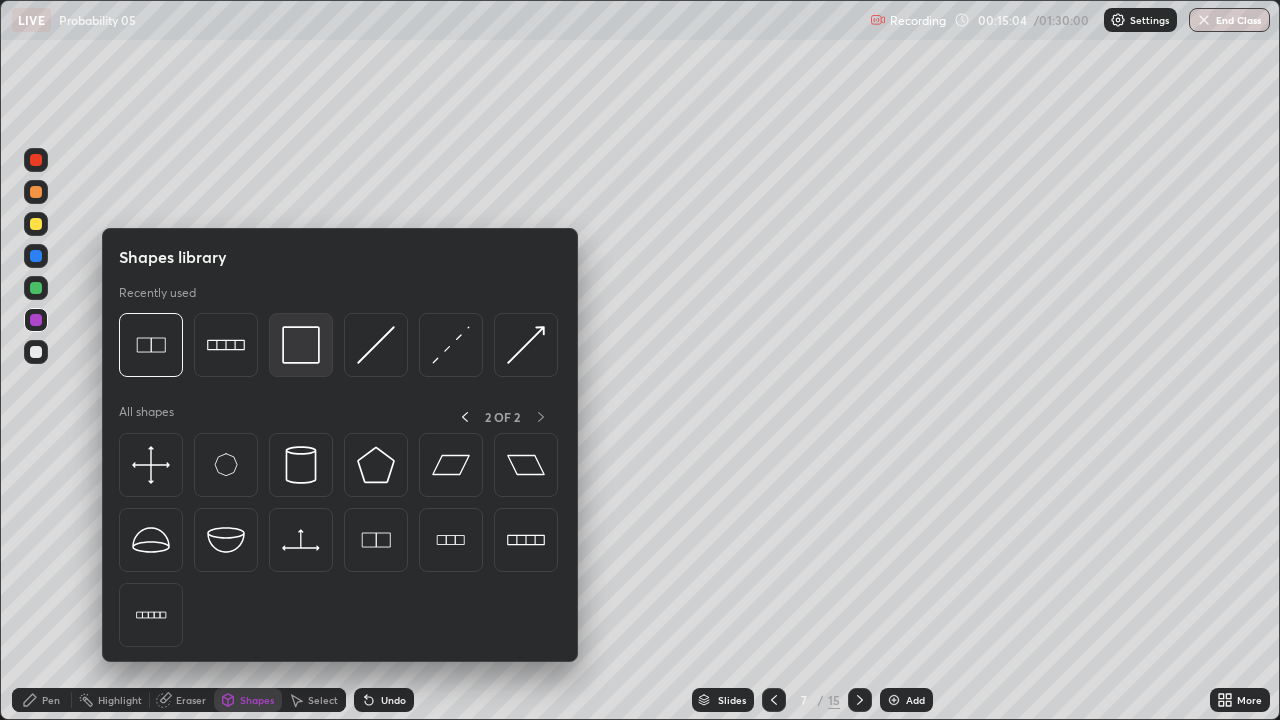 click at bounding box center (301, 345) 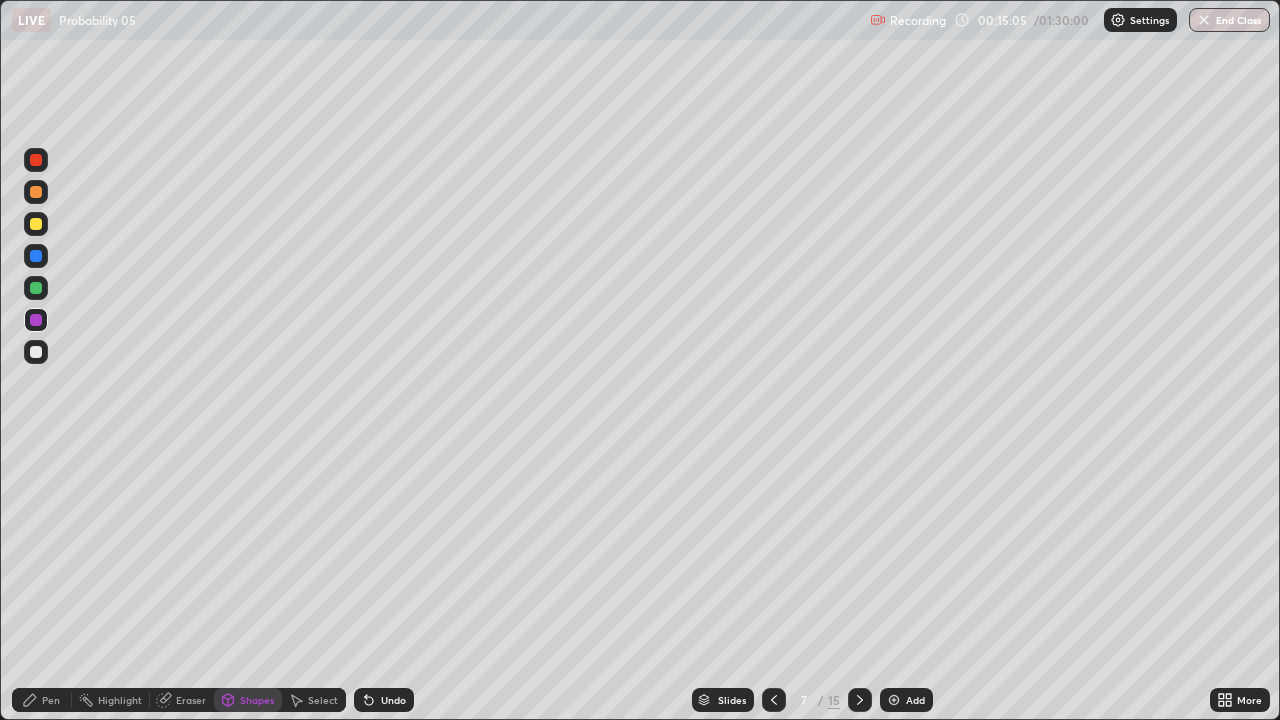click at bounding box center [36, 160] 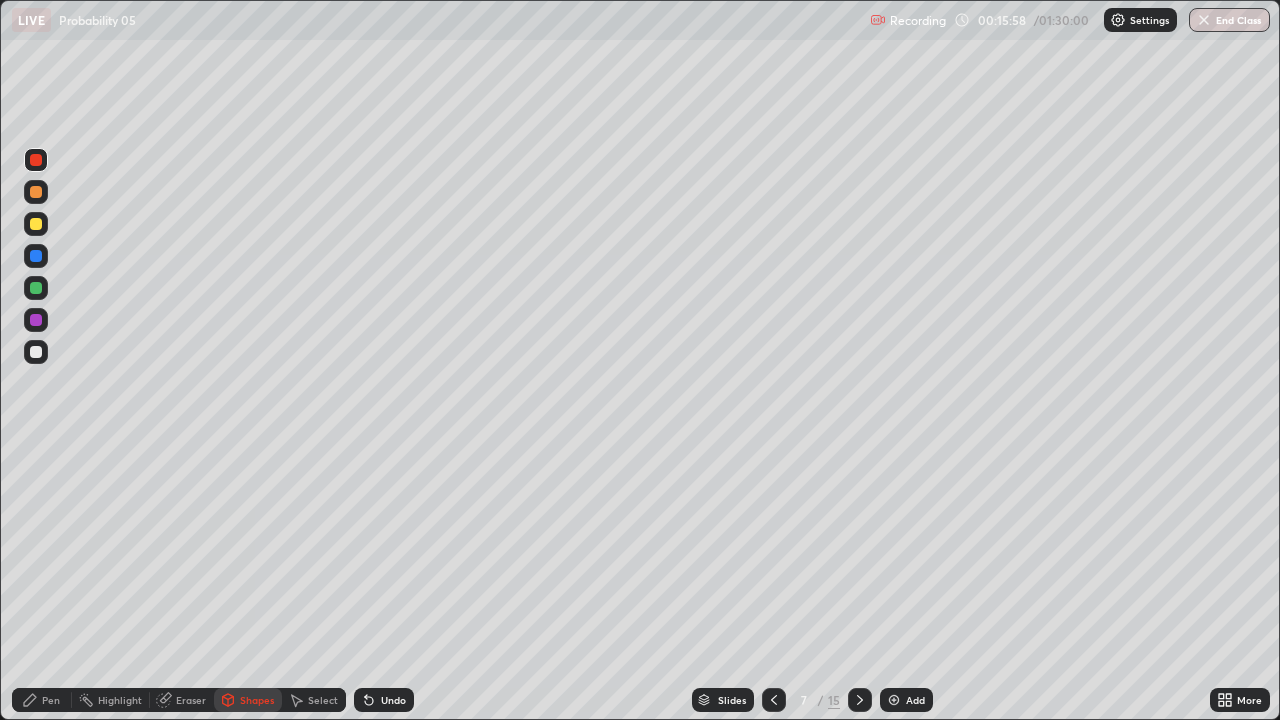 click at bounding box center (36, 192) 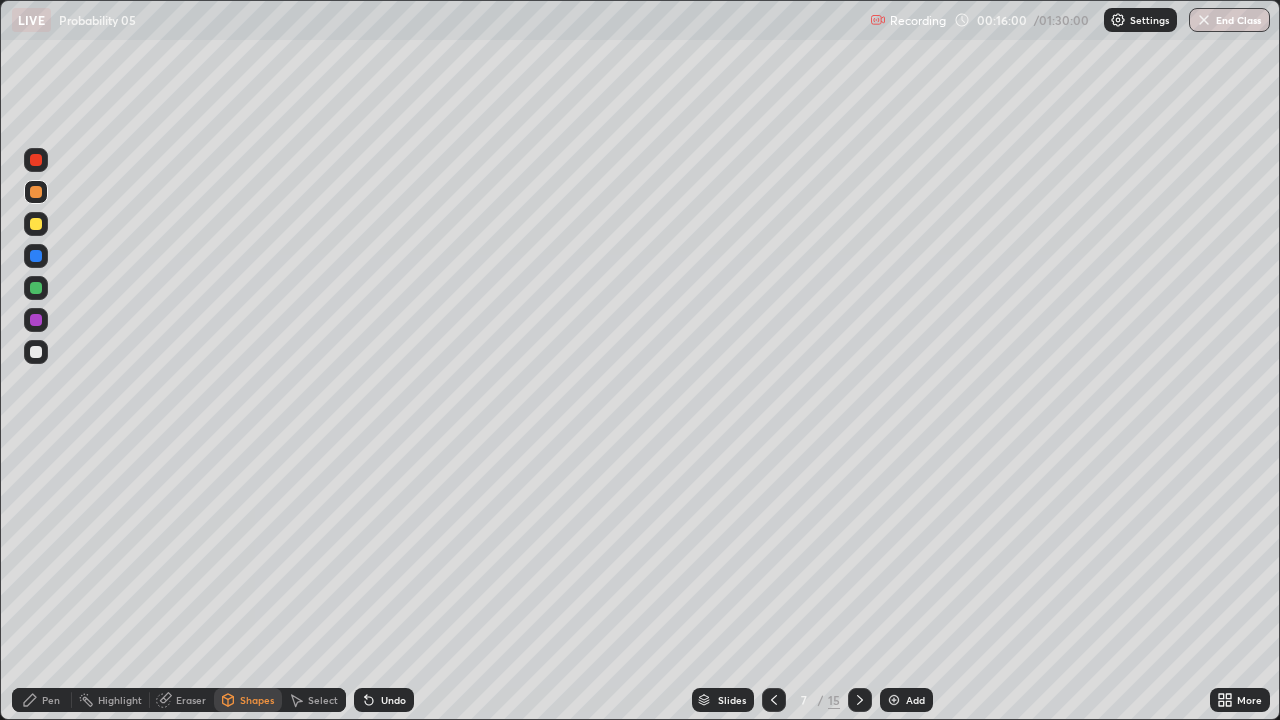 click on "Undo" at bounding box center [384, 700] 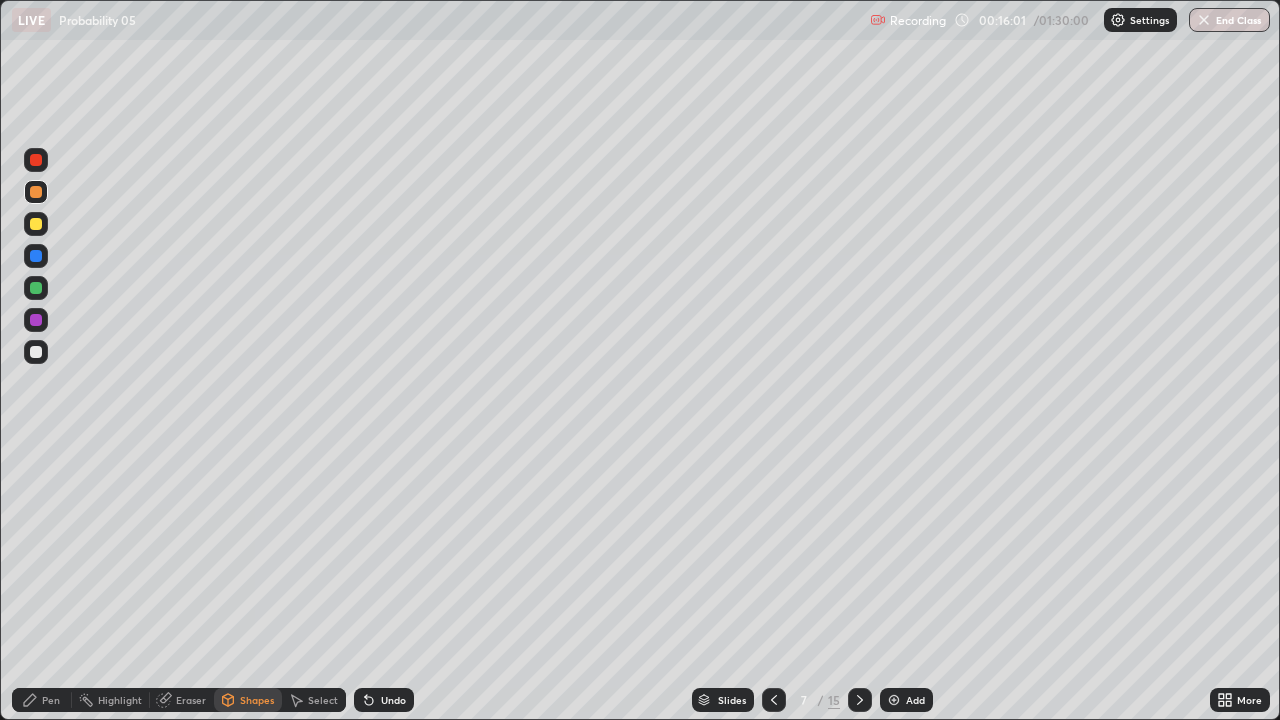 click on "Pen" at bounding box center [51, 700] 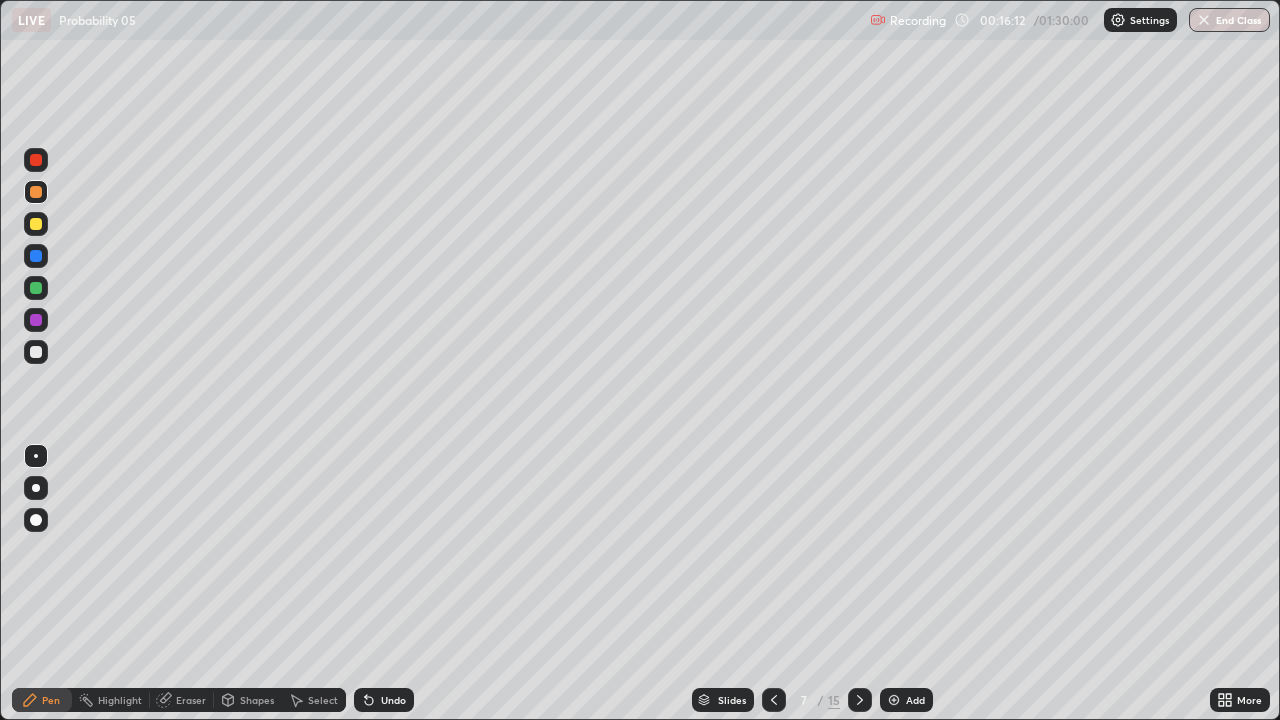 click on "Eraser" at bounding box center [191, 700] 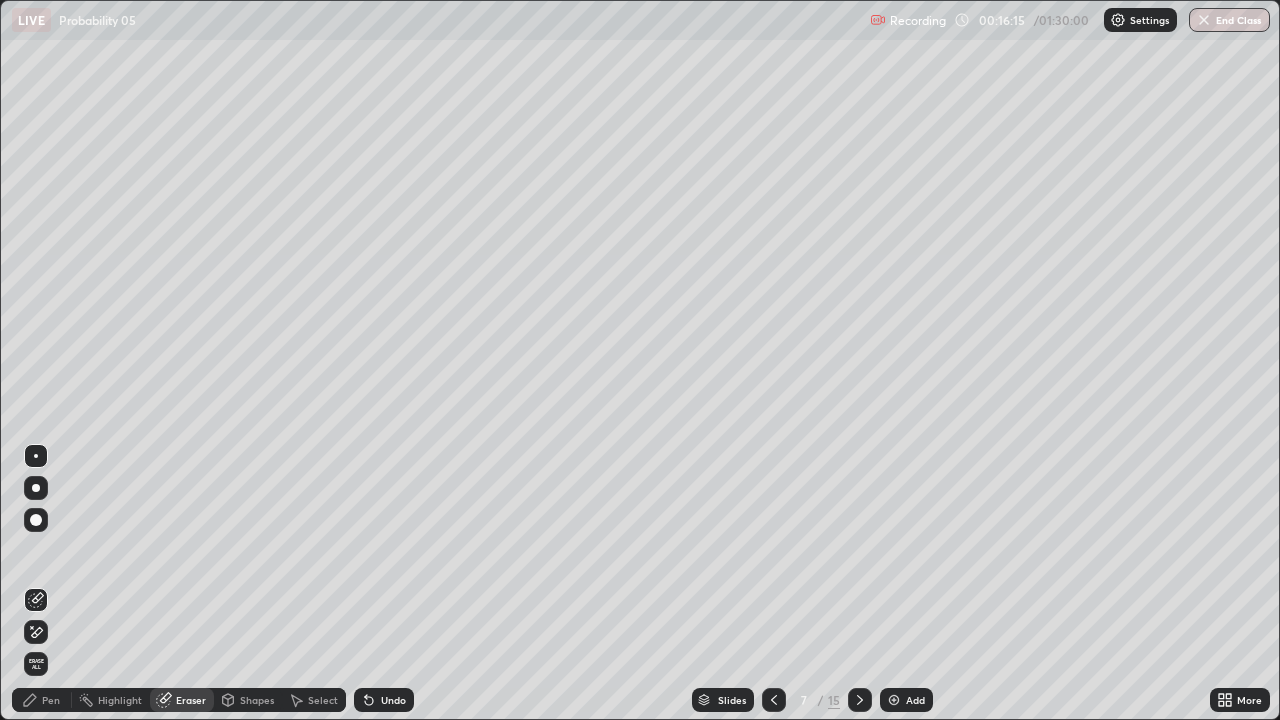 click on "Pen" at bounding box center [42, 700] 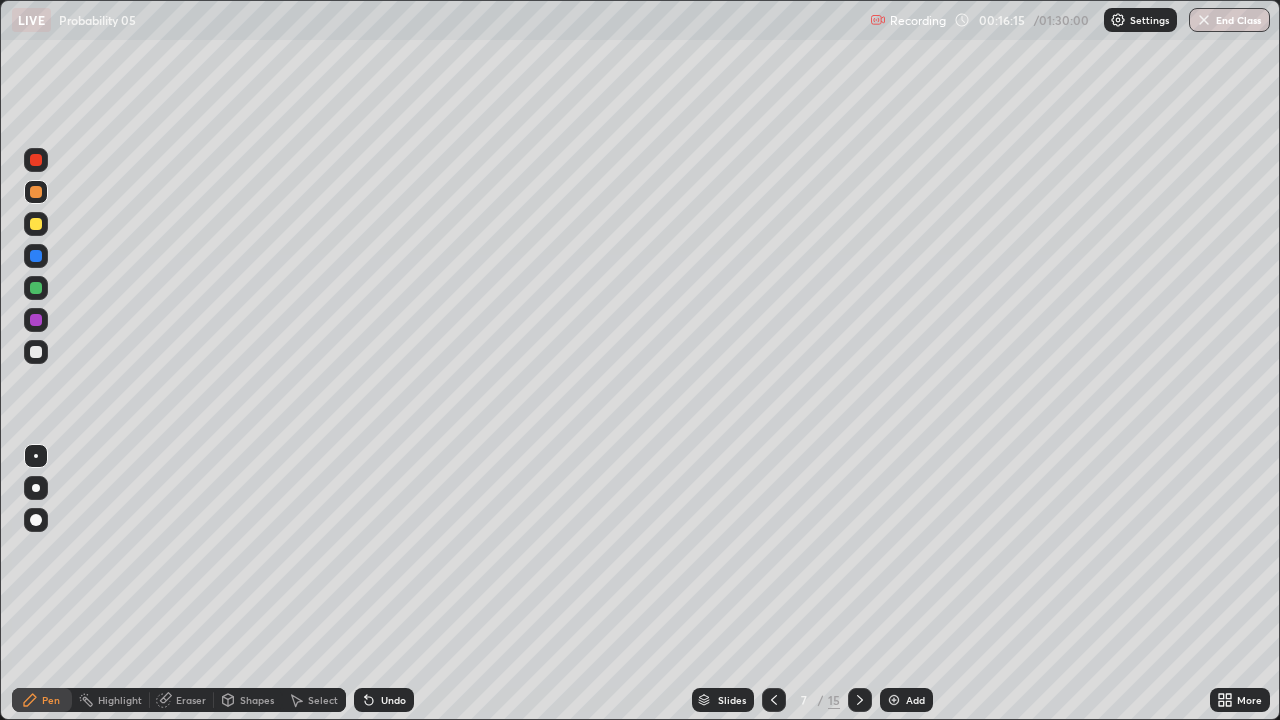 click at bounding box center [36, 320] 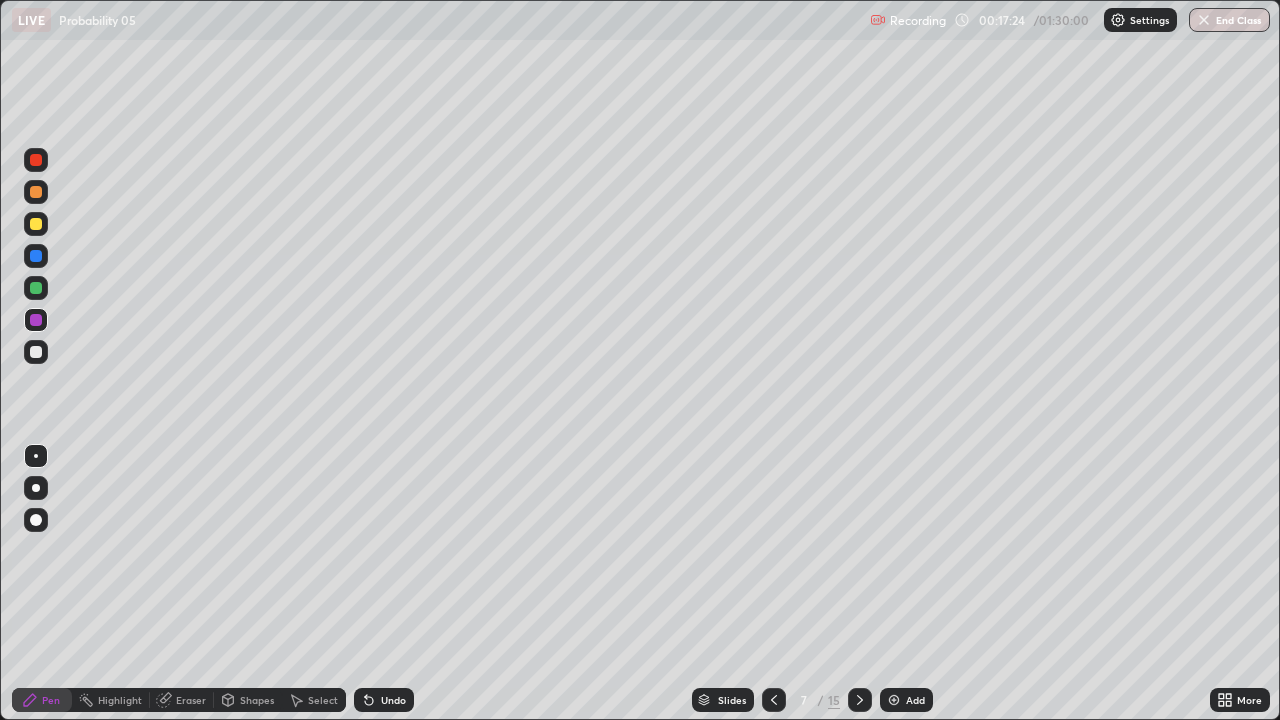 click 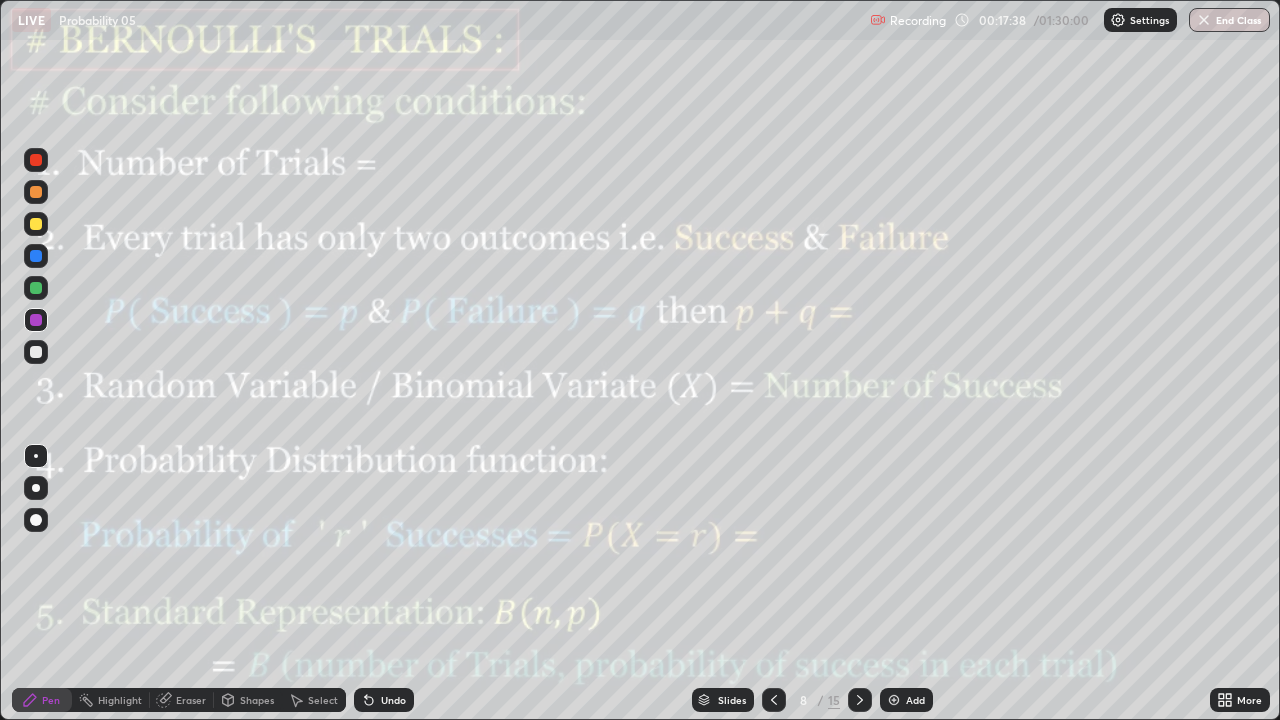 click at bounding box center [36, 320] 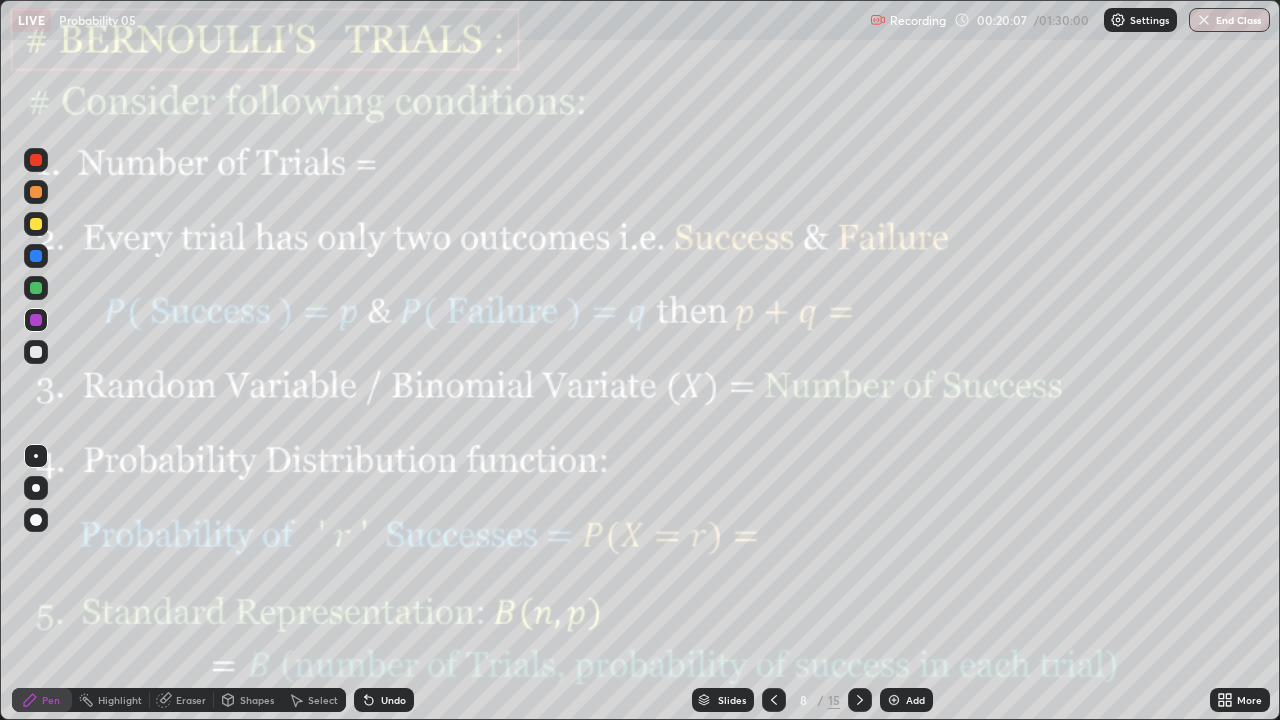 click at bounding box center [36, 320] 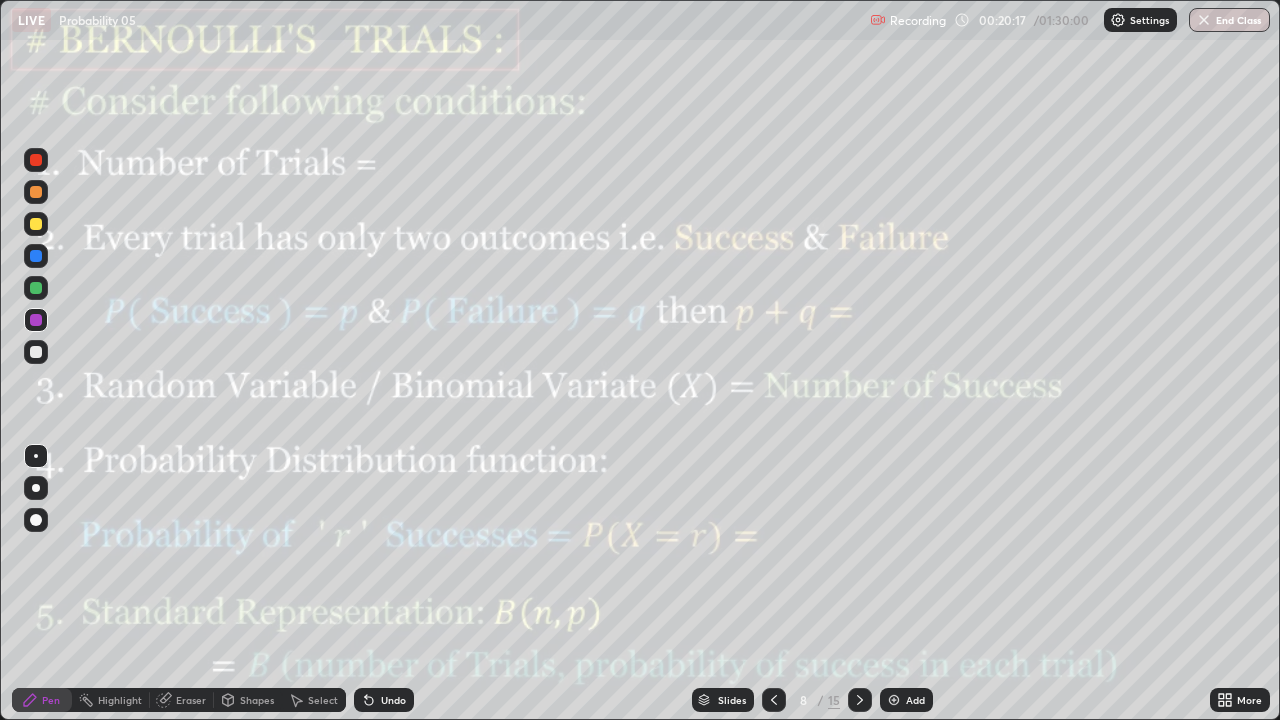 click on "Shapes" at bounding box center [257, 700] 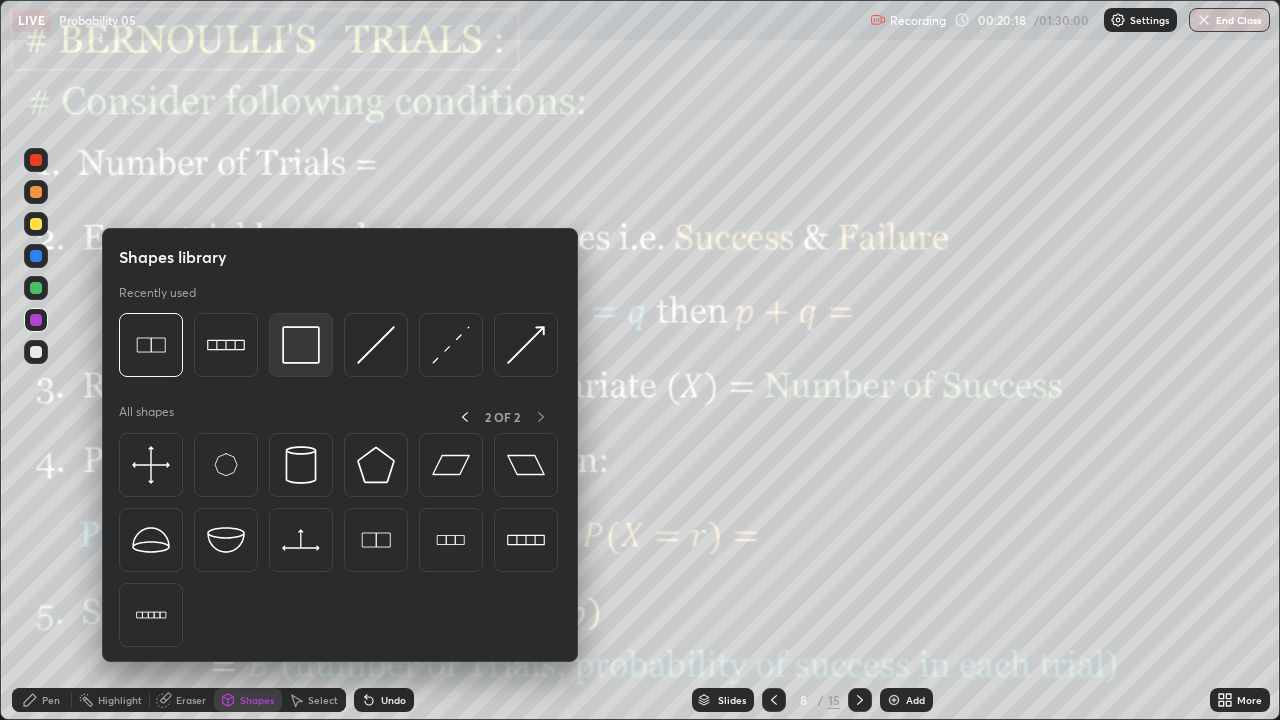 click at bounding box center (301, 345) 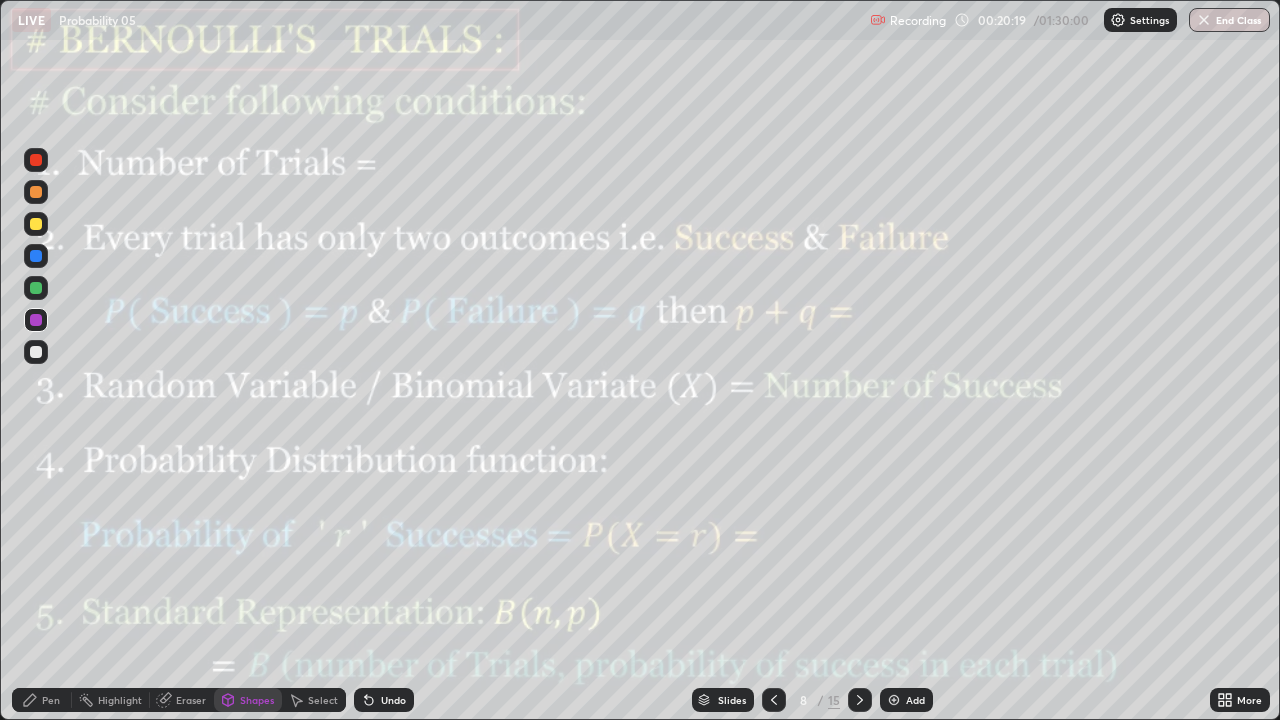 click at bounding box center (36, 320) 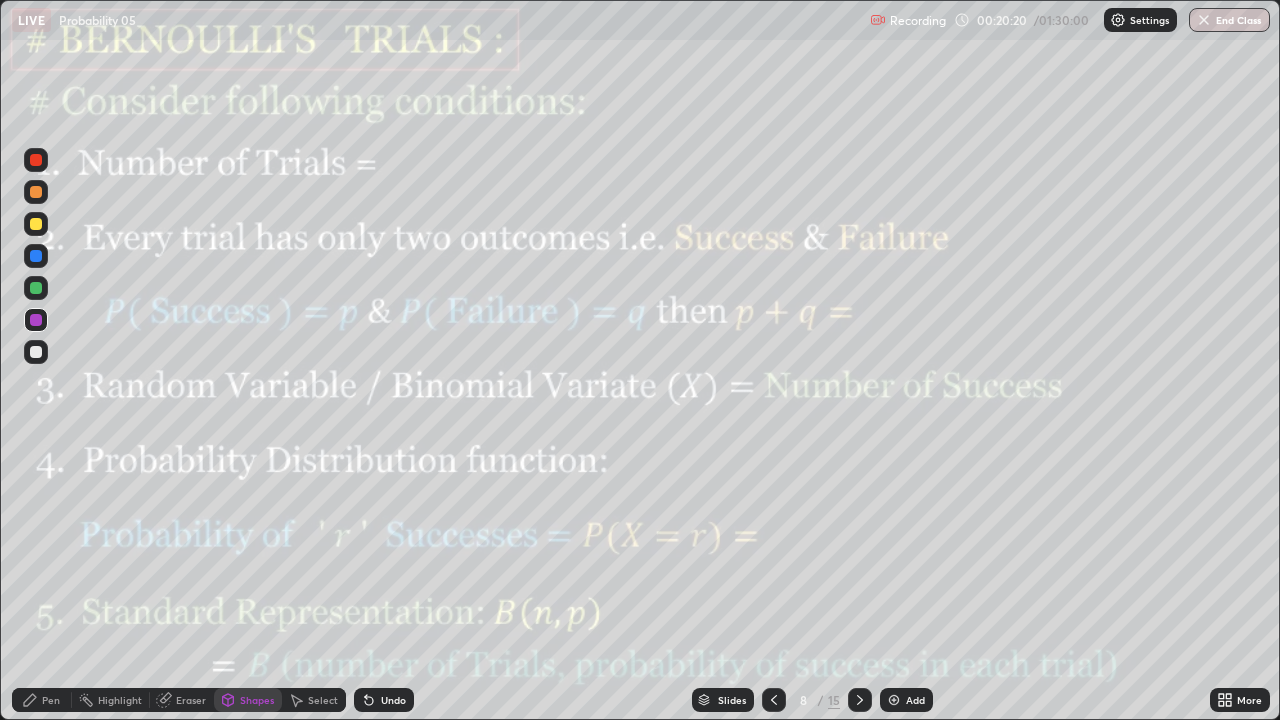 click at bounding box center (36, 160) 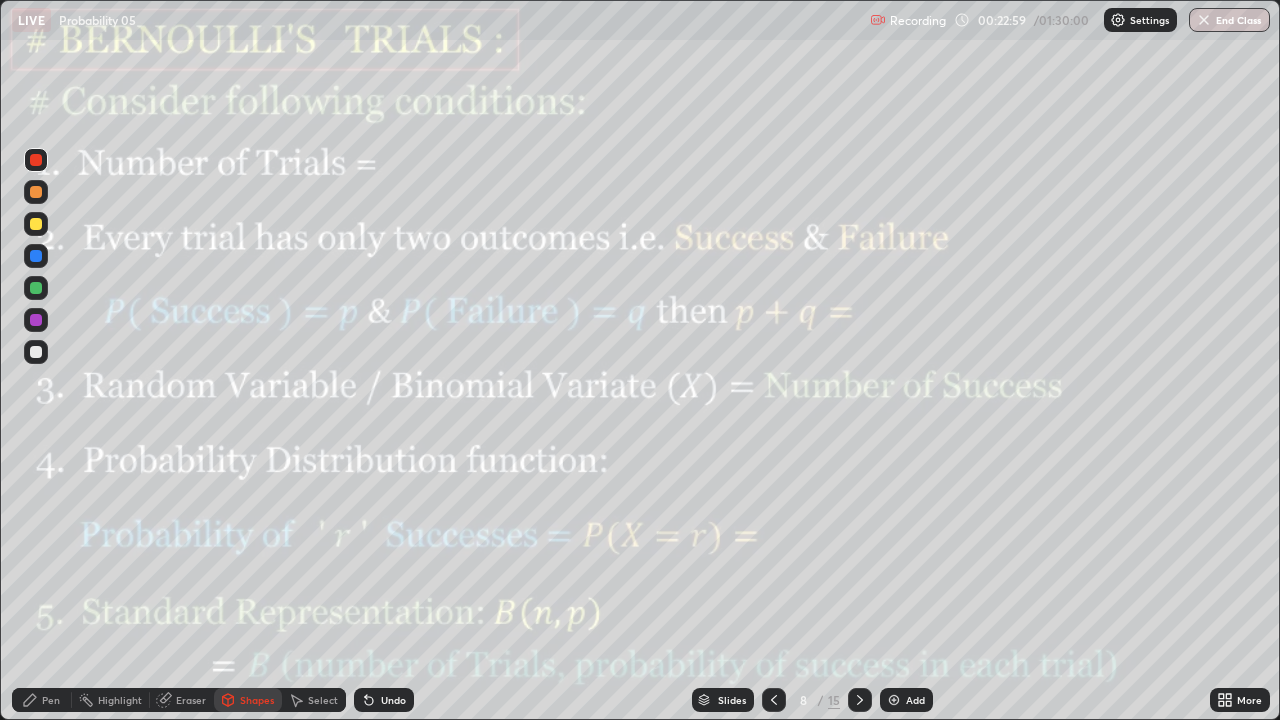 click 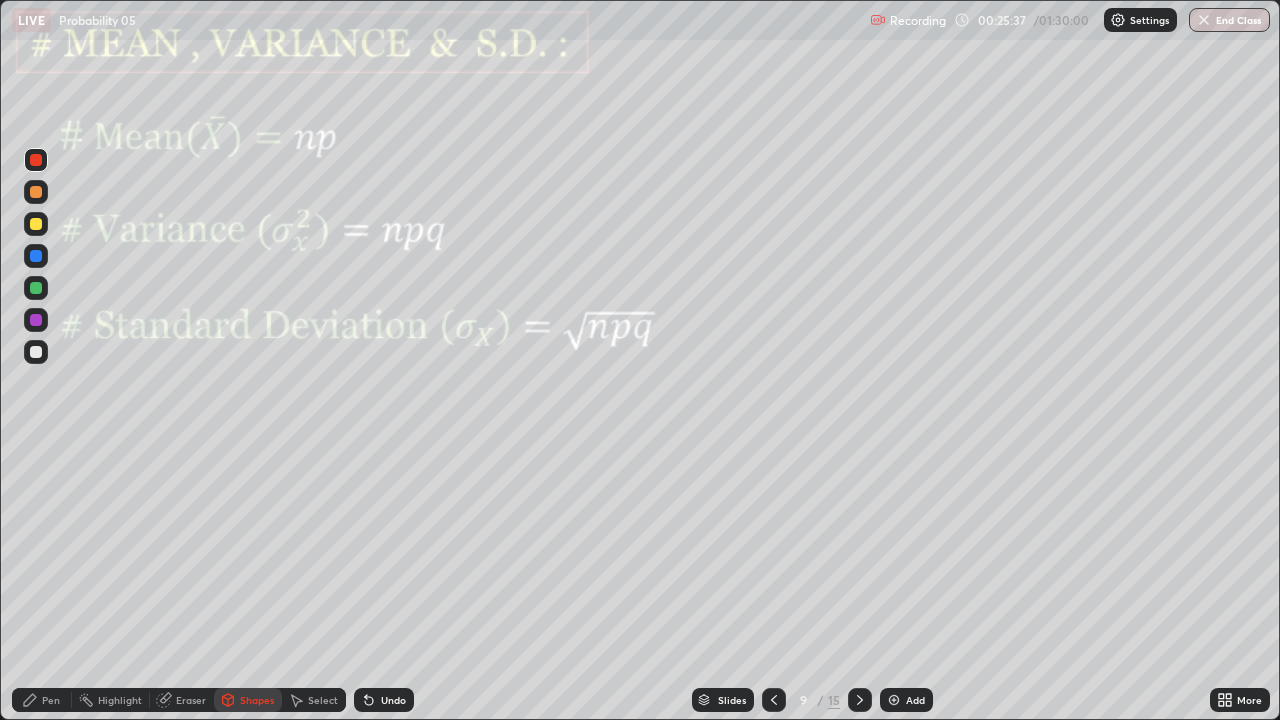click 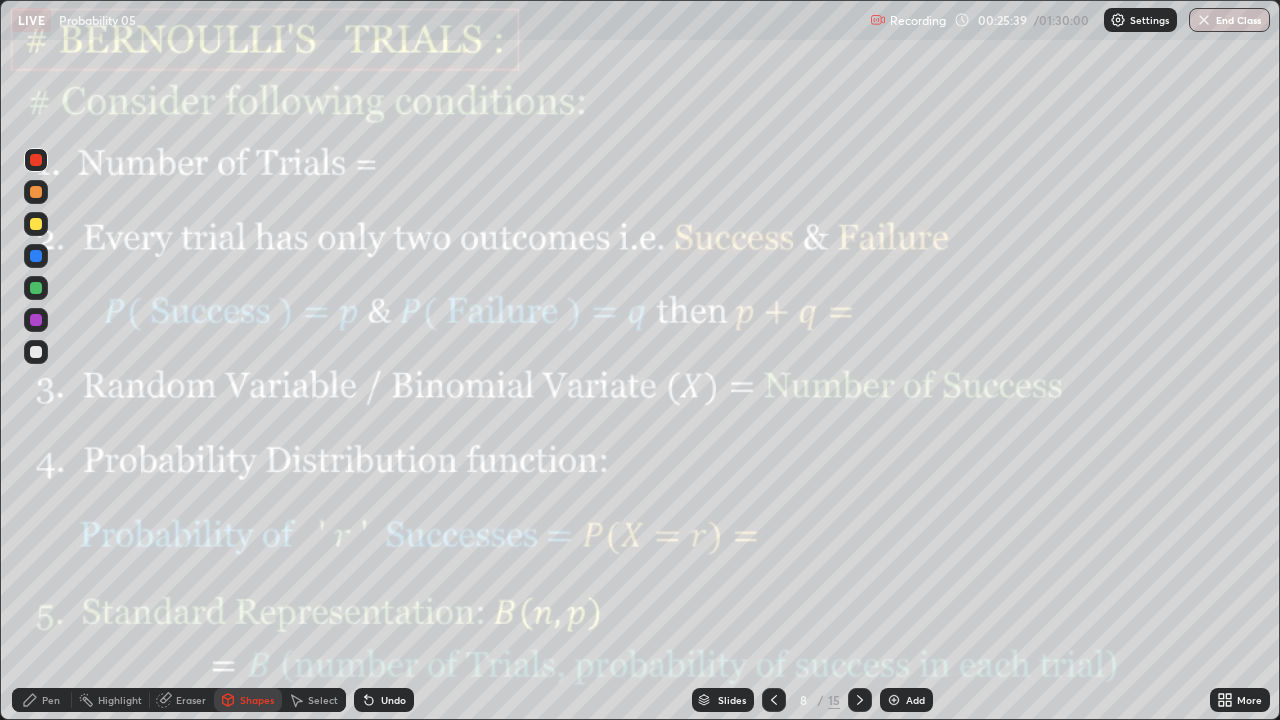 click 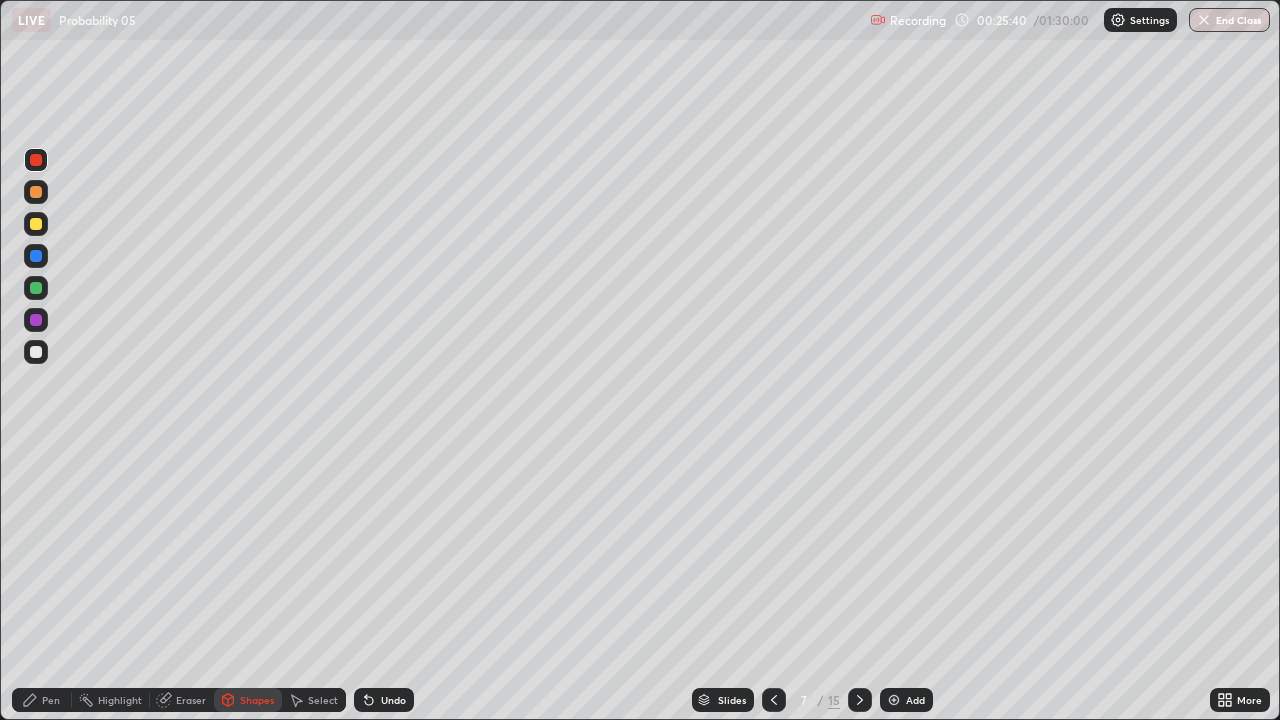 click 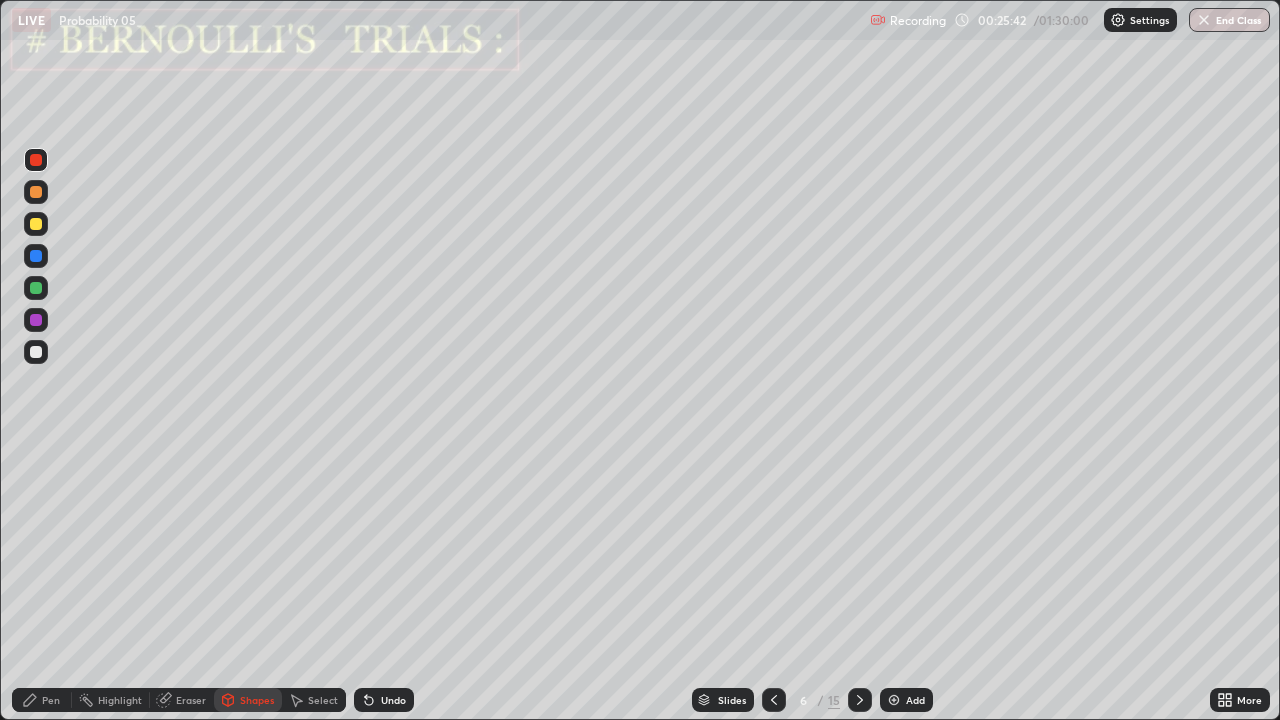 click on "Select" at bounding box center (323, 700) 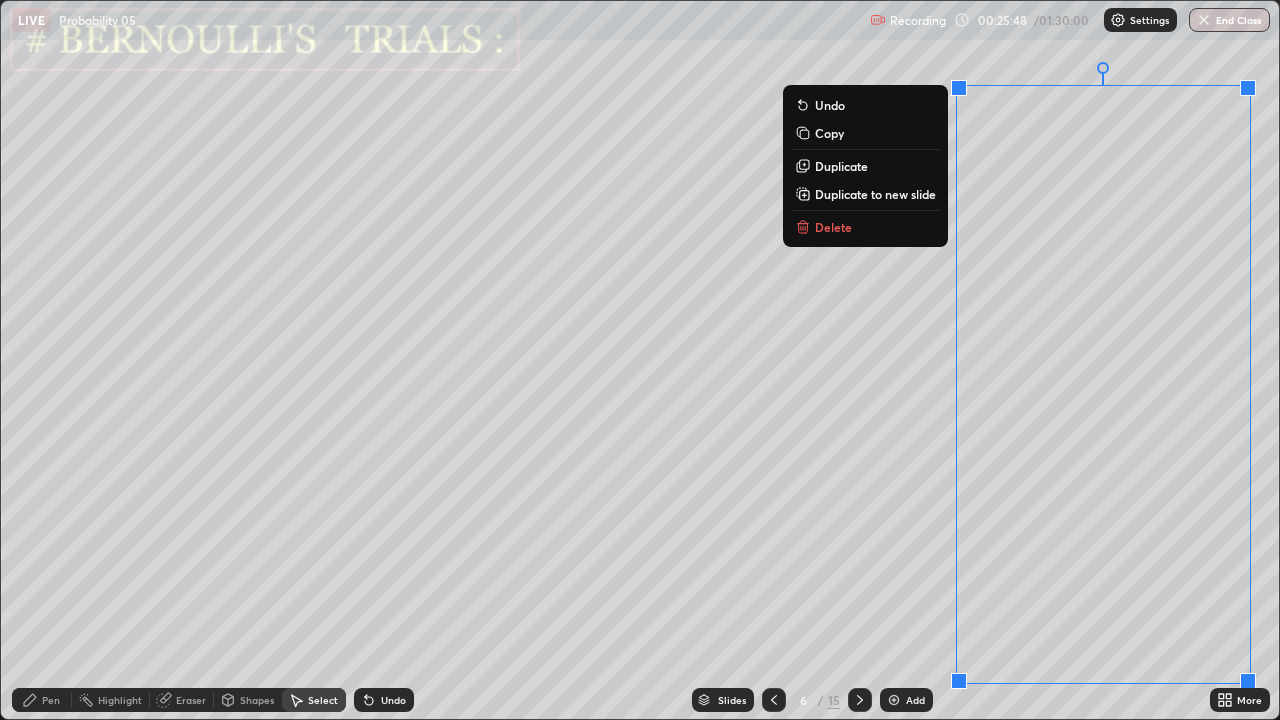 click on "Copy" at bounding box center (829, 133) 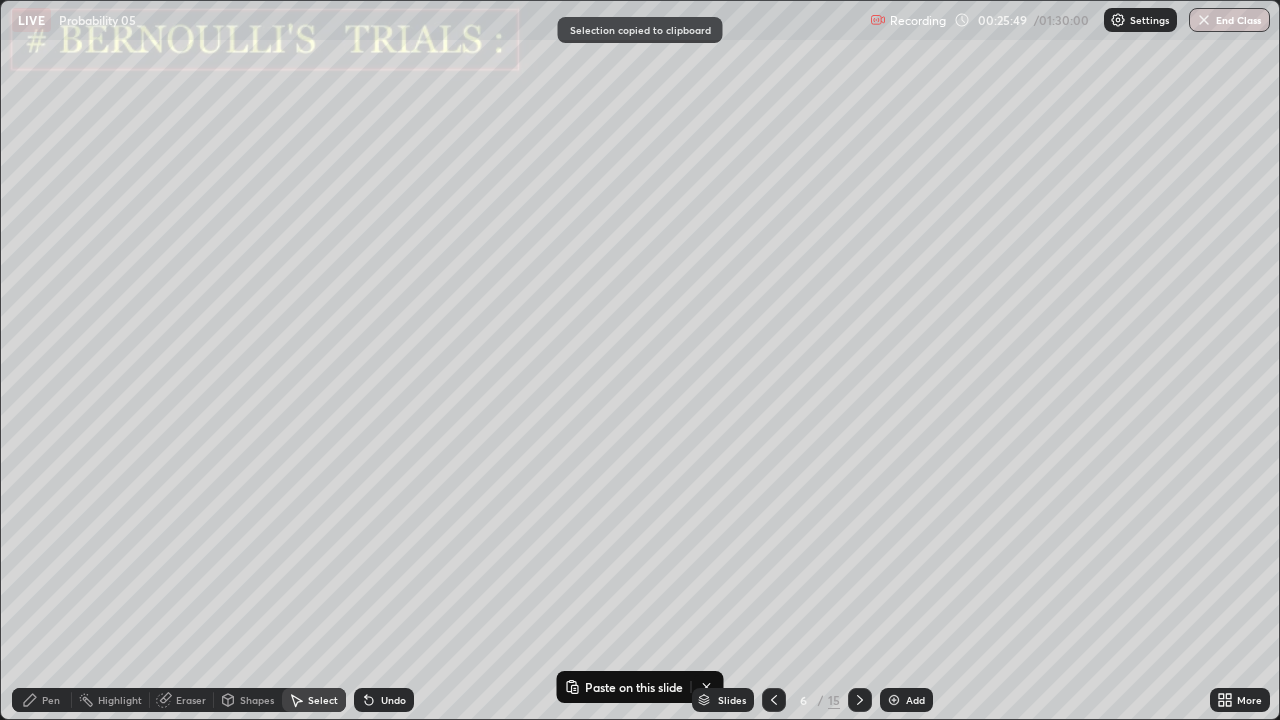 click 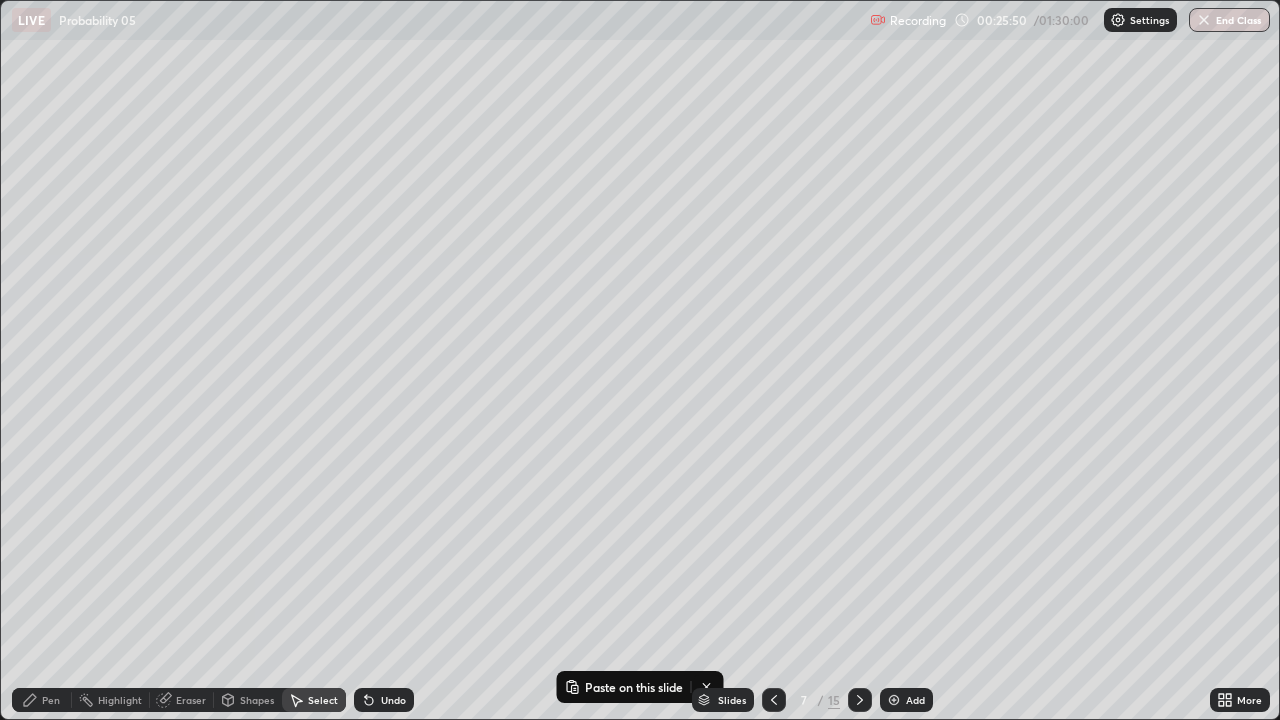 click at bounding box center [860, 700] 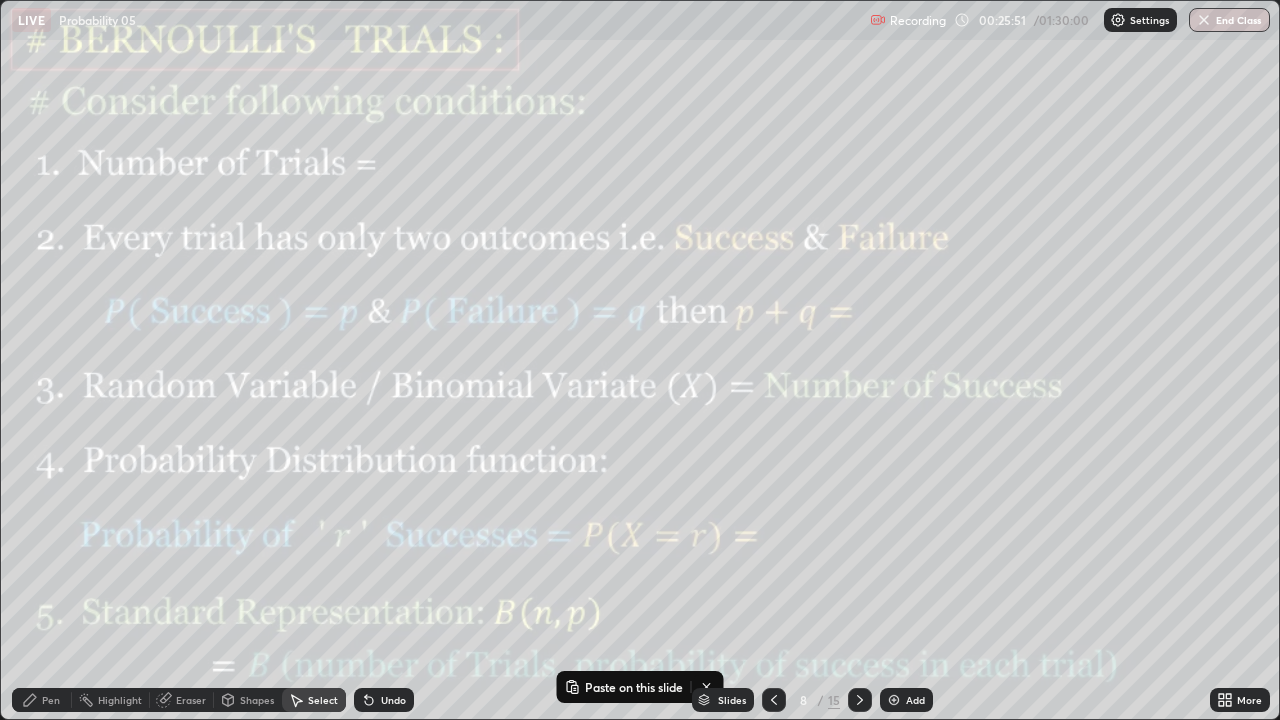 click 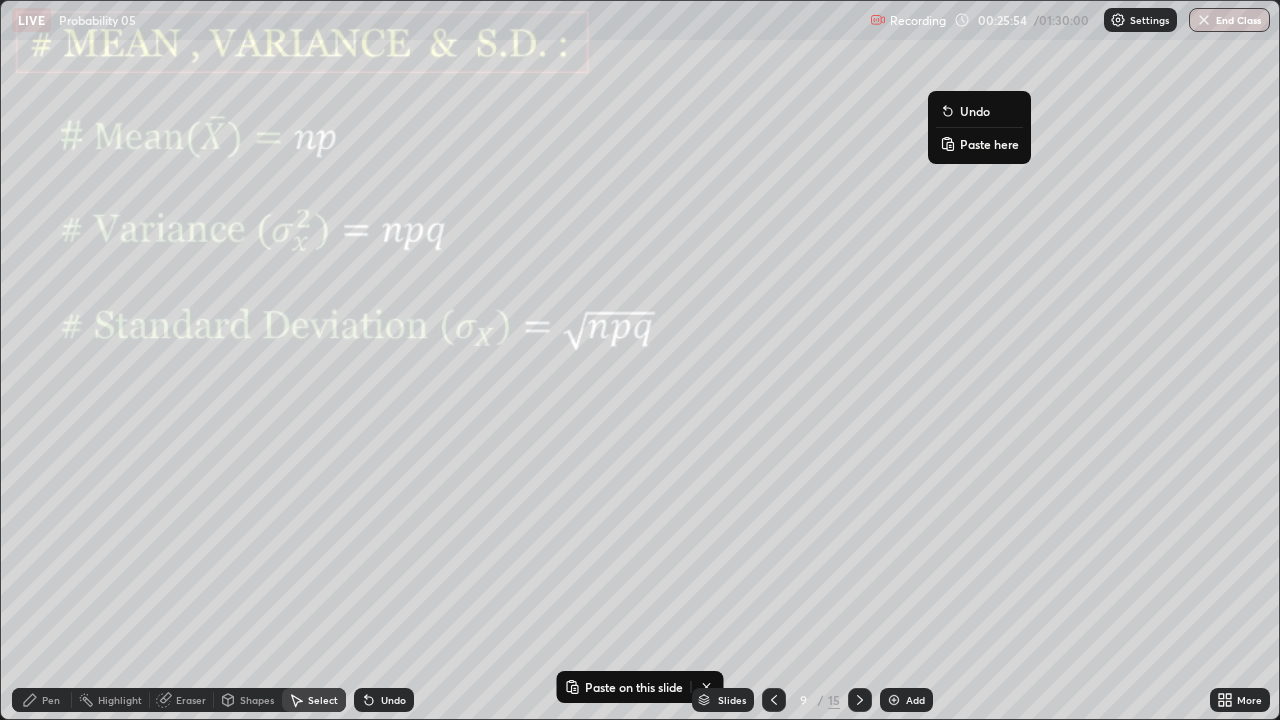 click on "Paste here" at bounding box center [989, 144] 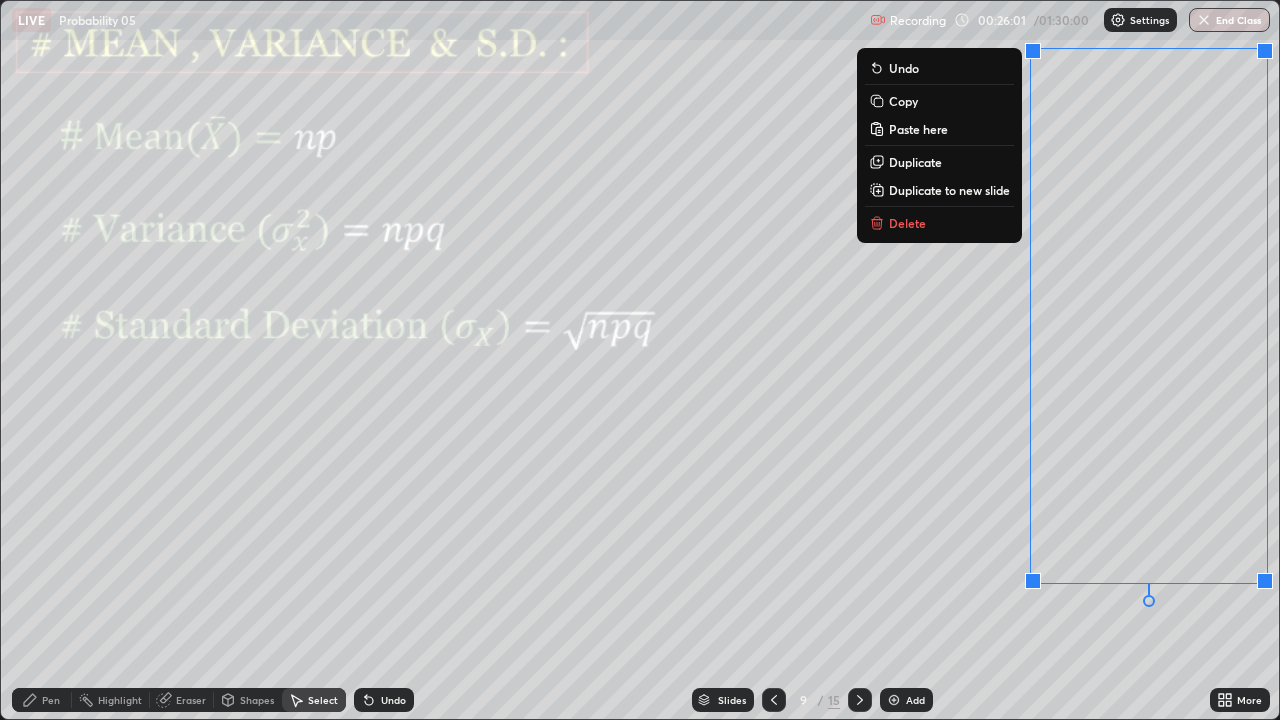 click on "0 ° Undo Copy Paste here Duplicate Duplicate to new slide Delete" at bounding box center (640, 360) 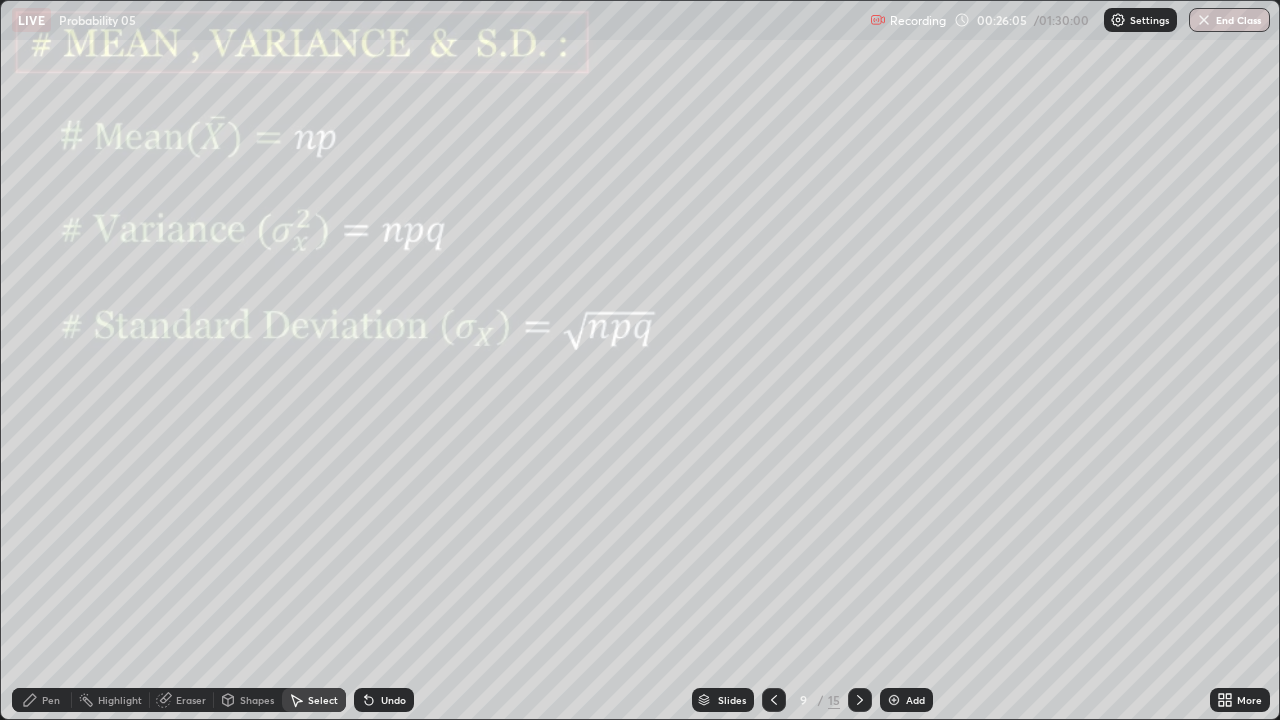 click on "Pen" at bounding box center (51, 700) 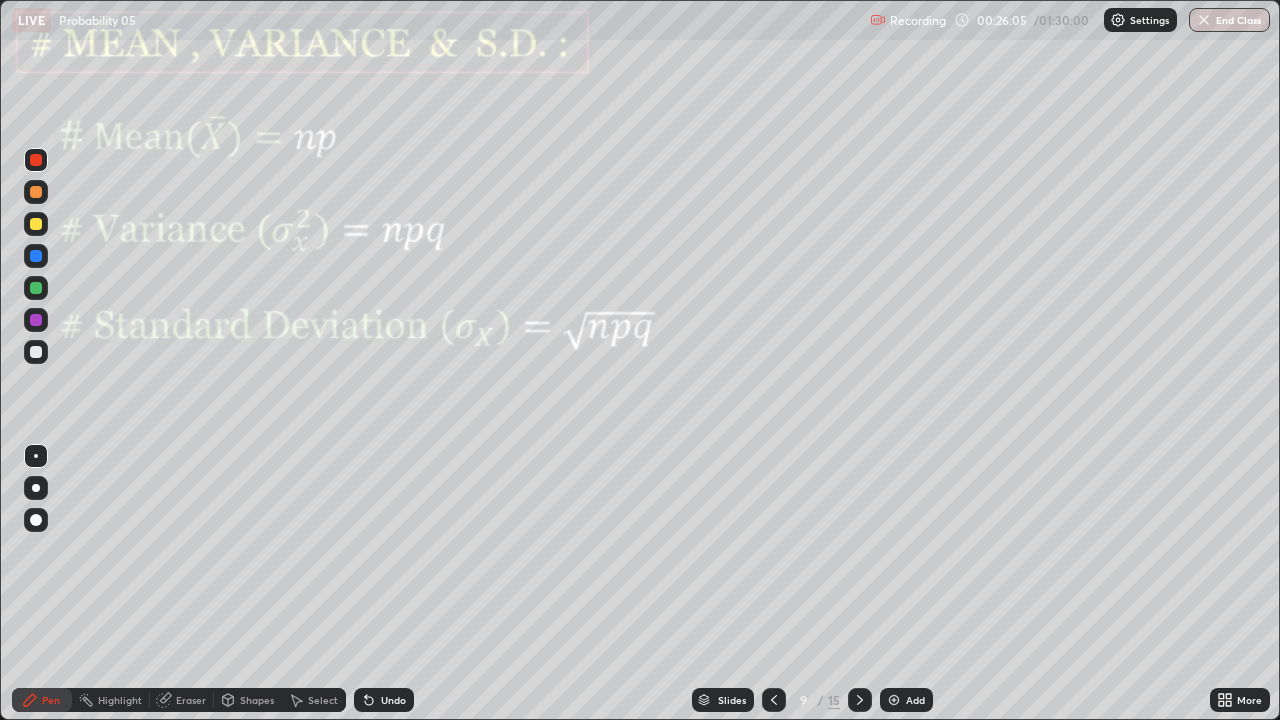 click at bounding box center (36, 320) 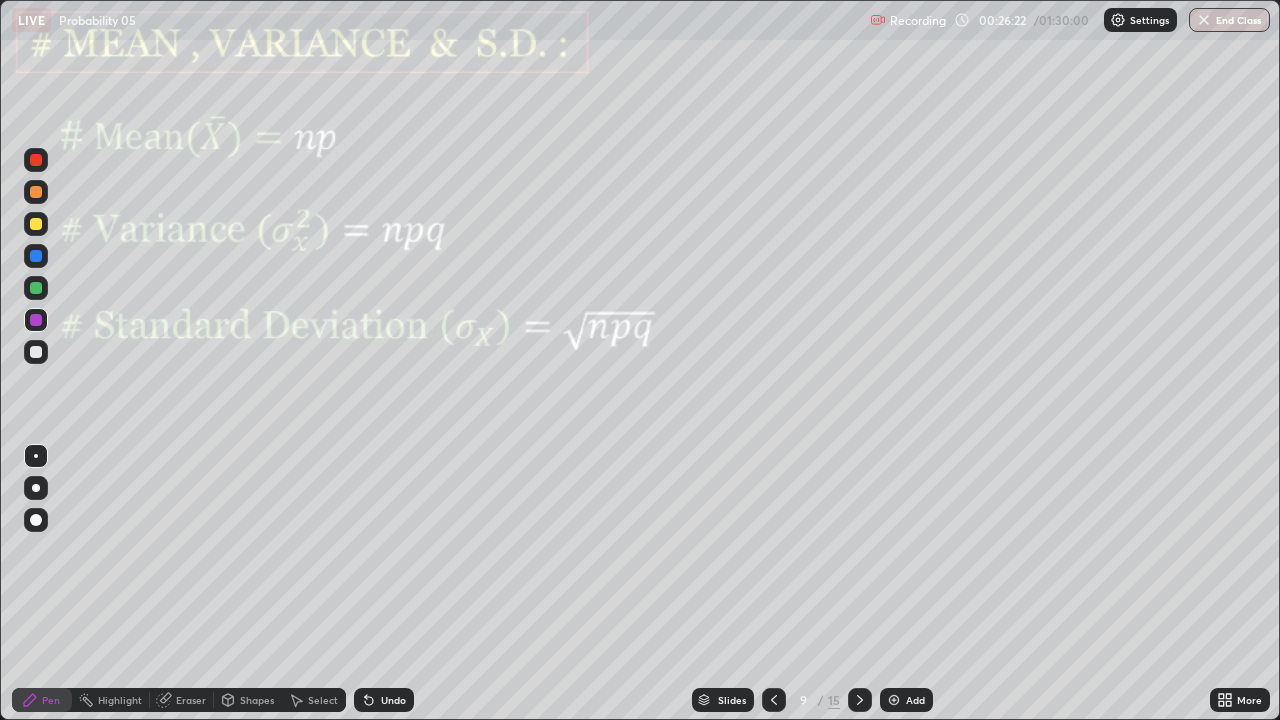 click at bounding box center (36, 352) 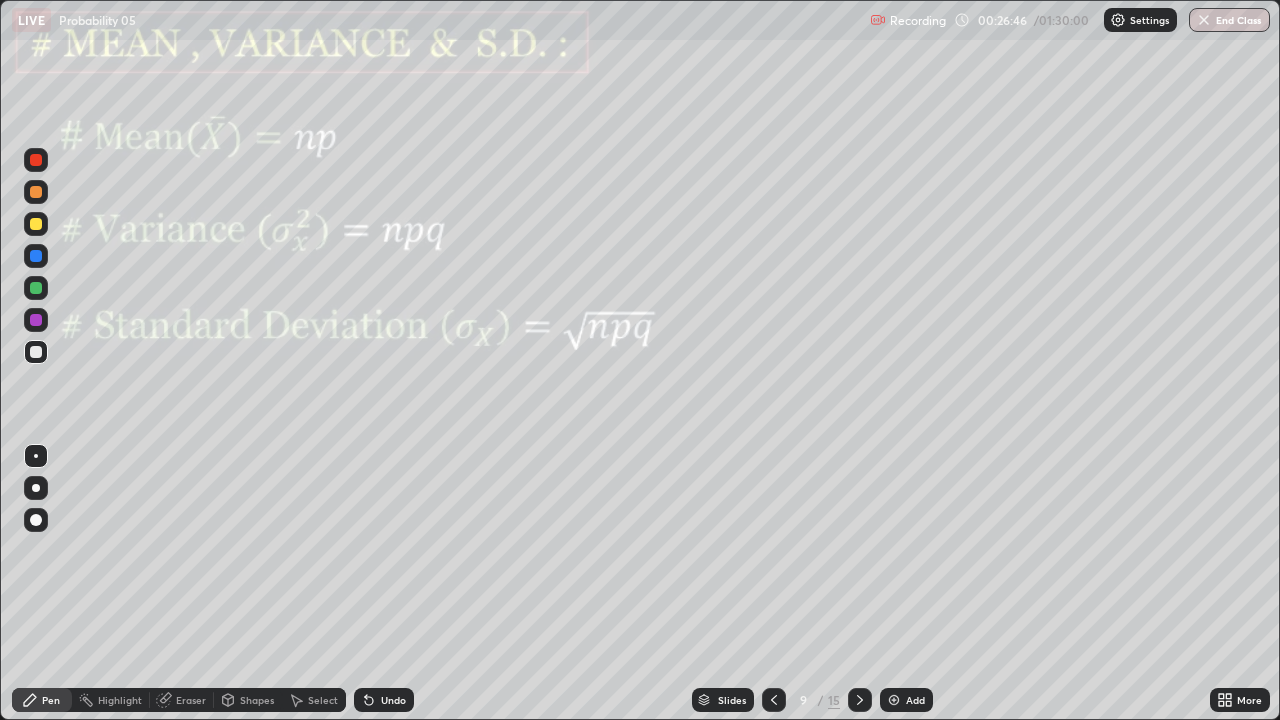 click on "Undo" at bounding box center [393, 700] 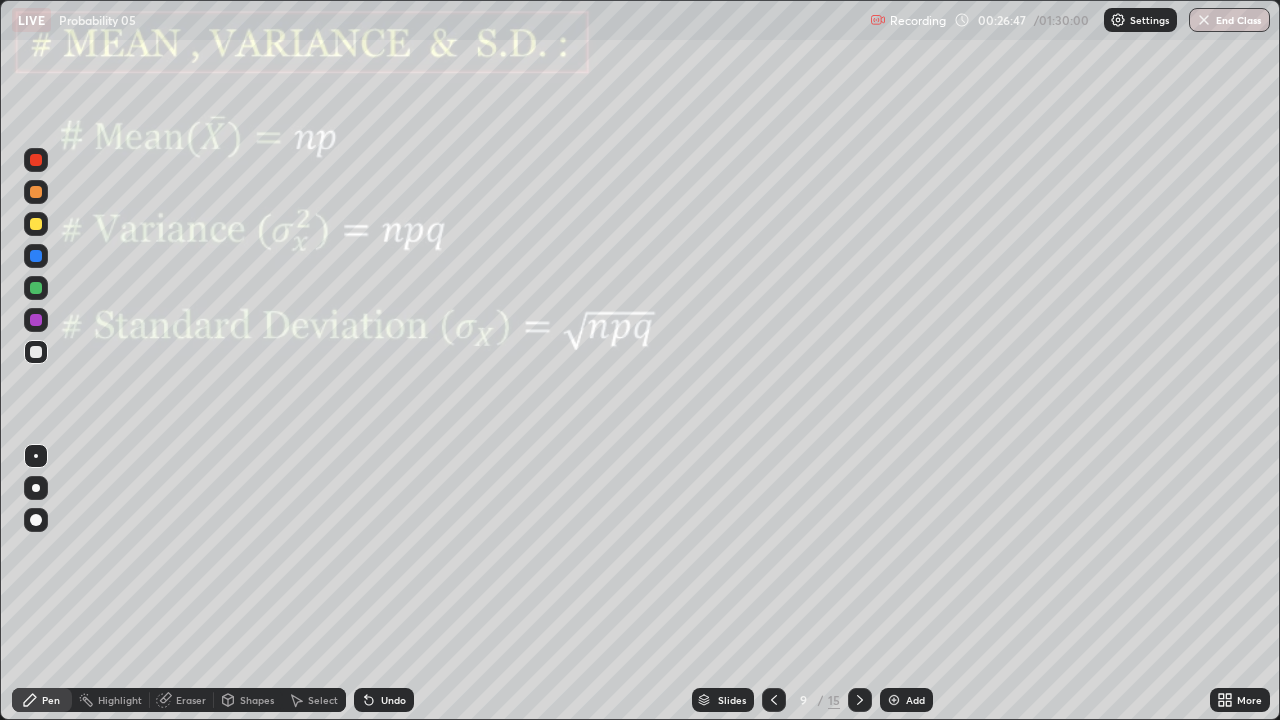 click on "Undo" at bounding box center [393, 700] 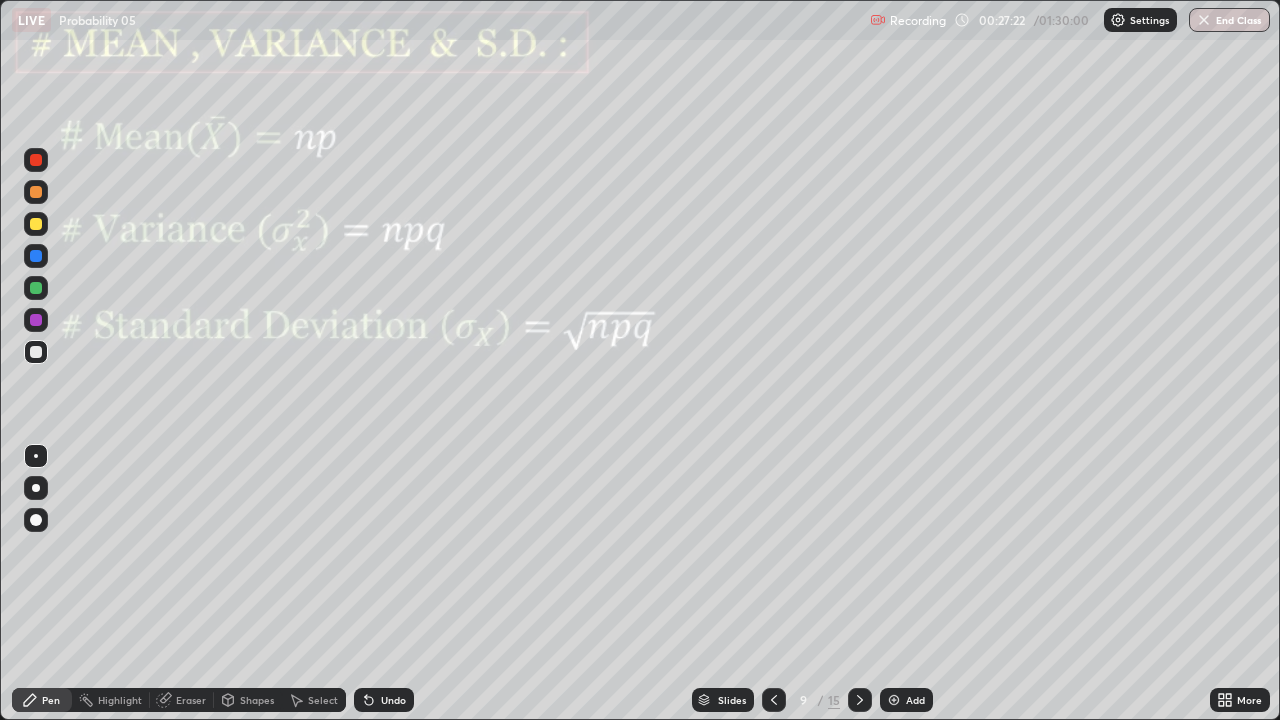 click at bounding box center (36, 224) 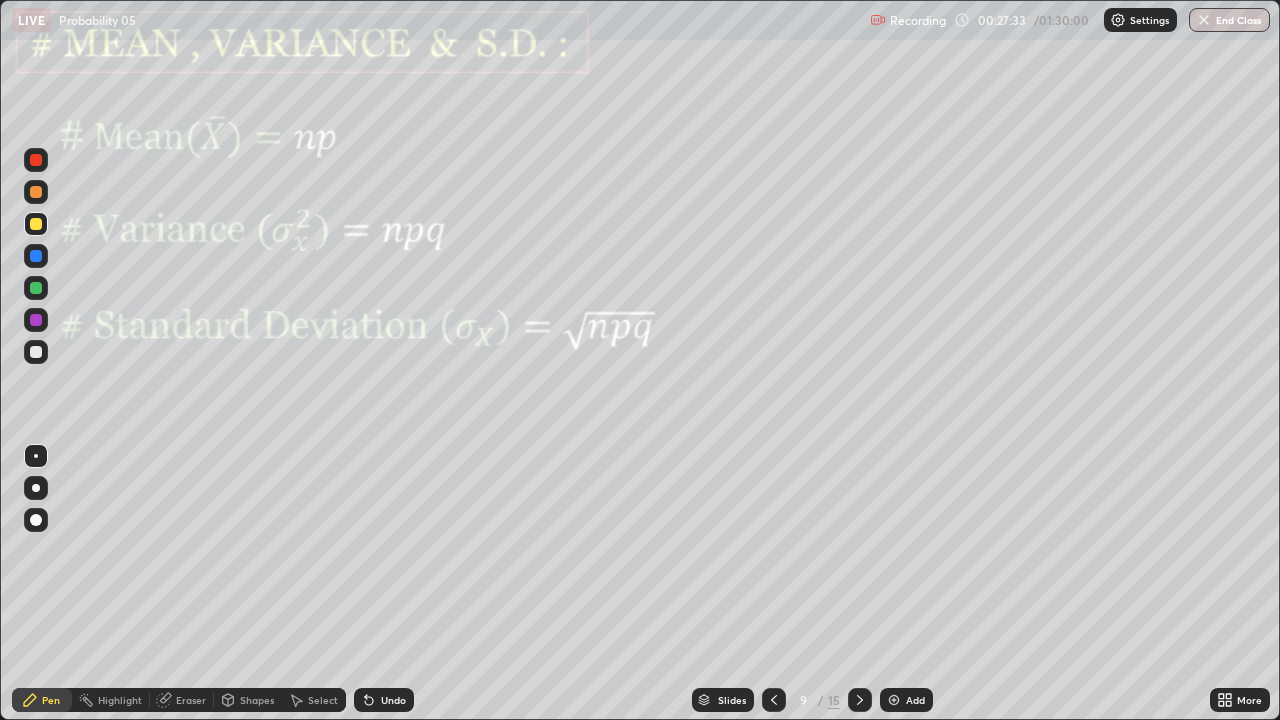 click at bounding box center (36, 256) 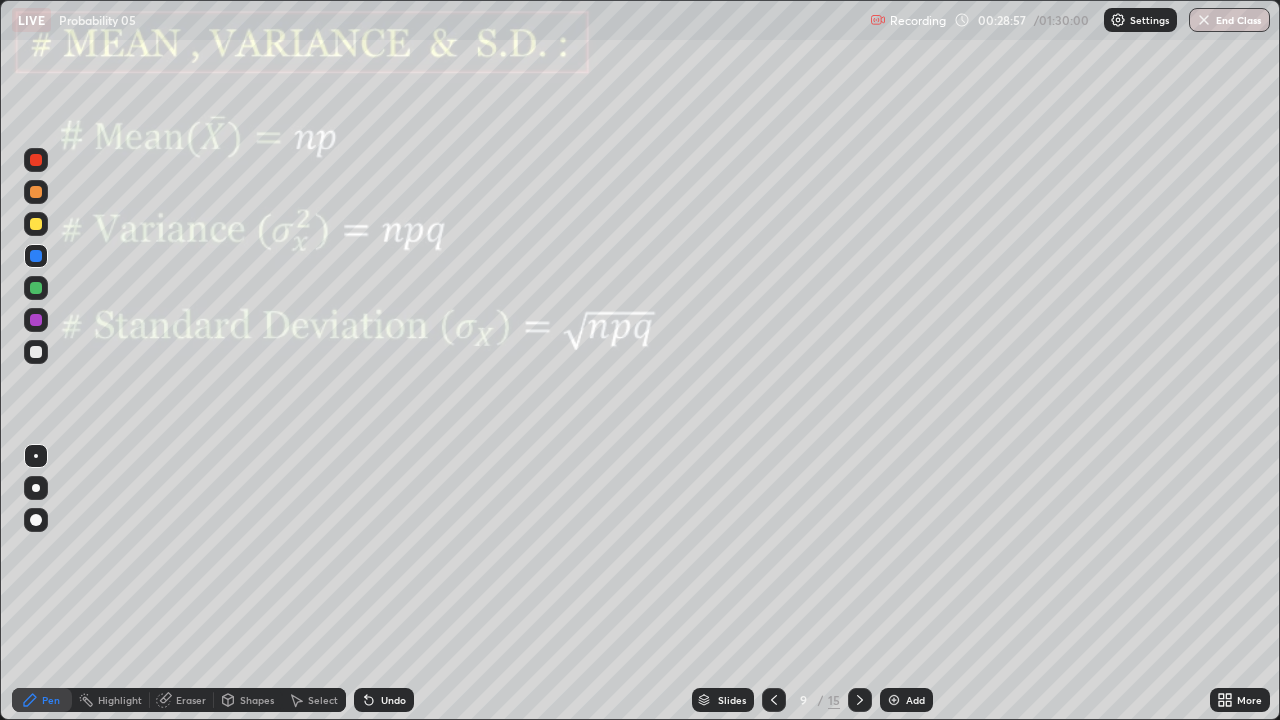click at bounding box center [36, 288] 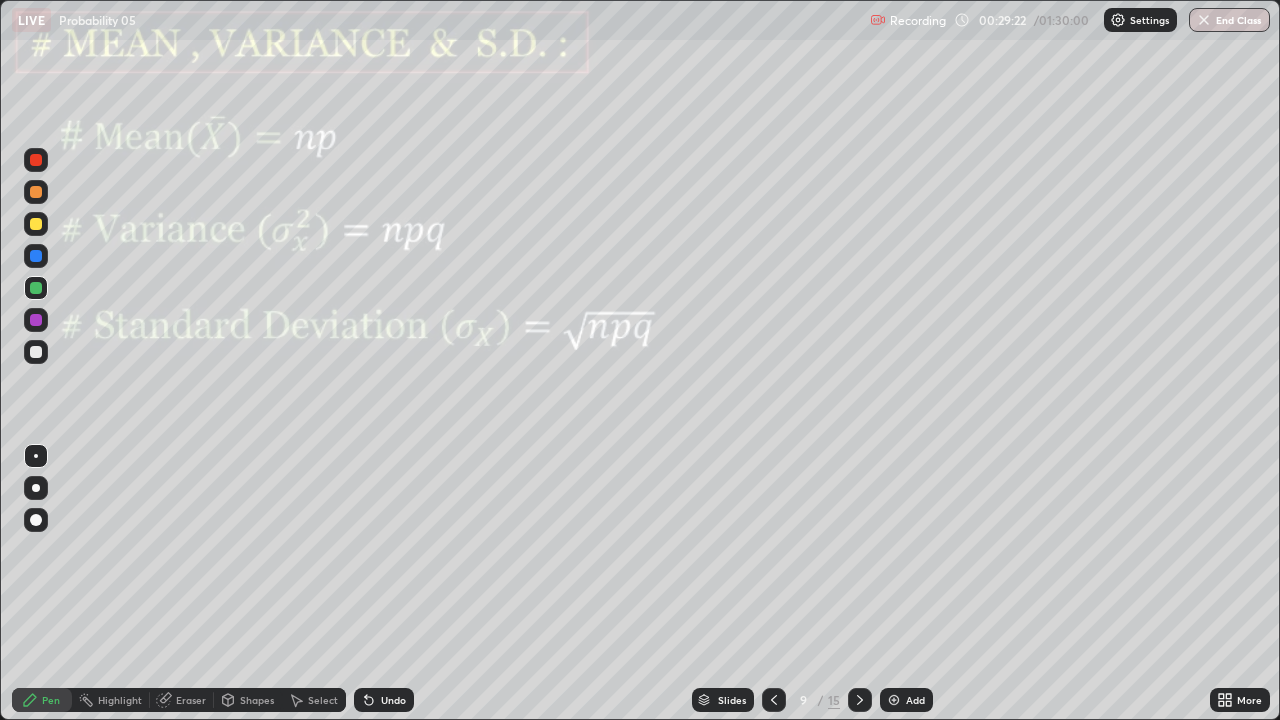 click at bounding box center (36, 288) 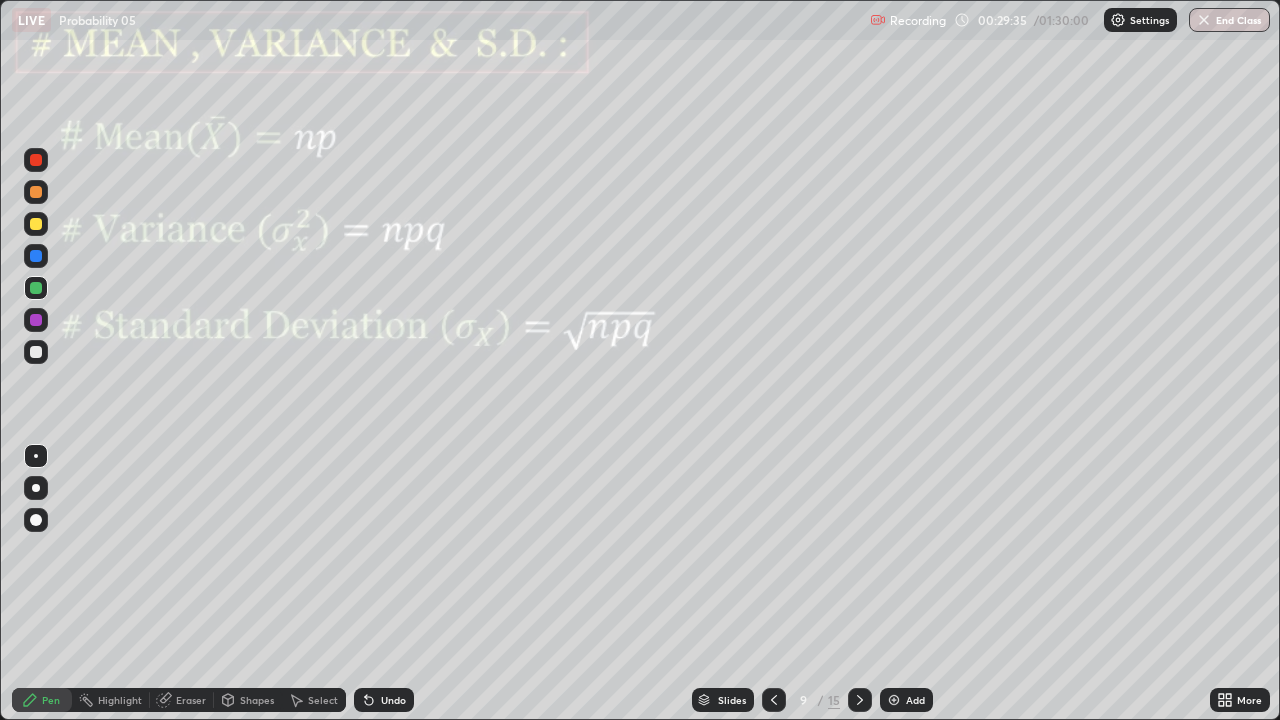 click on "Undo" at bounding box center (393, 700) 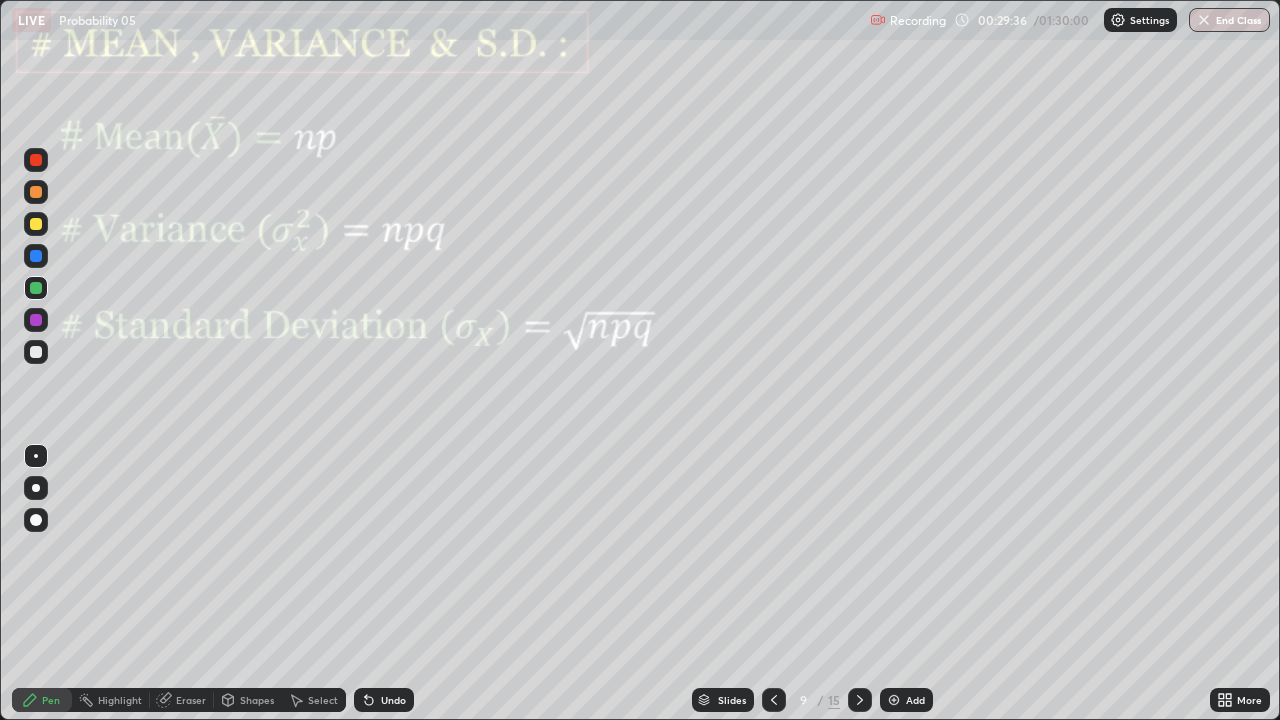 click on "Undo" at bounding box center (384, 700) 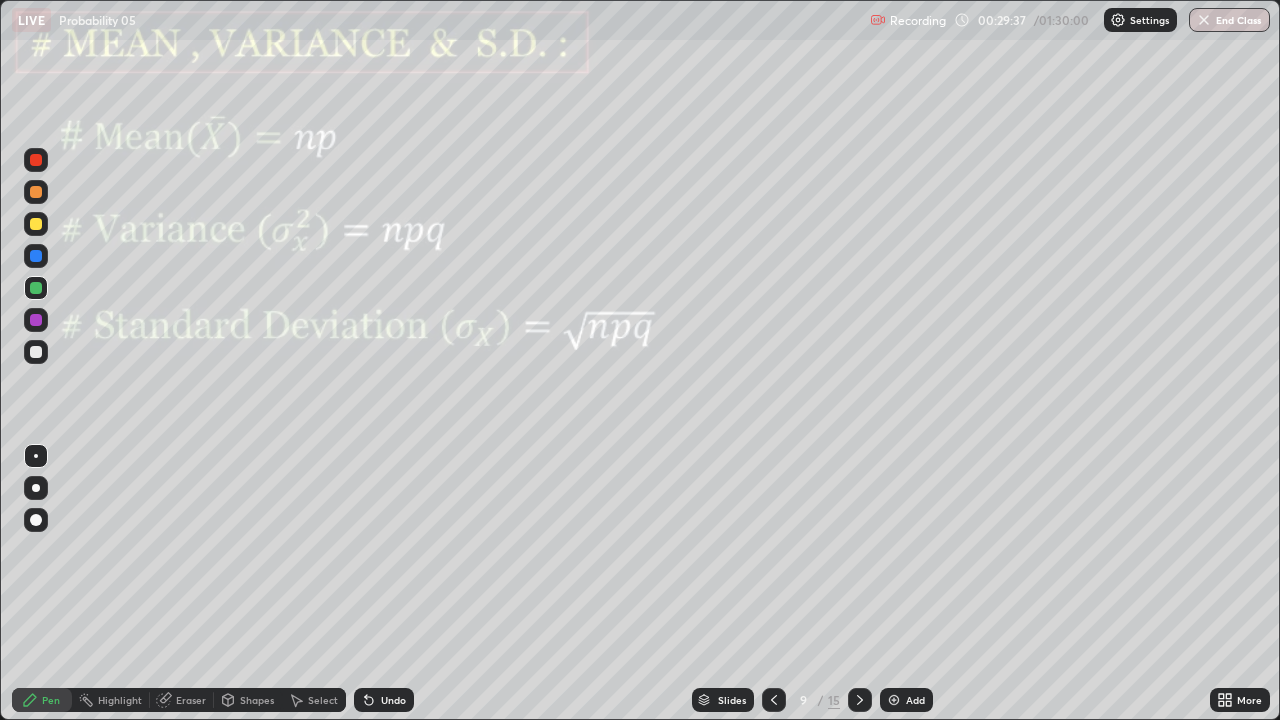 click on "Undo" at bounding box center [384, 700] 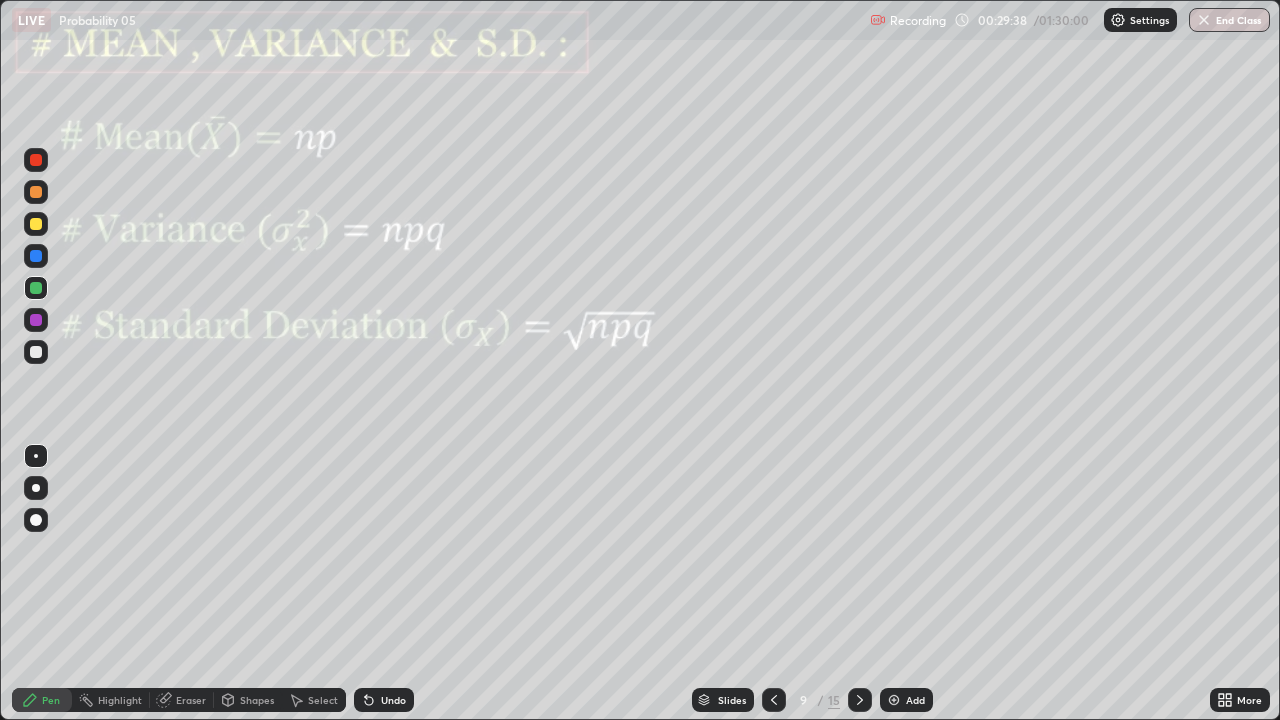 click on "Undo" at bounding box center [384, 700] 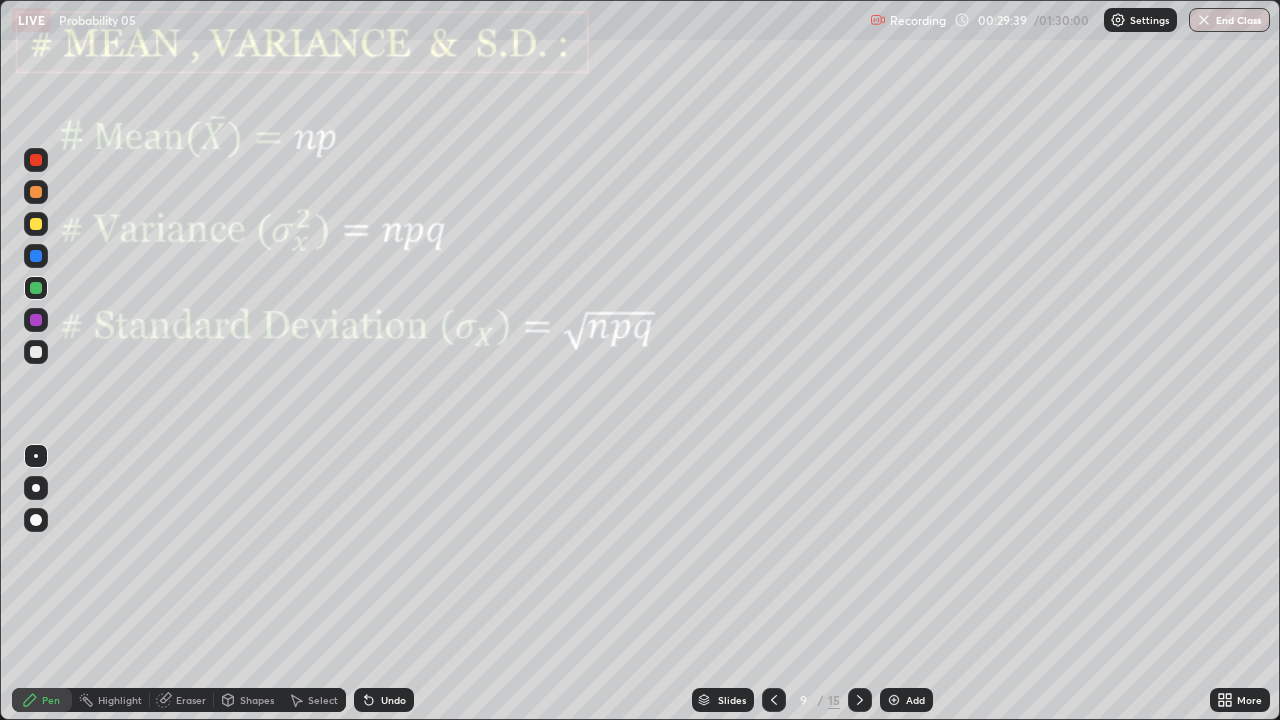 click on "Undo" at bounding box center (384, 700) 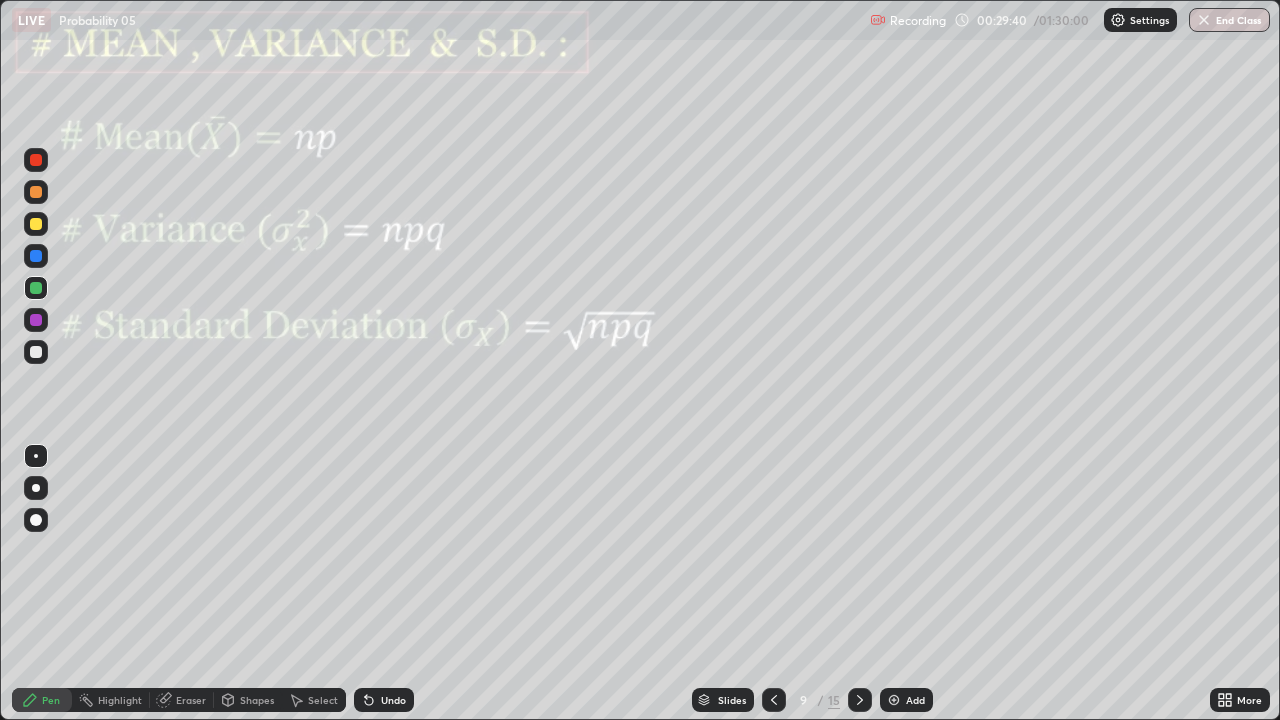 click on "Undo" at bounding box center [384, 700] 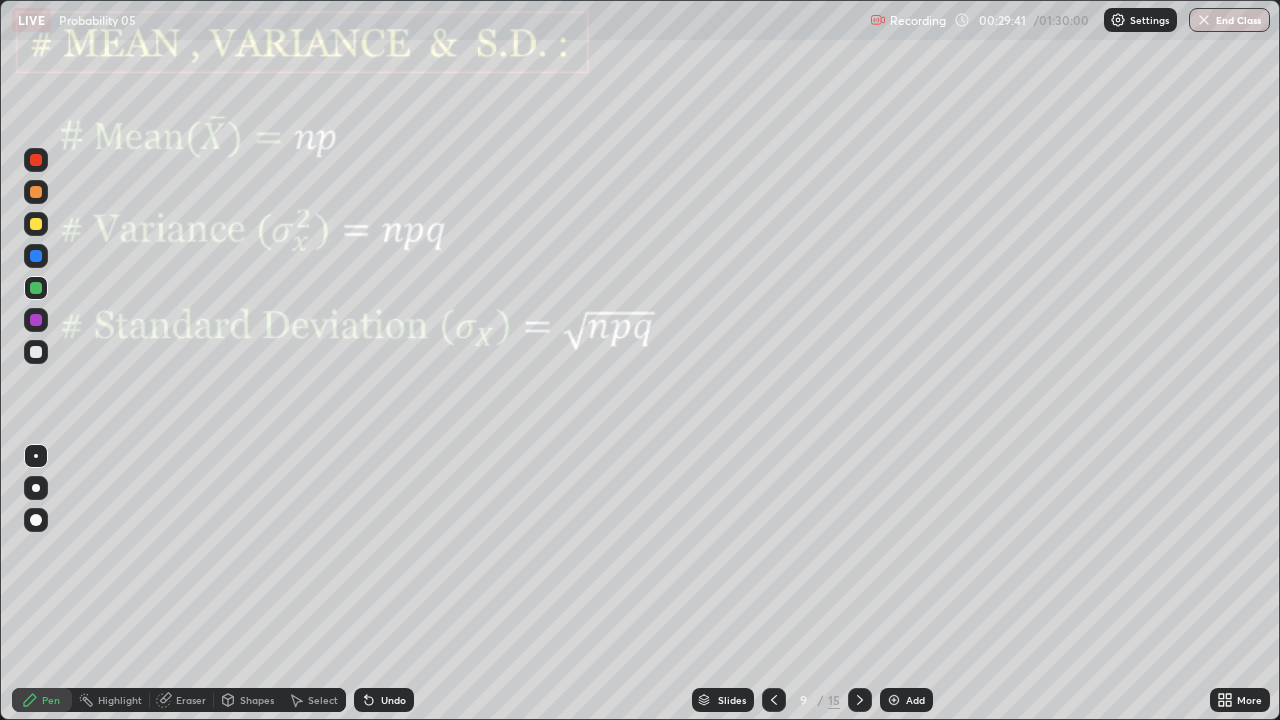click 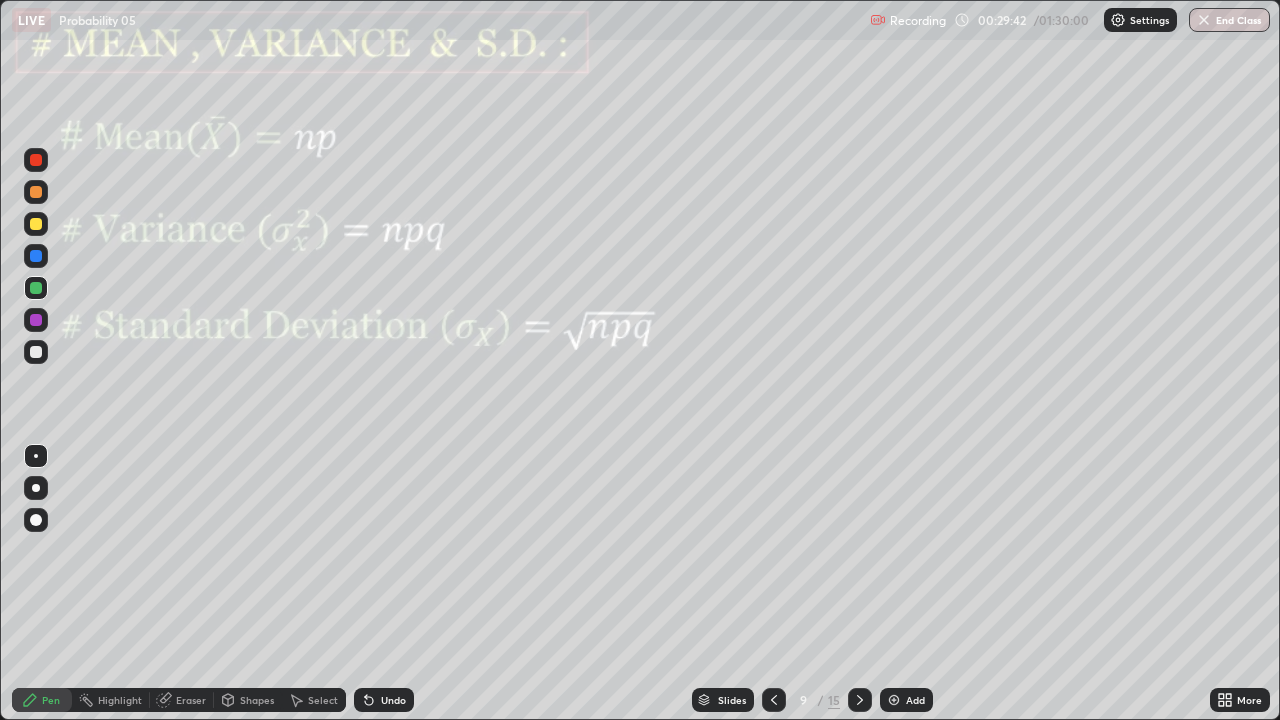 click on "Undo" at bounding box center (384, 700) 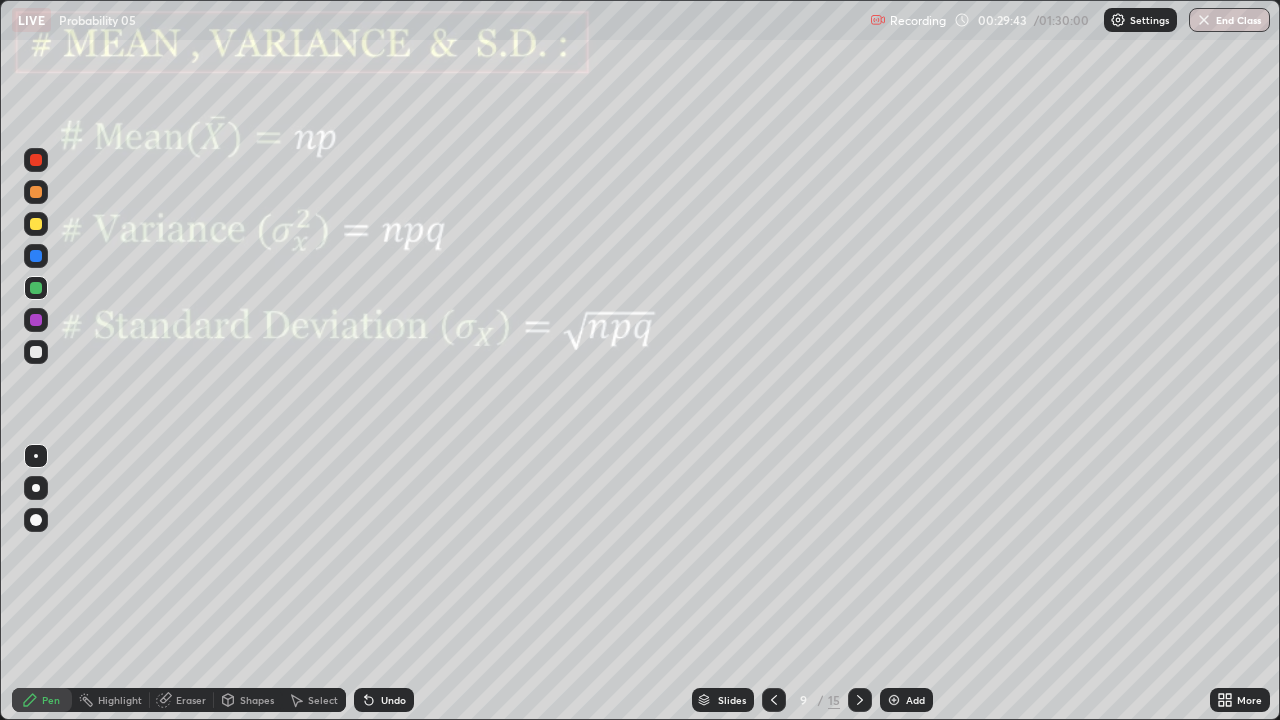 click 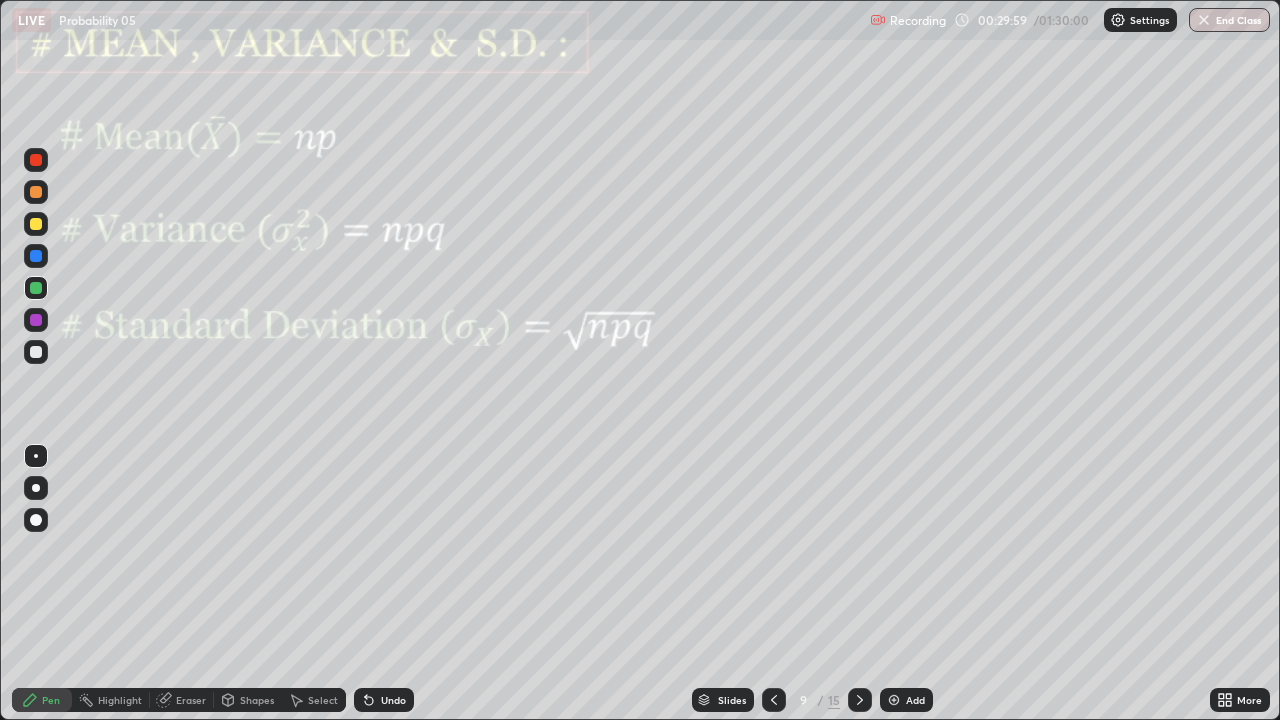 click at bounding box center (36, 320) 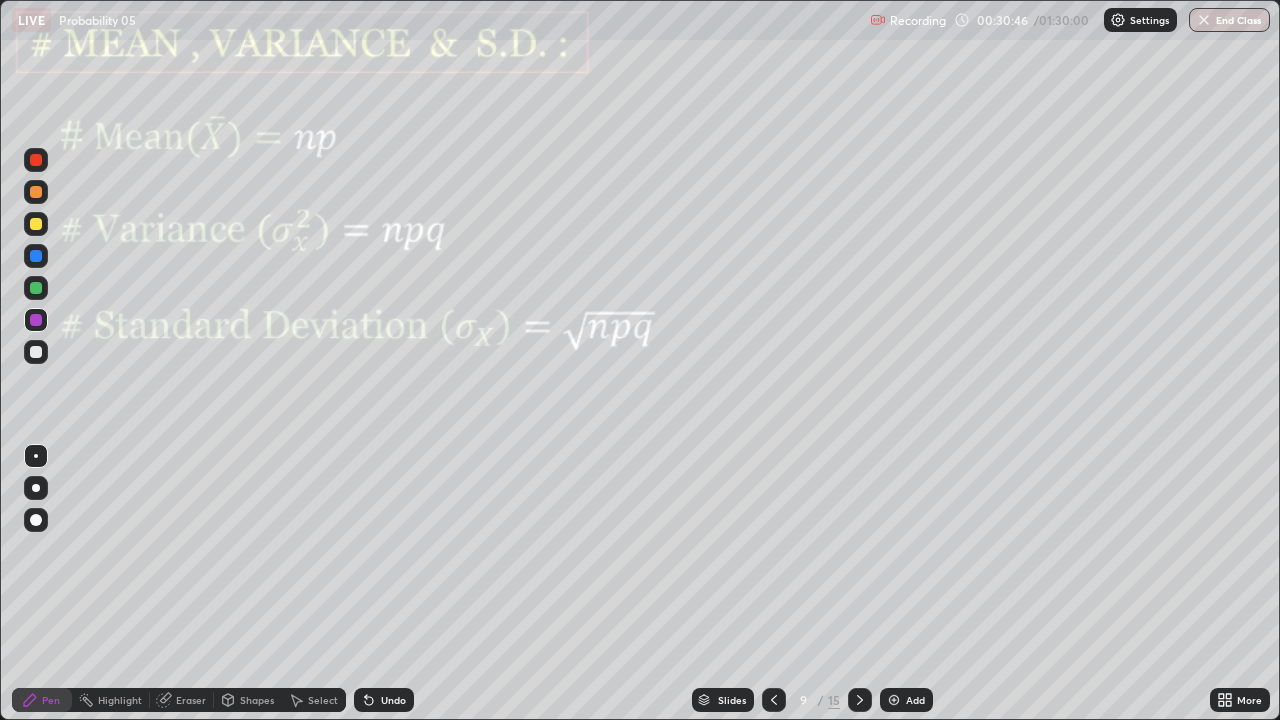 click at bounding box center (36, 256) 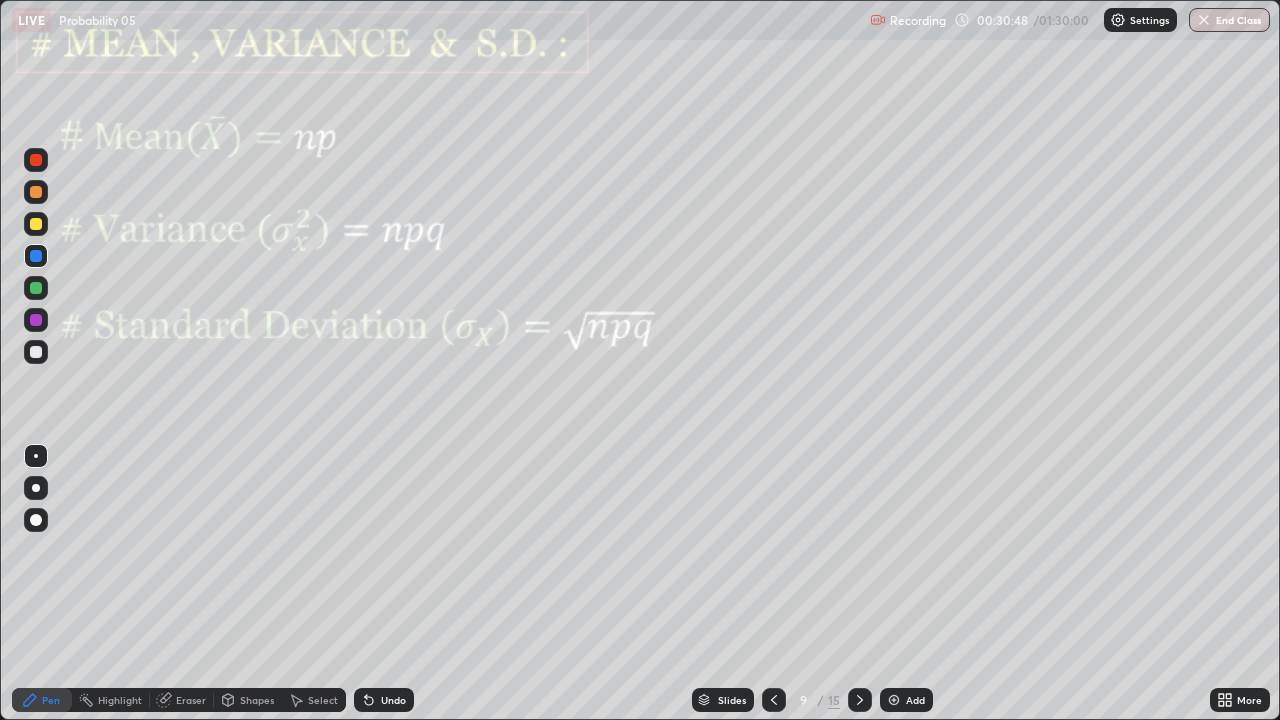 click at bounding box center (36, 224) 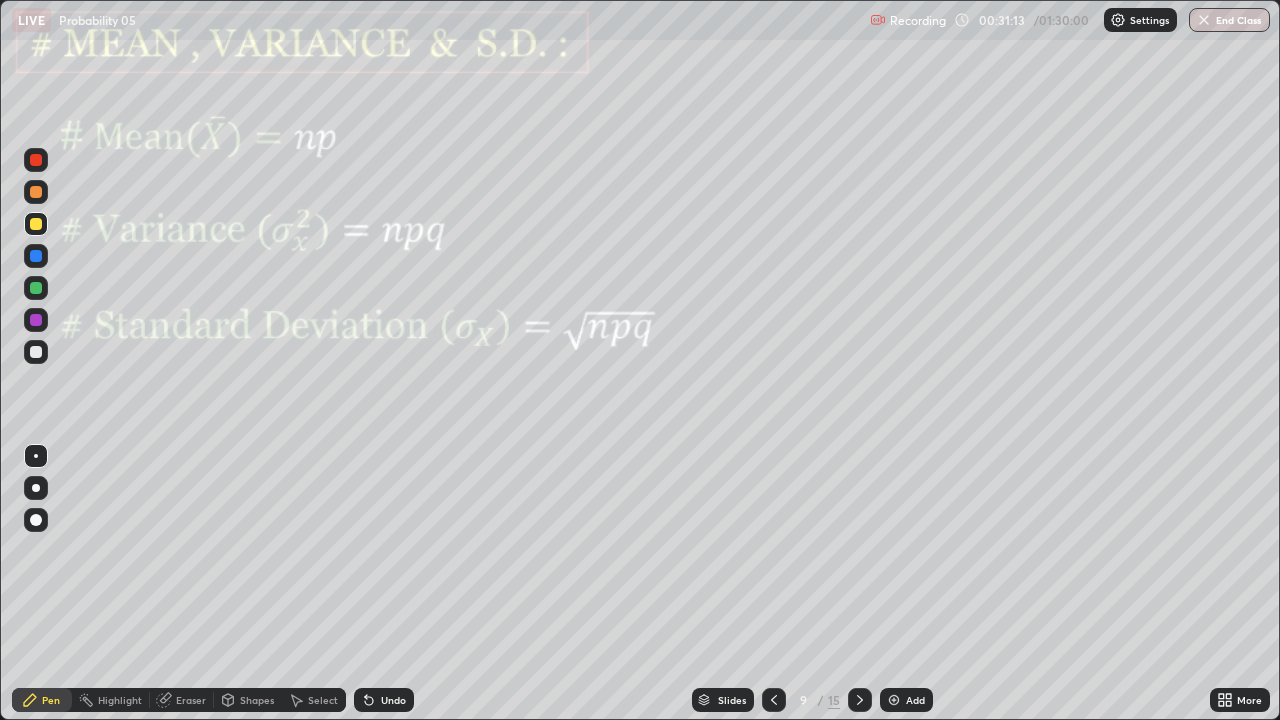click at bounding box center [36, 288] 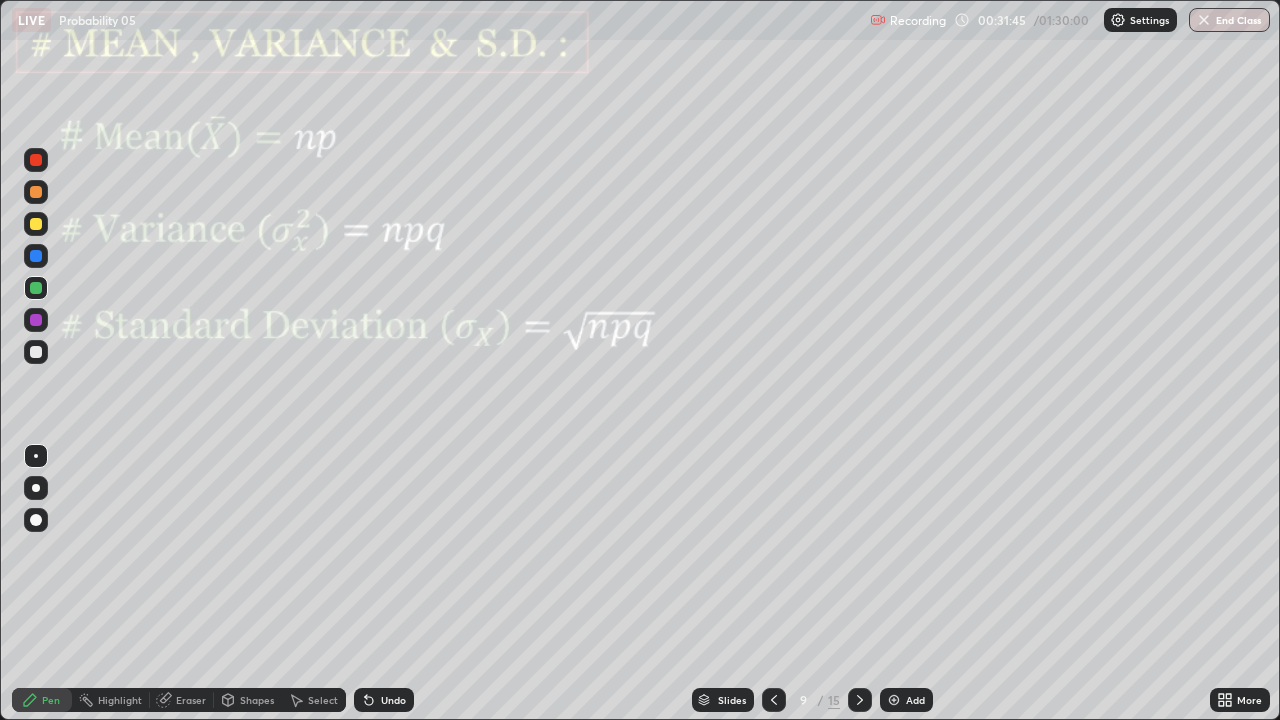 click on "Shapes" at bounding box center [257, 700] 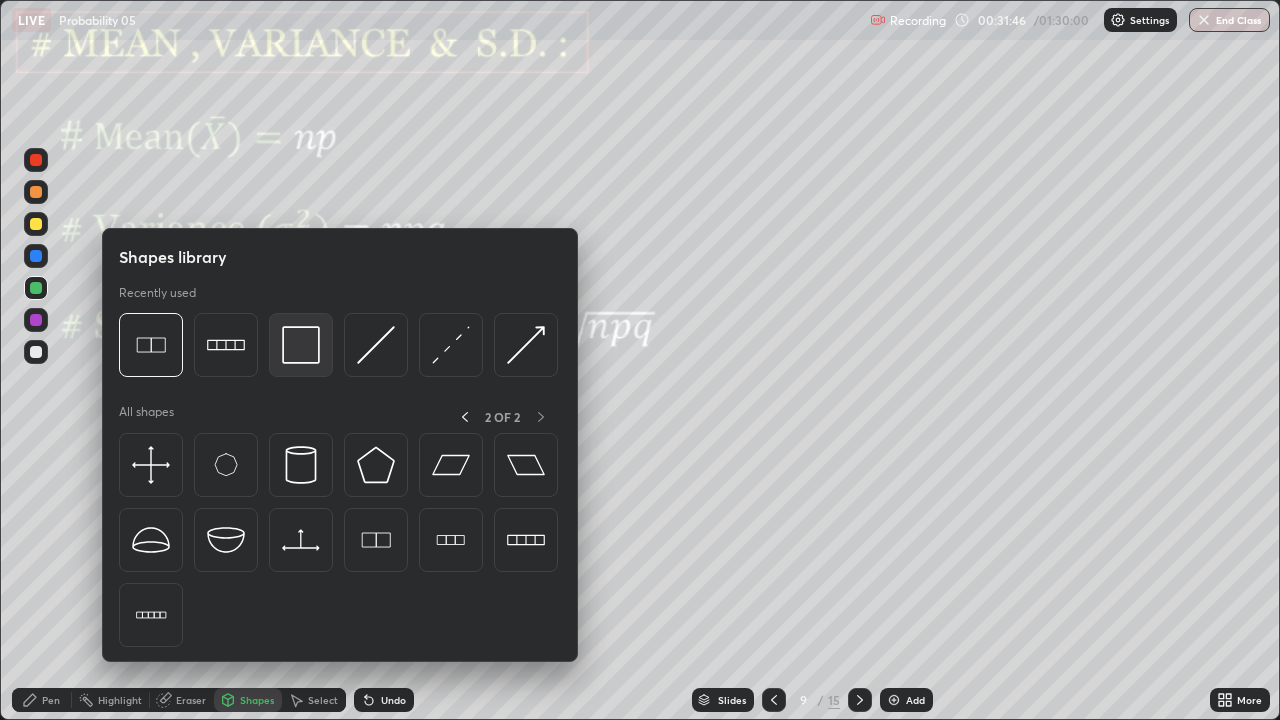 click at bounding box center [301, 345] 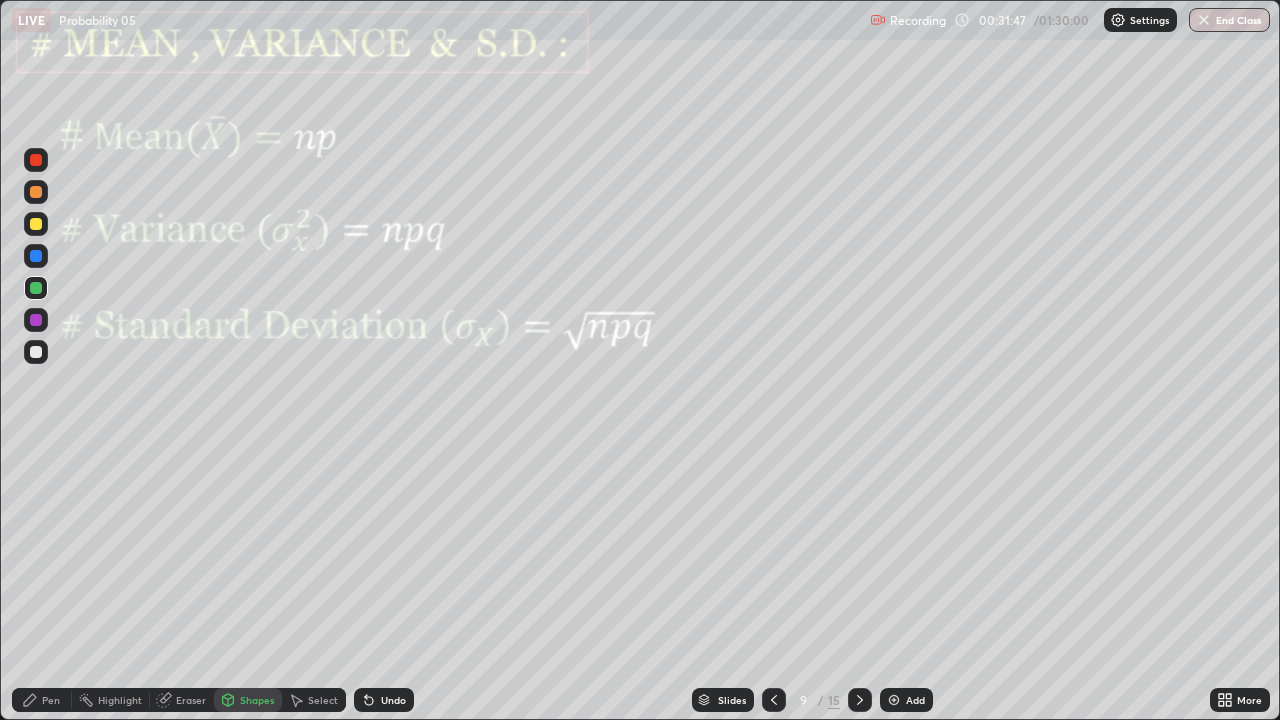 click at bounding box center [36, 160] 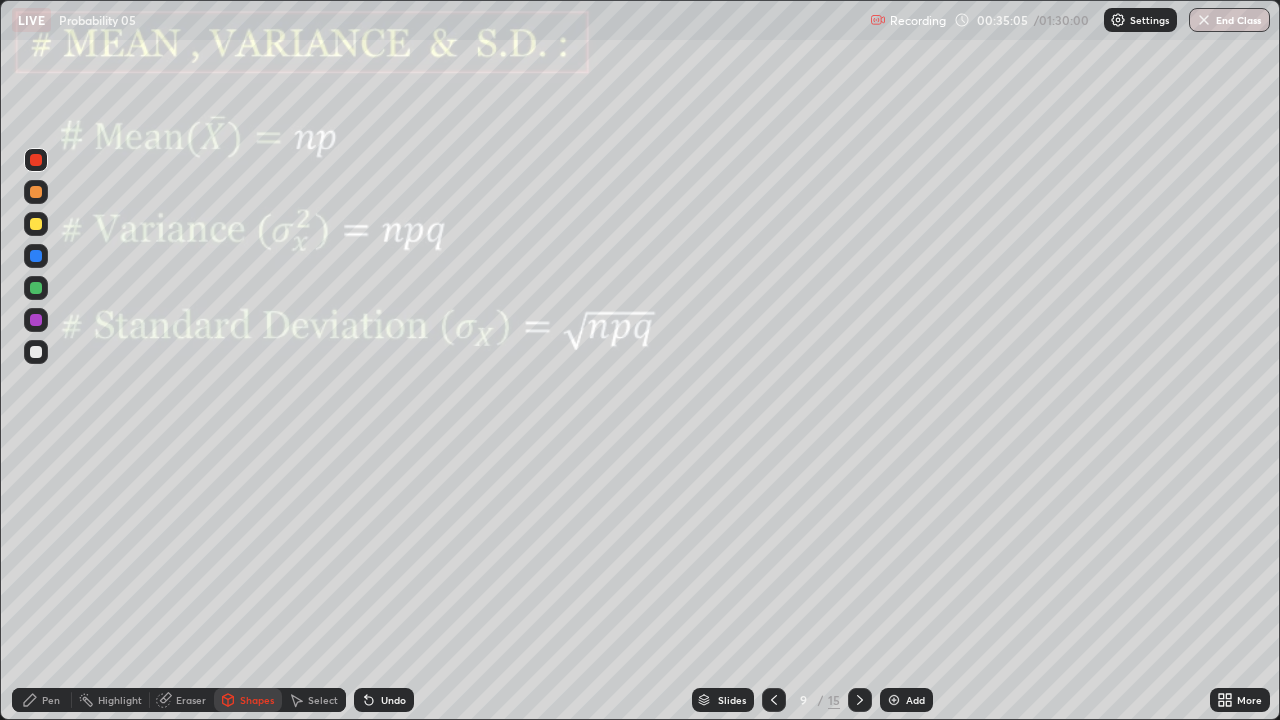 click 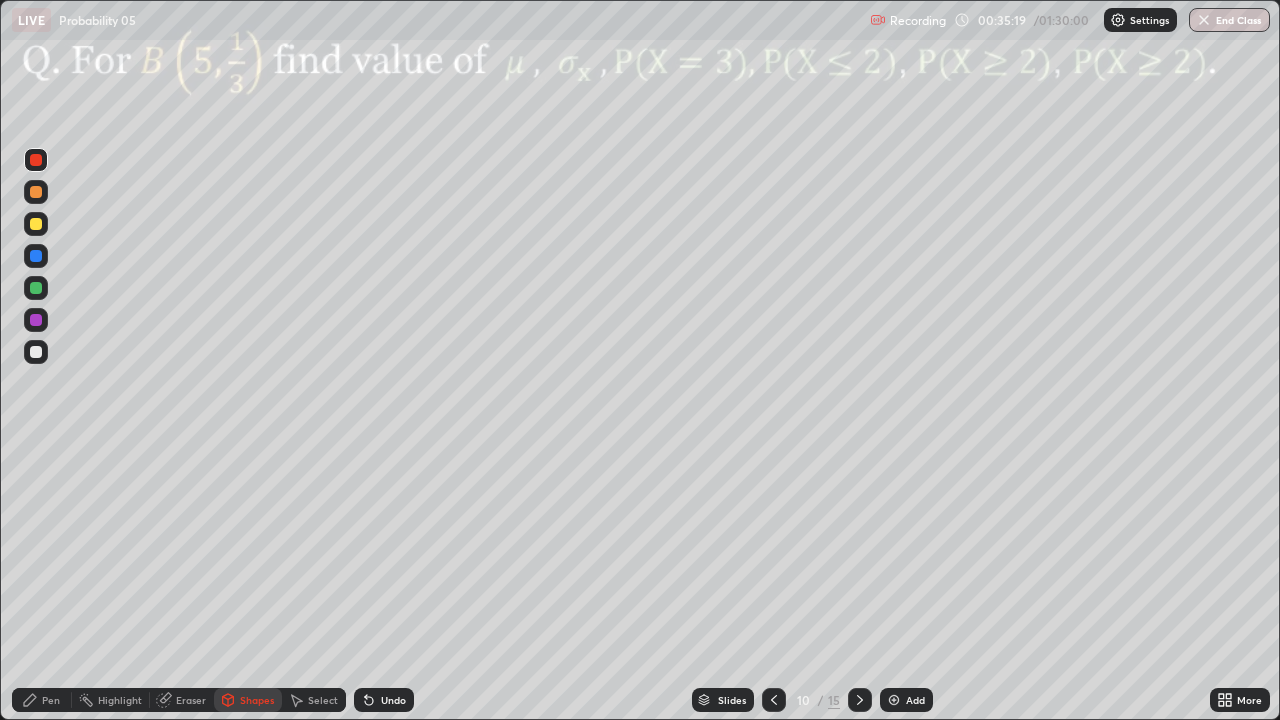 click on "Pen" at bounding box center [51, 700] 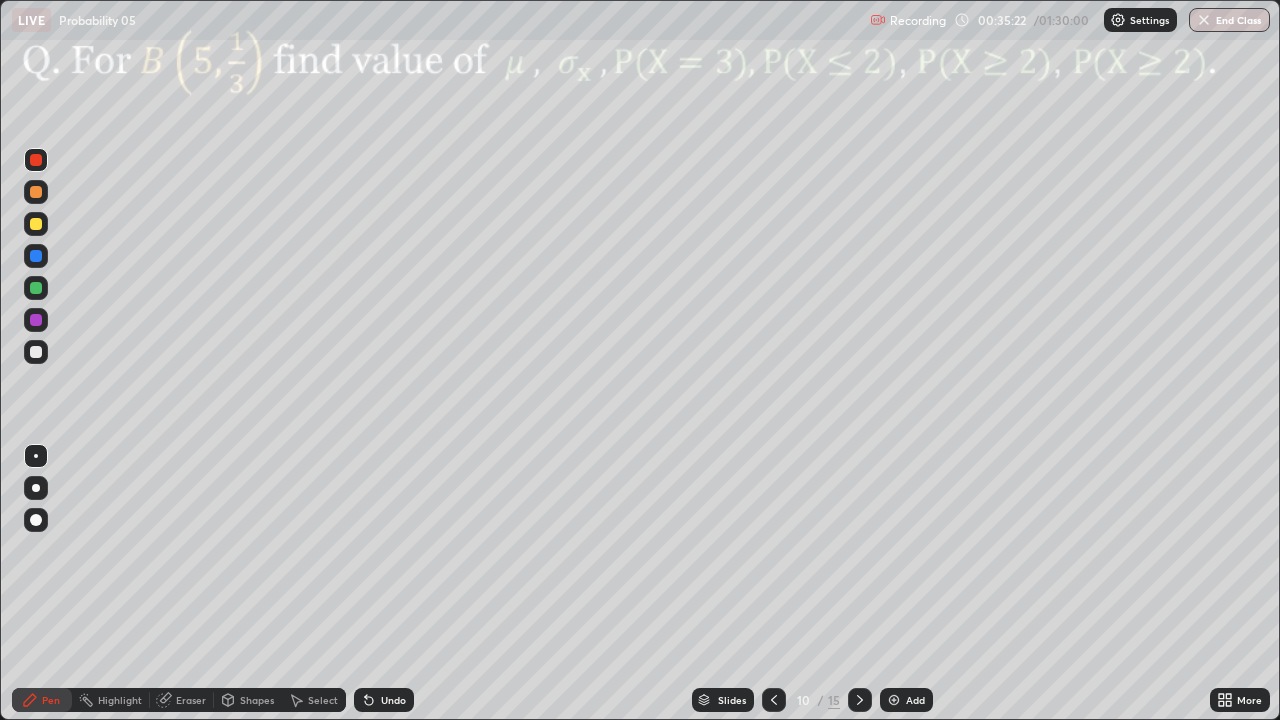 click at bounding box center (36, 288) 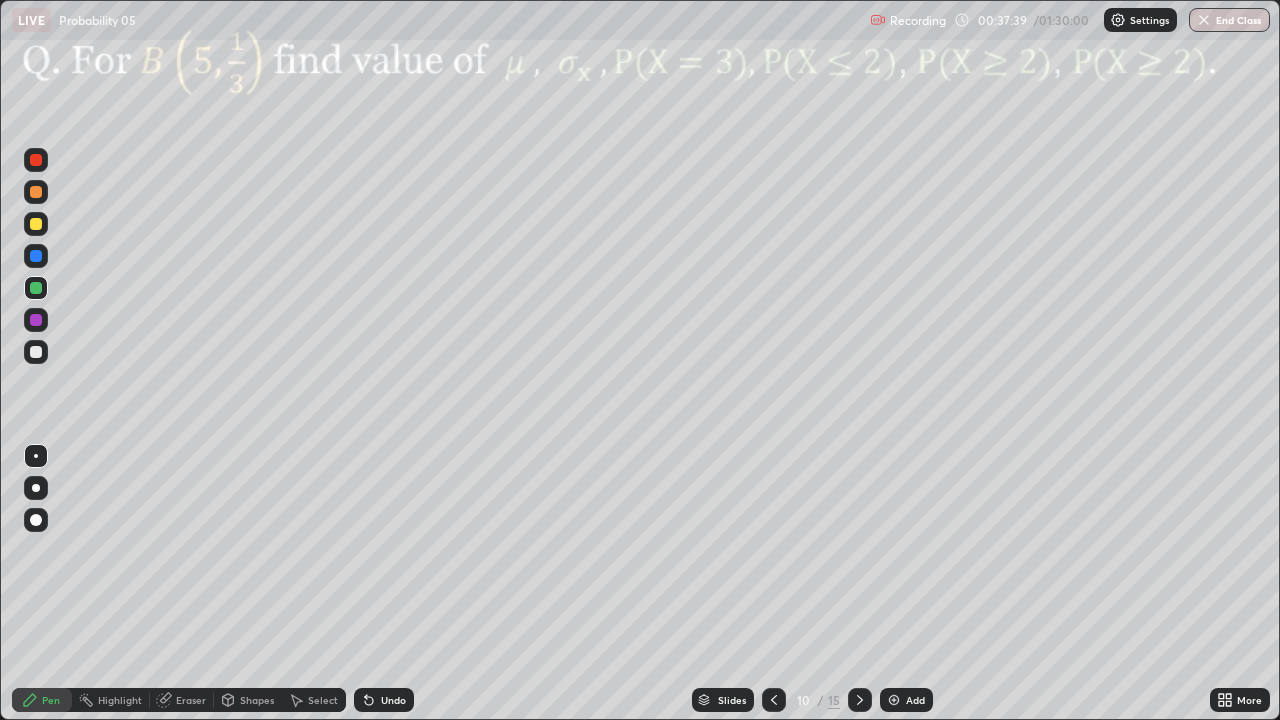 click at bounding box center (36, 320) 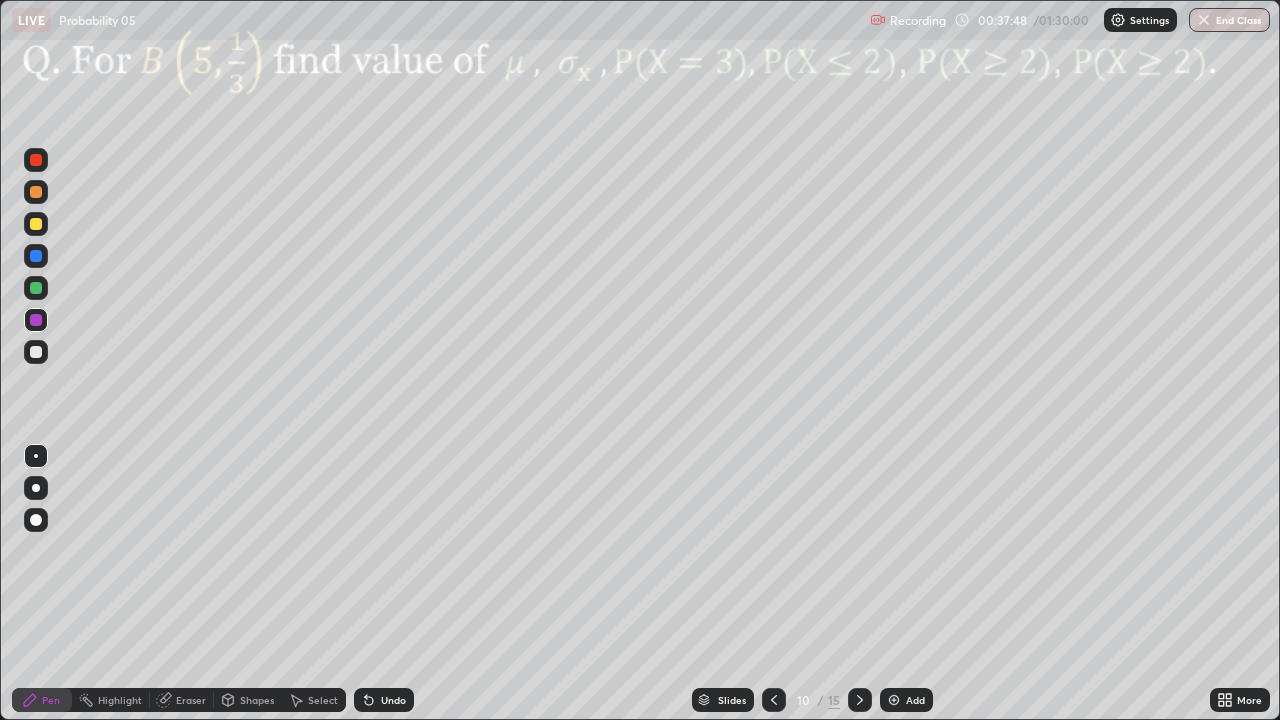 click at bounding box center (36, 224) 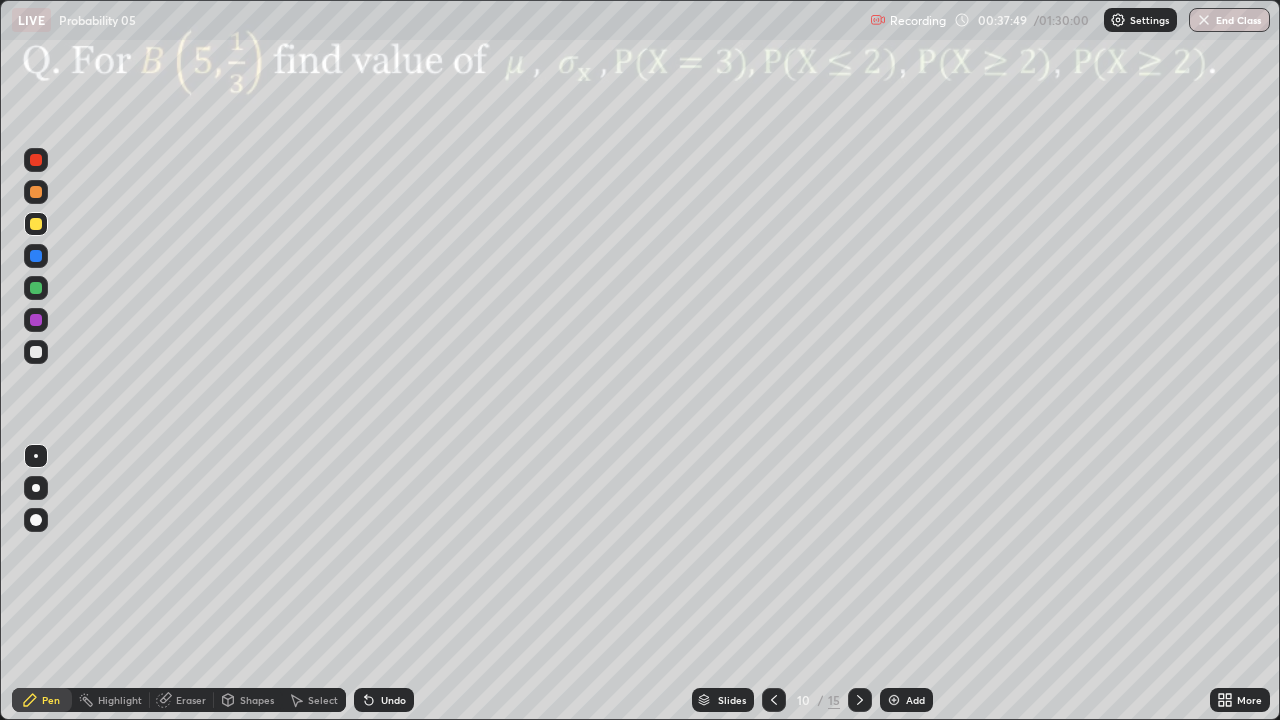 click at bounding box center (36, 288) 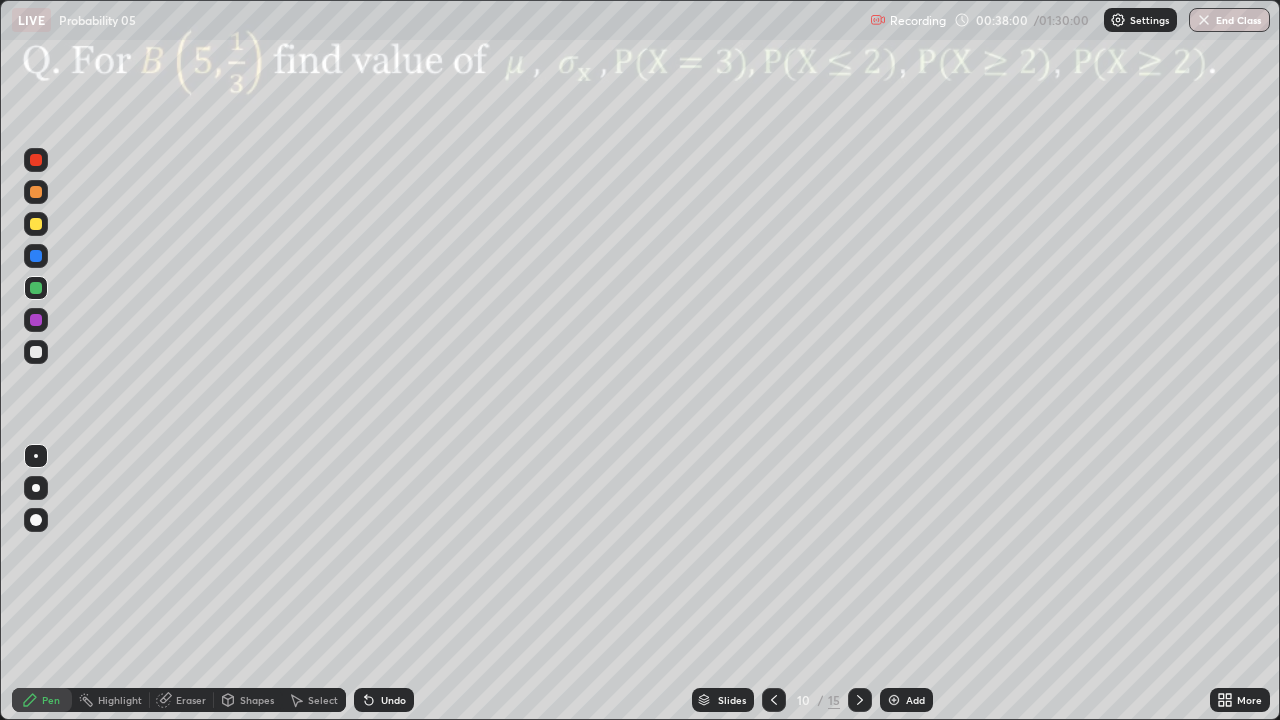 click at bounding box center [36, 256] 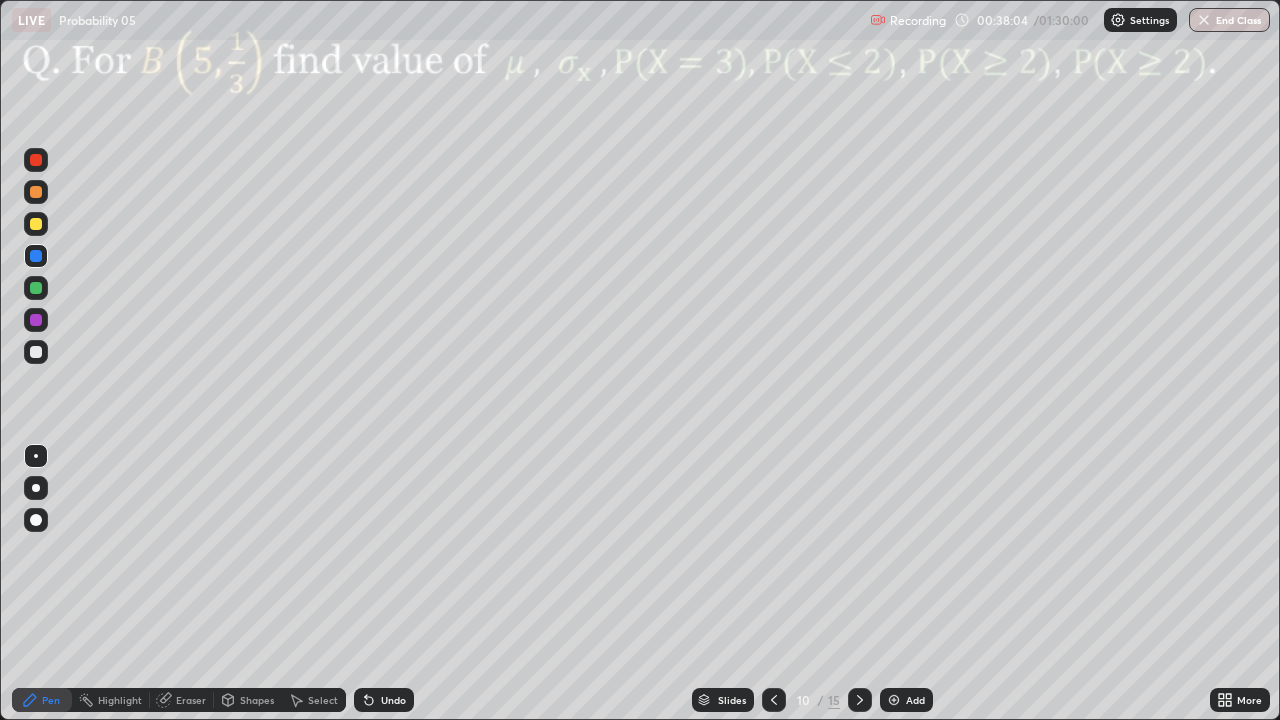 click at bounding box center (36, 256) 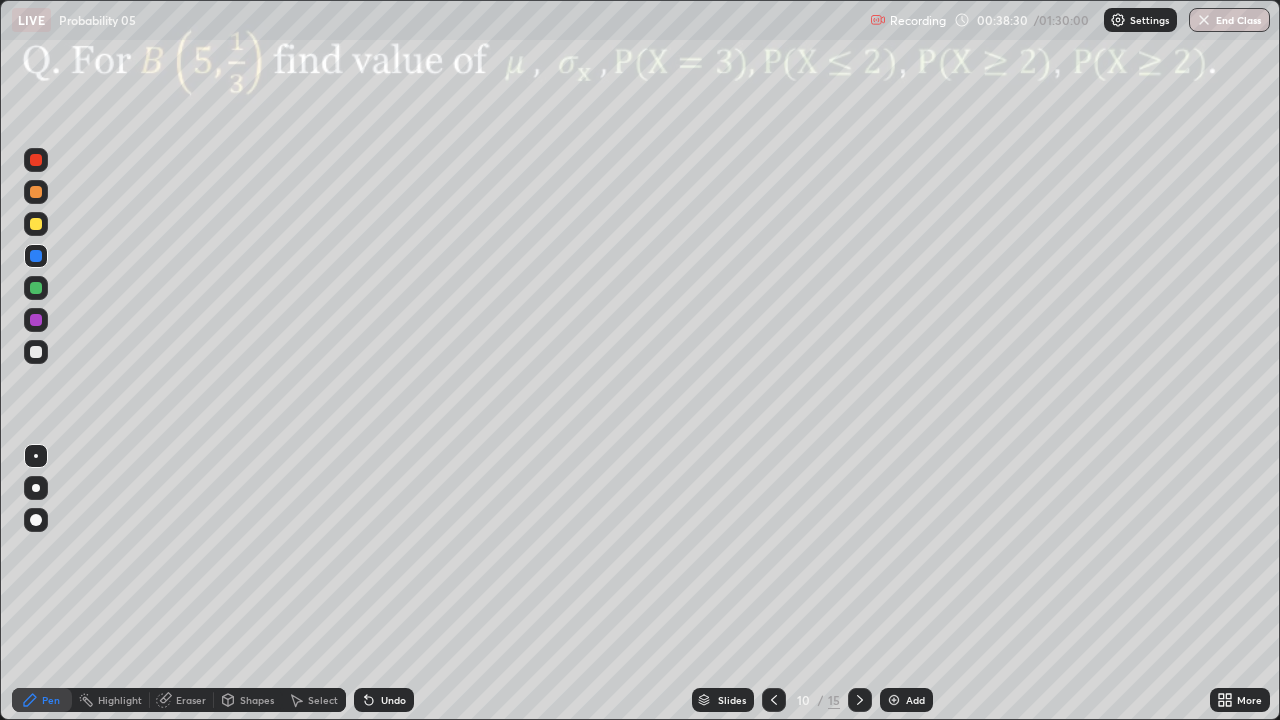 click on "Undo" at bounding box center (384, 700) 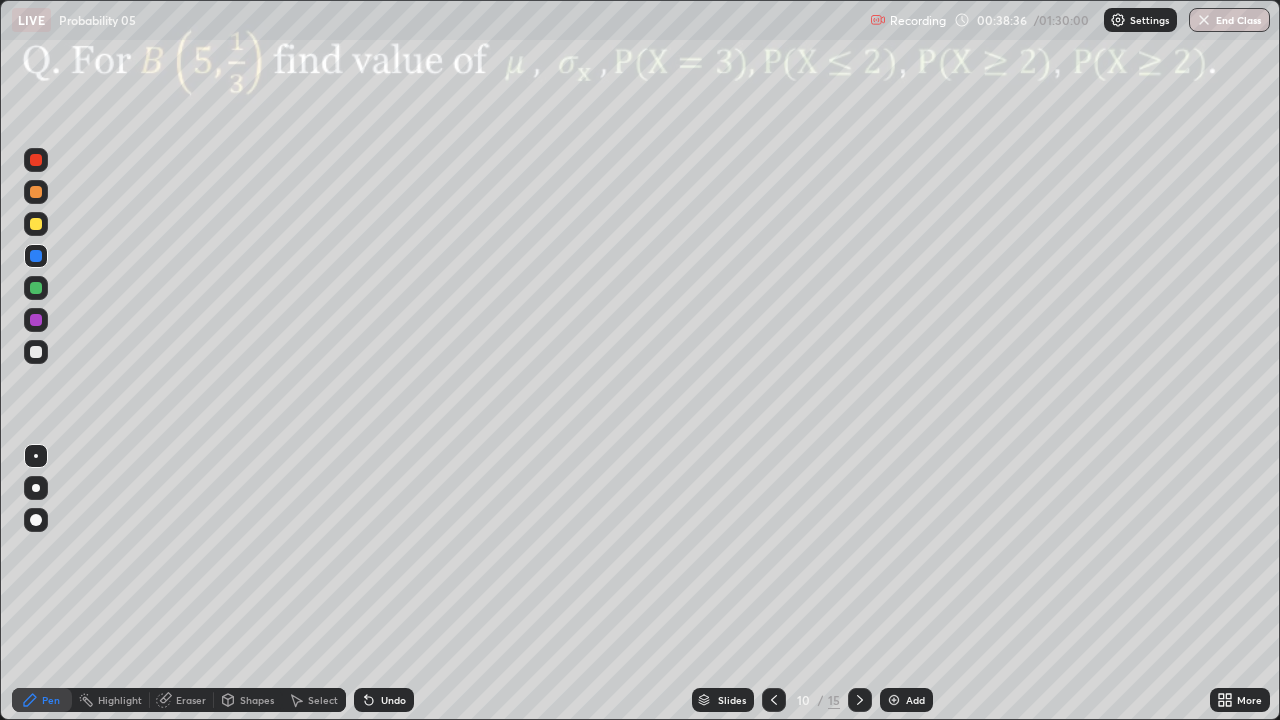 click on "Undo" at bounding box center [384, 700] 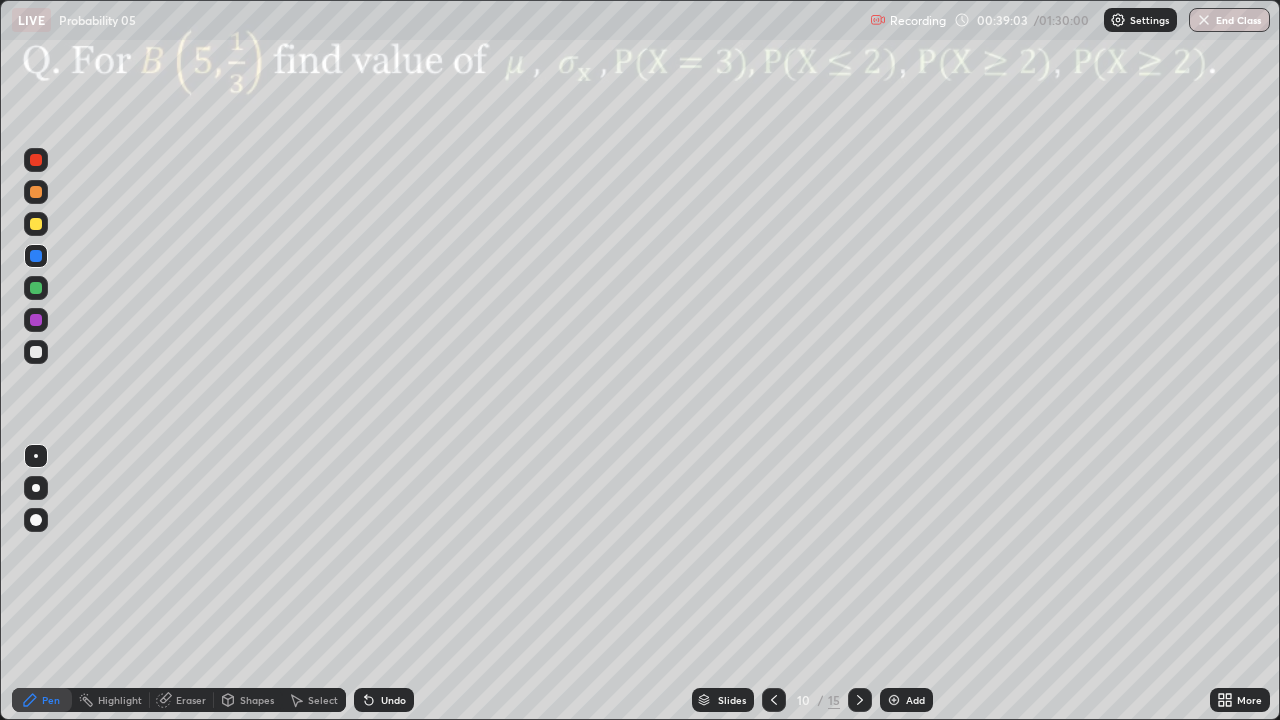 click at bounding box center (36, 320) 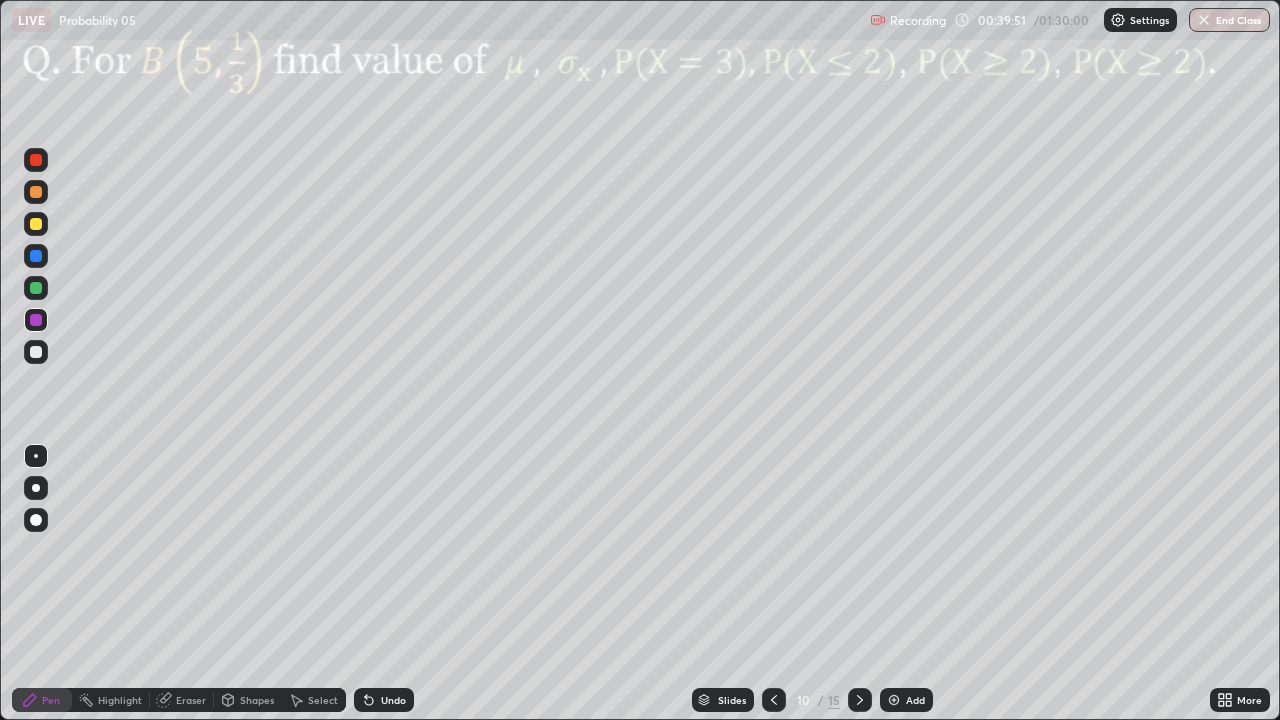click at bounding box center (36, 320) 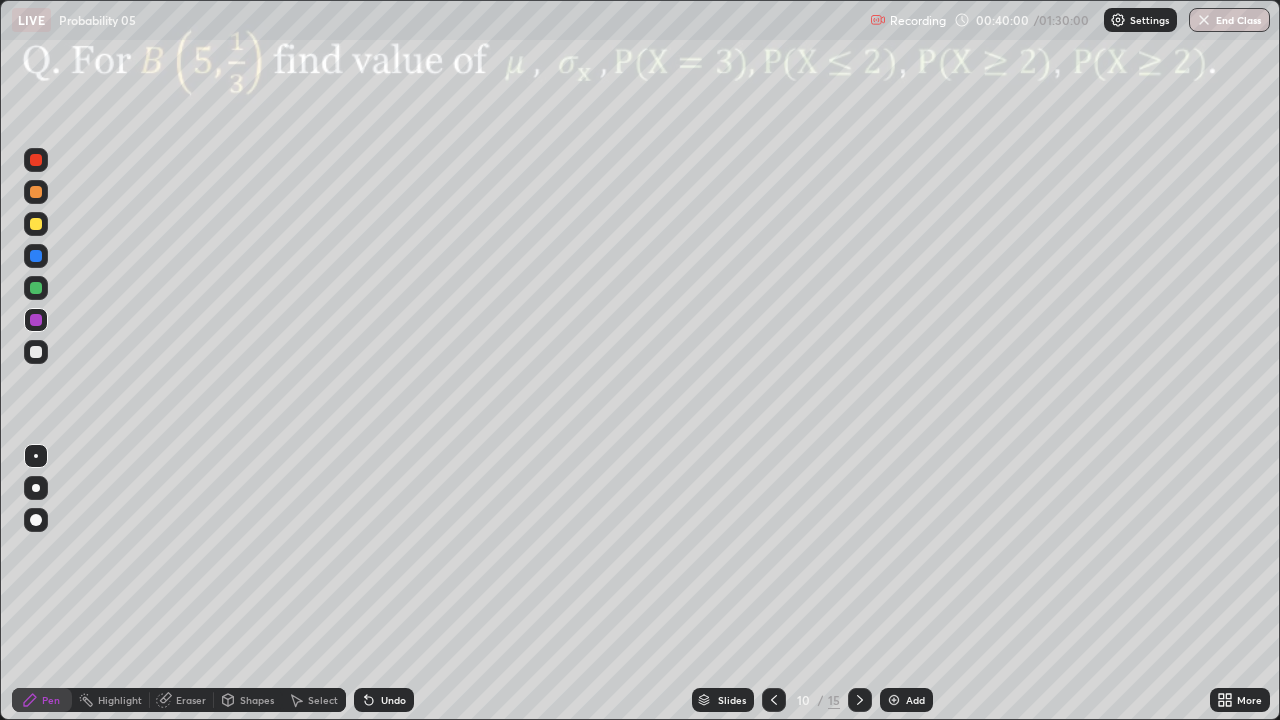 click at bounding box center (36, 256) 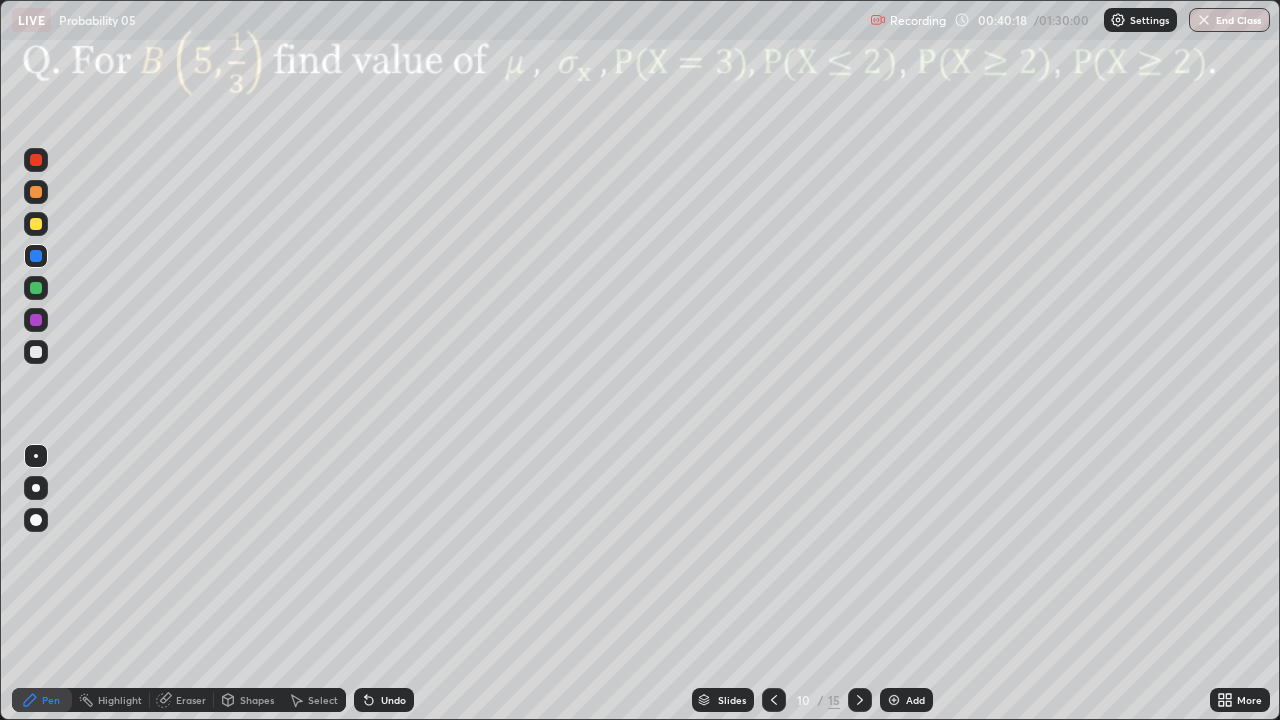 click at bounding box center [36, 320] 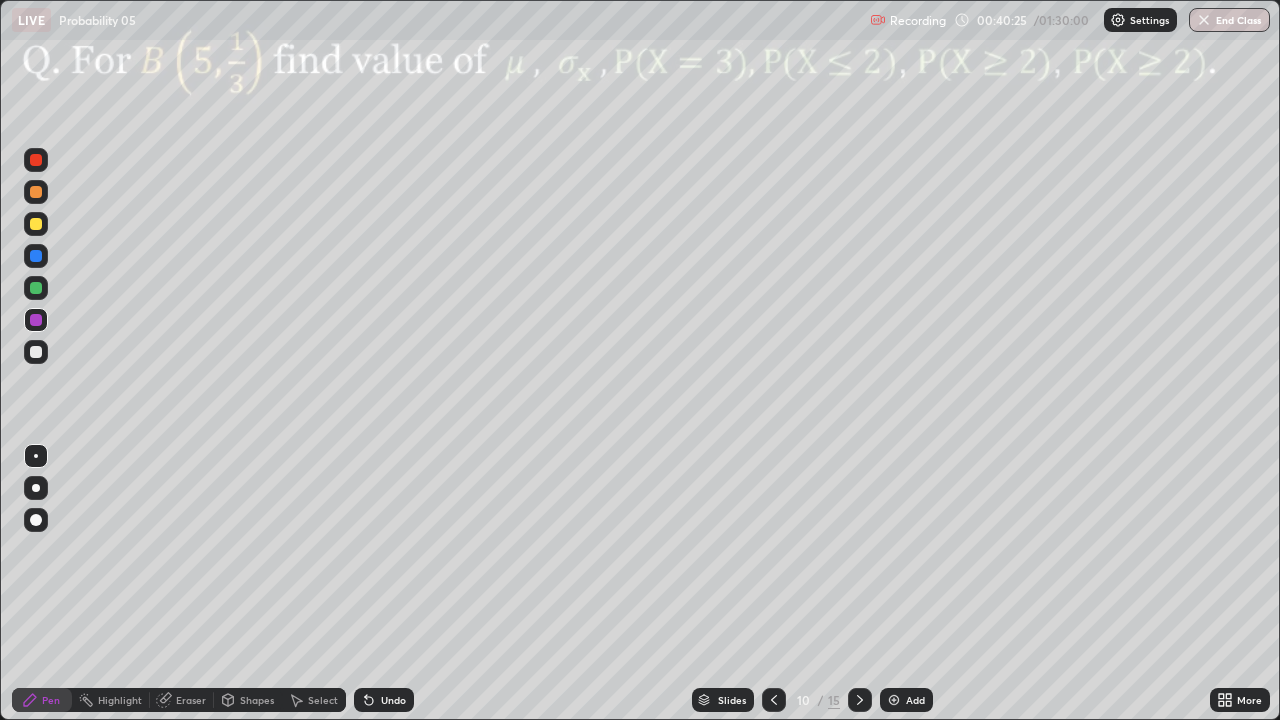 click on "Undo" at bounding box center (393, 700) 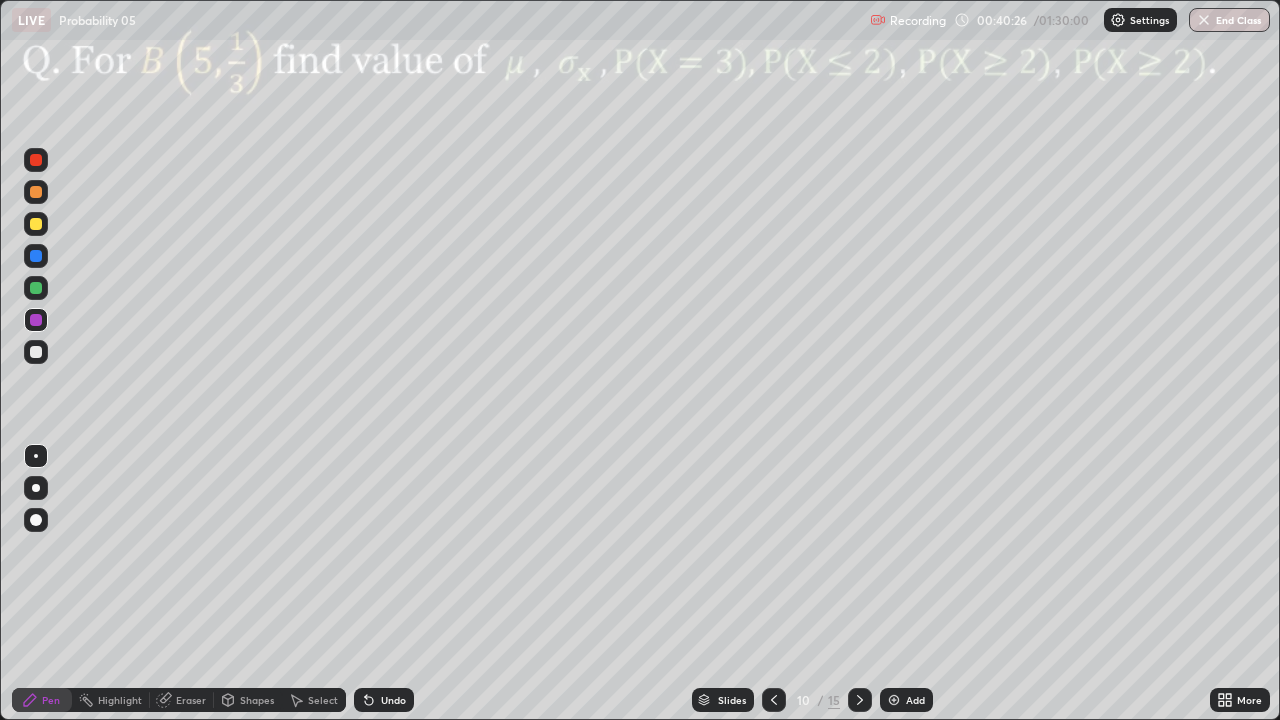 click on "Undo" at bounding box center [393, 700] 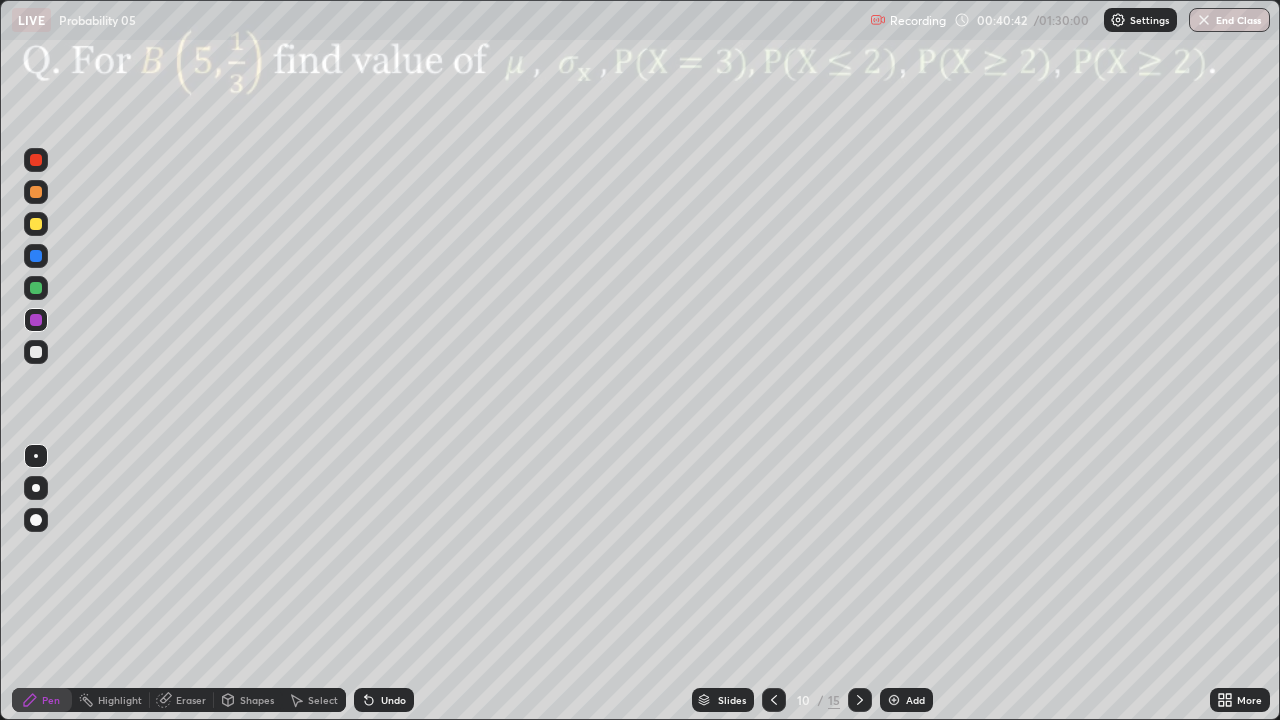 click at bounding box center [36, 192] 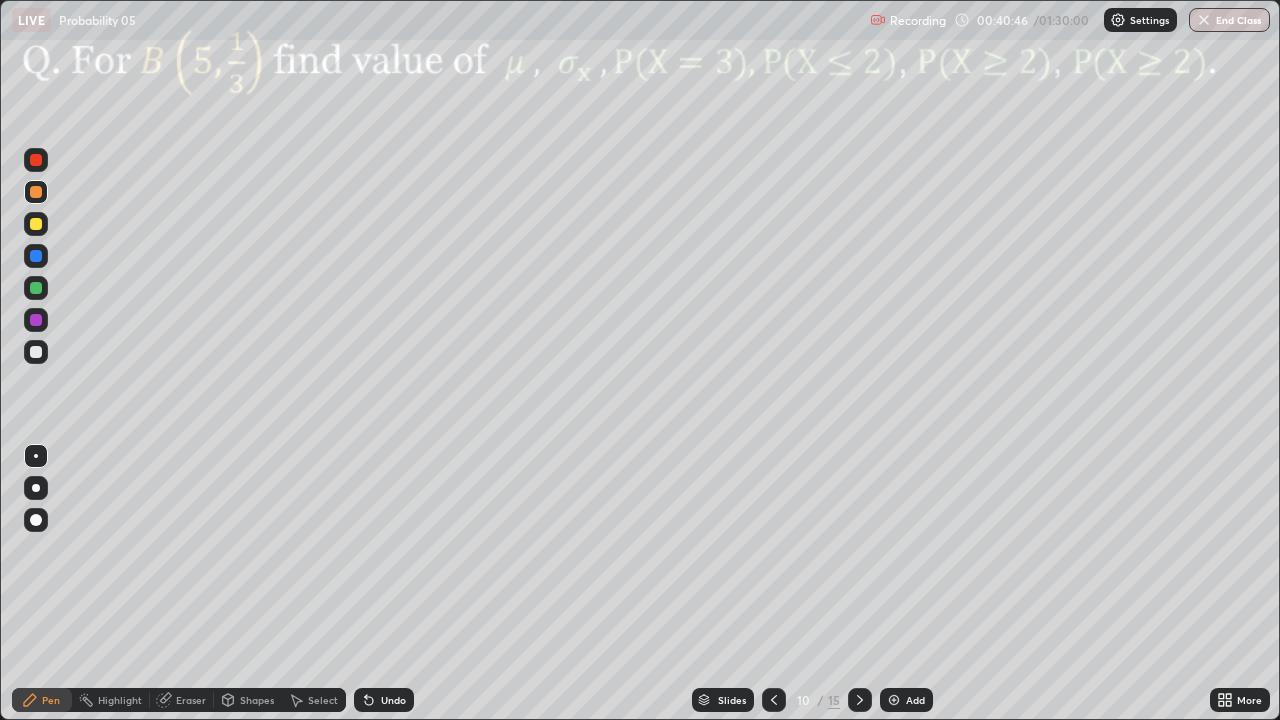click on "Undo" at bounding box center [393, 700] 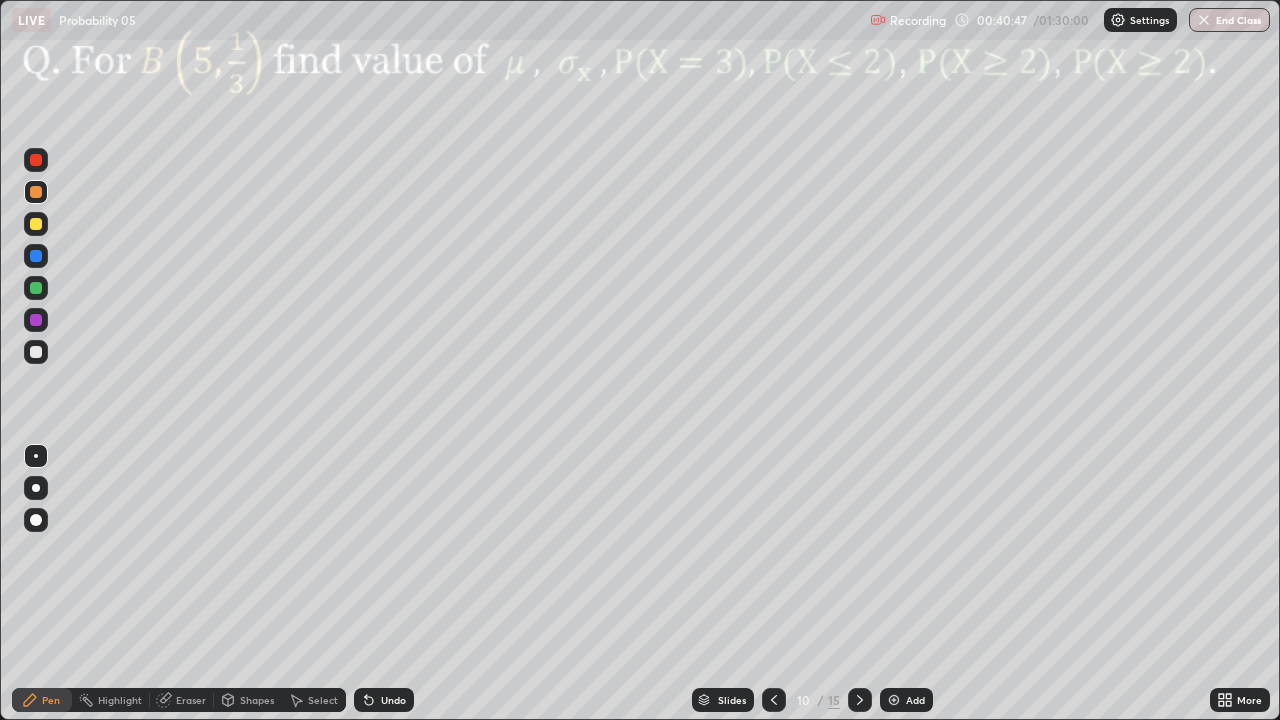 click on "Undo" at bounding box center [384, 700] 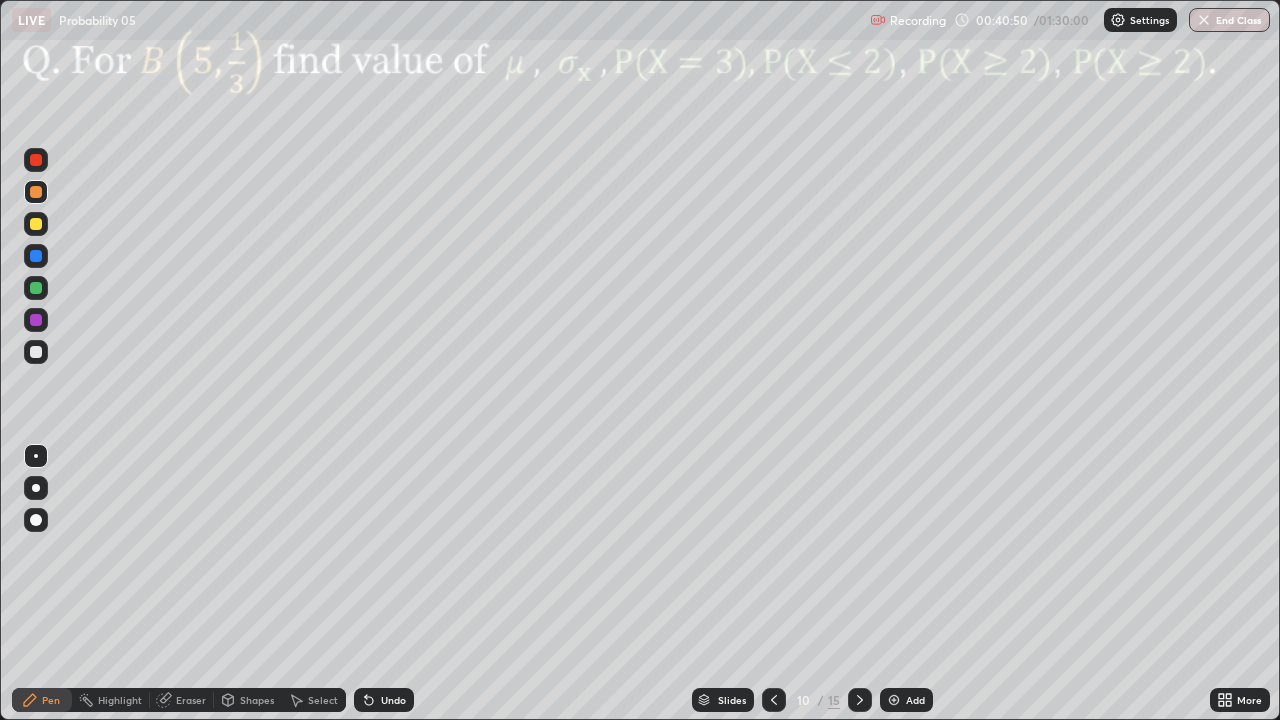 click at bounding box center [36, 320] 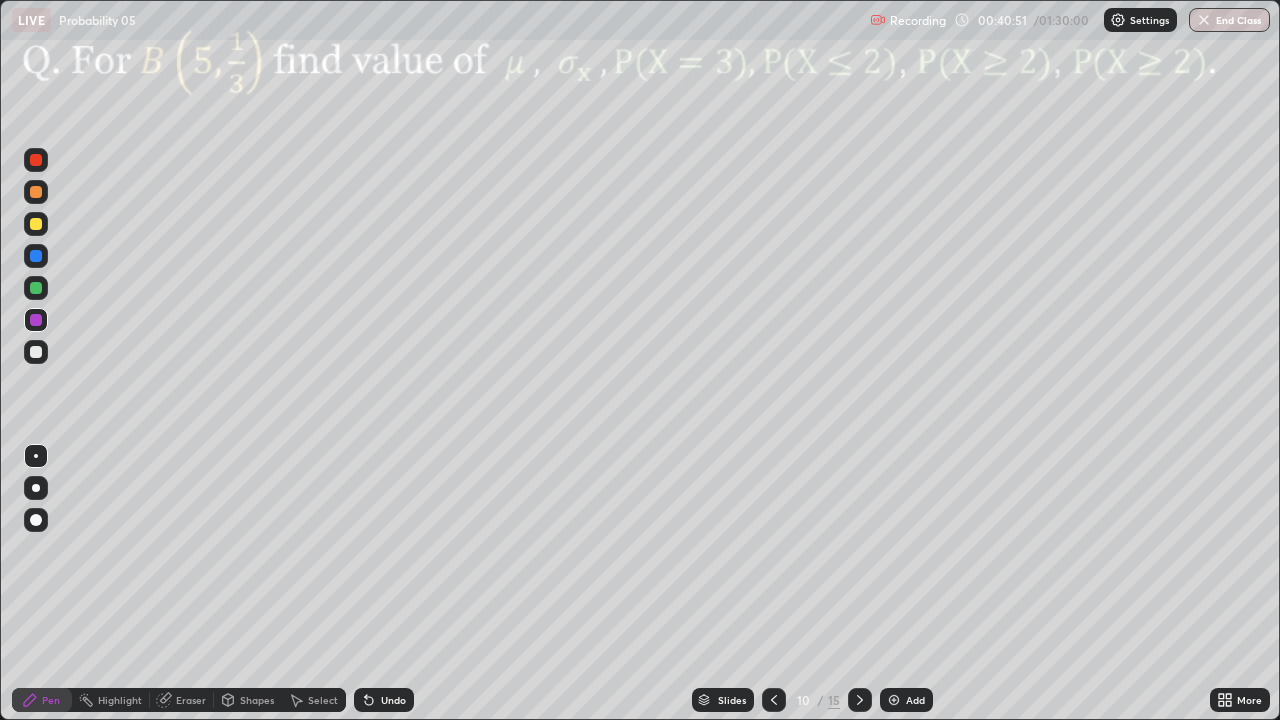 click on "Pen" at bounding box center [51, 700] 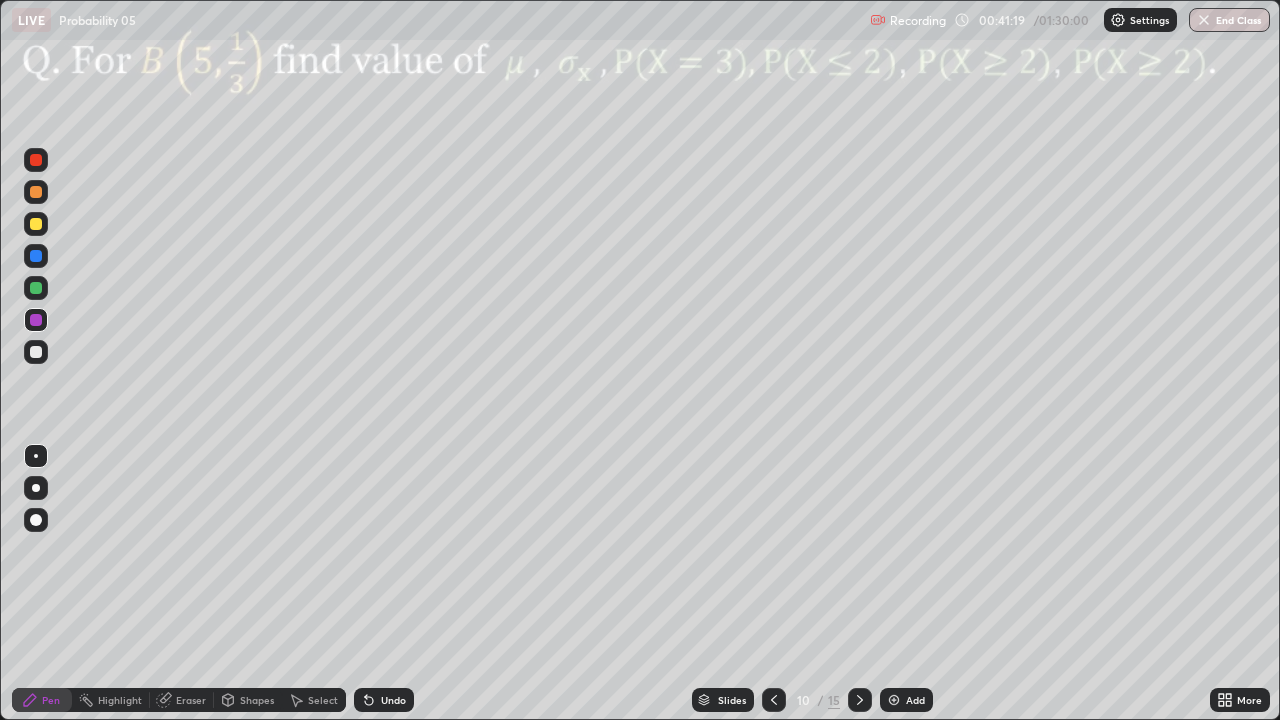 click at bounding box center (36, 224) 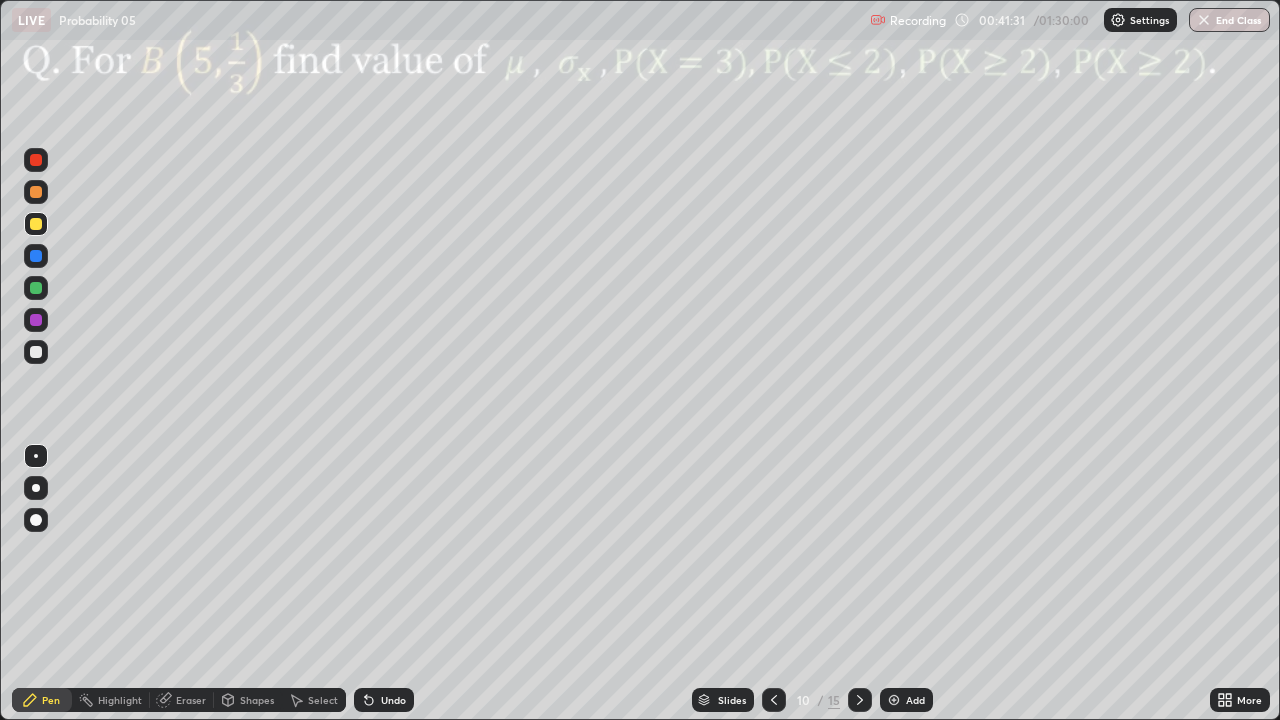 click at bounding box center [36, 320] 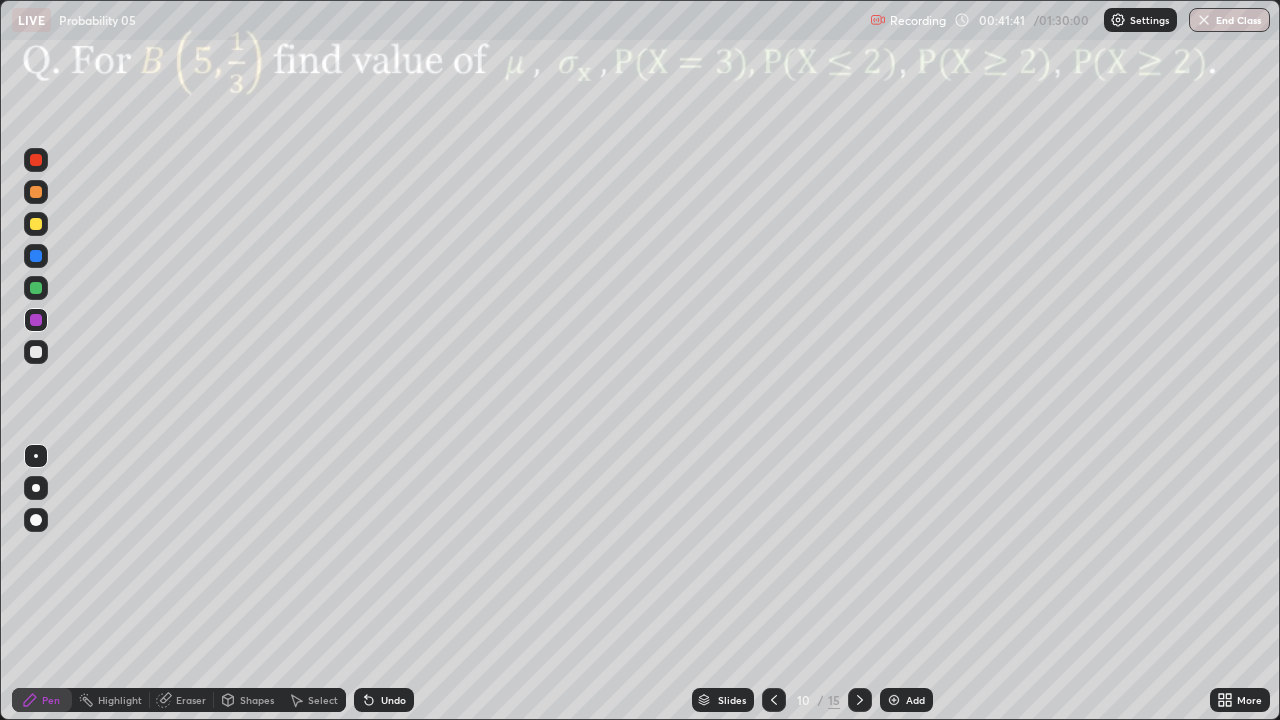 click at bounding box center [36, 288] 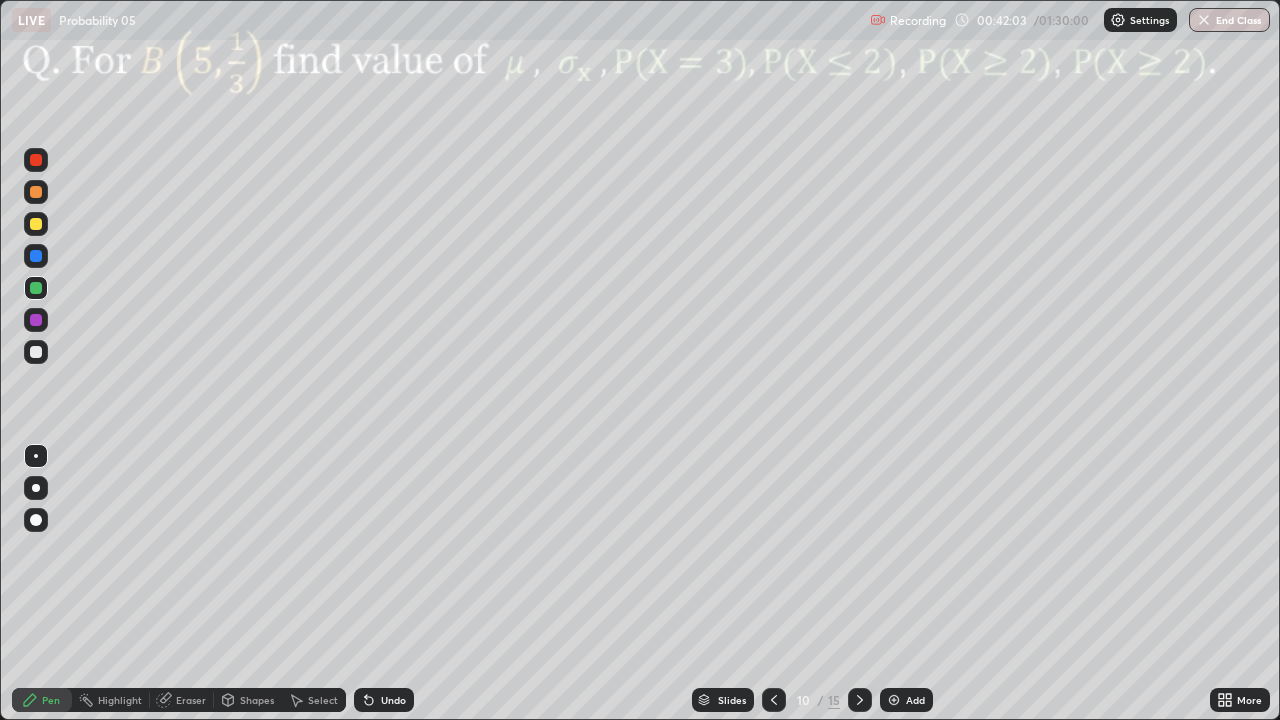 click at bounding box center (36, 256) 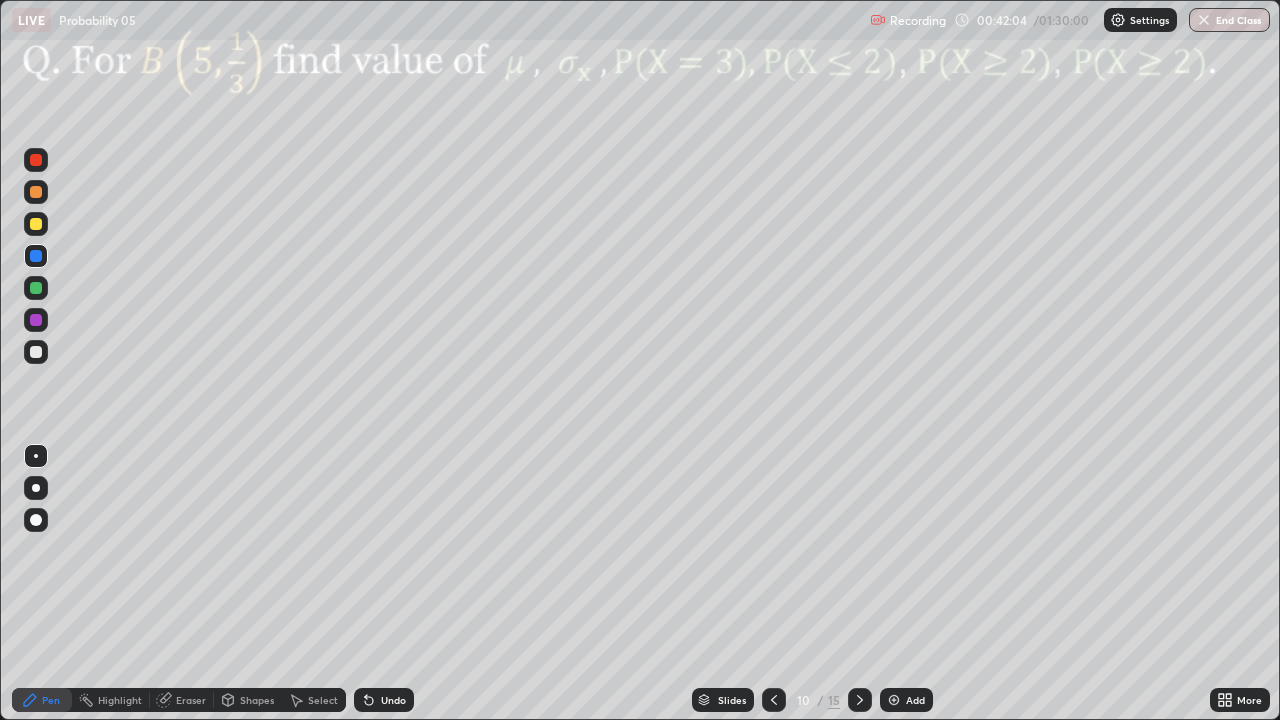 click at bounding box center [36, 224] 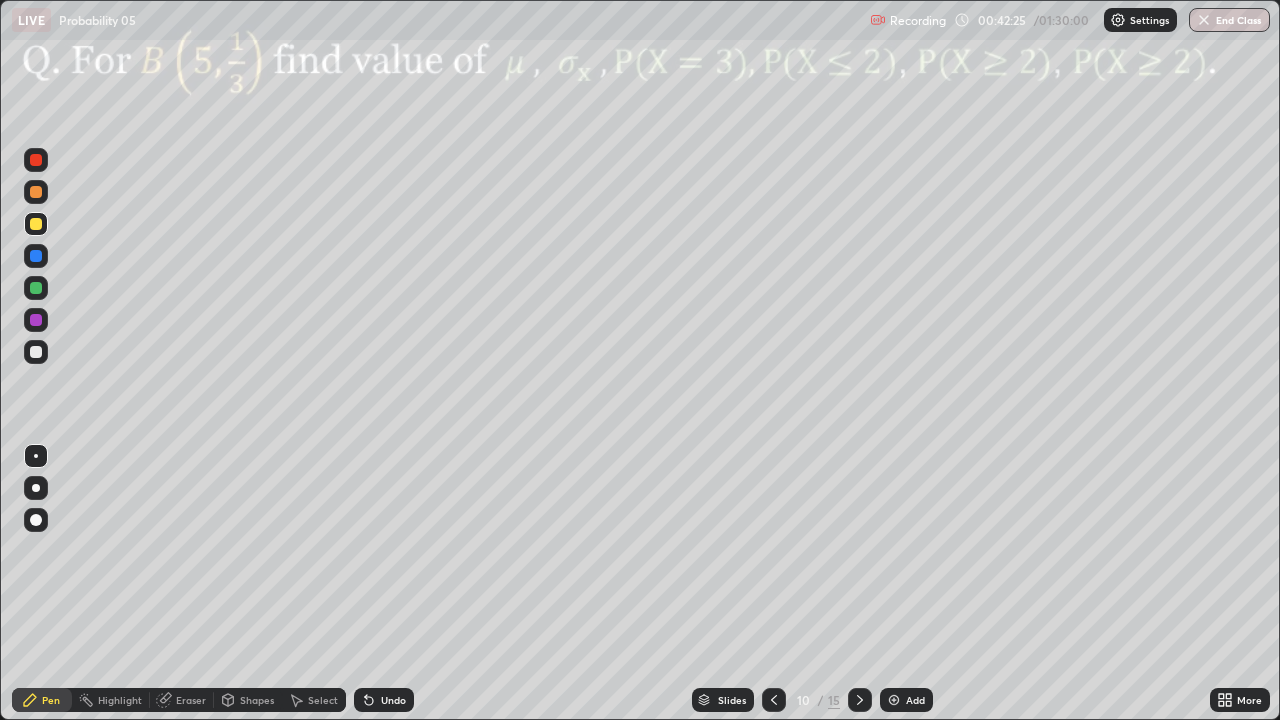 click at bounding box center [36, 224] 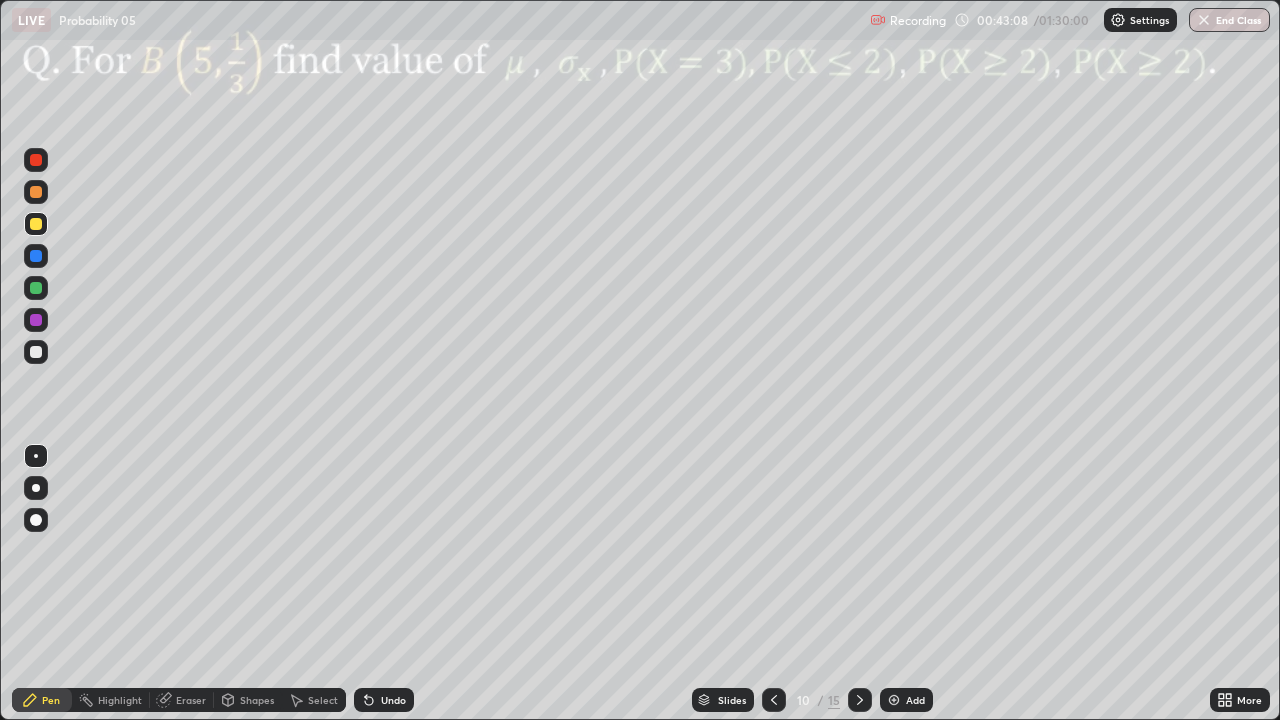 click at bounding box center (36, 320) 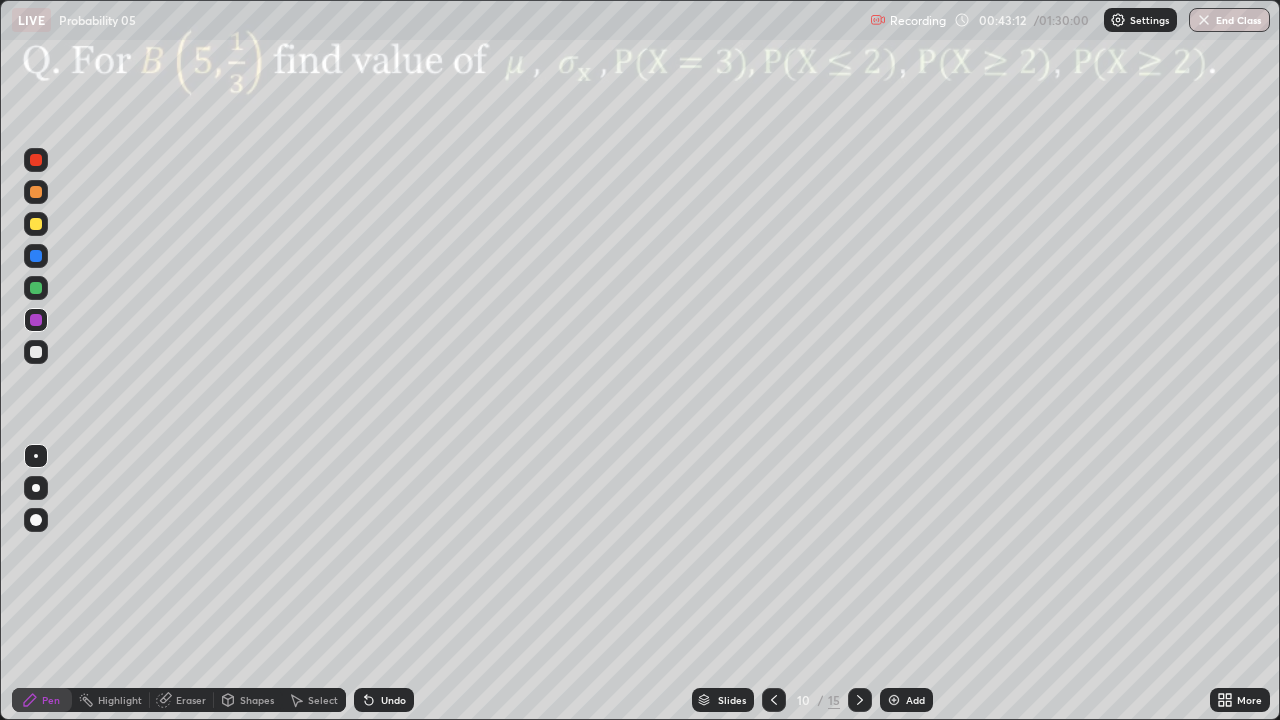 click at bounding box center (36, 256) 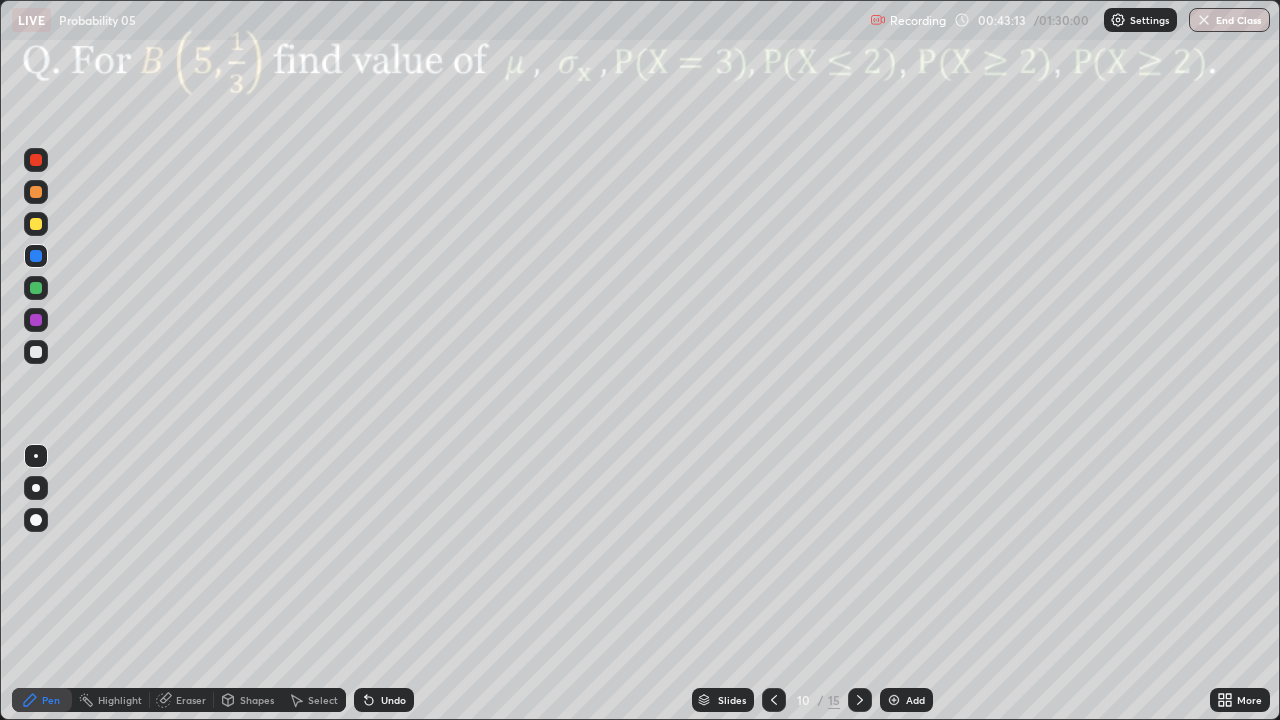 click at bounding box center (36, 192) 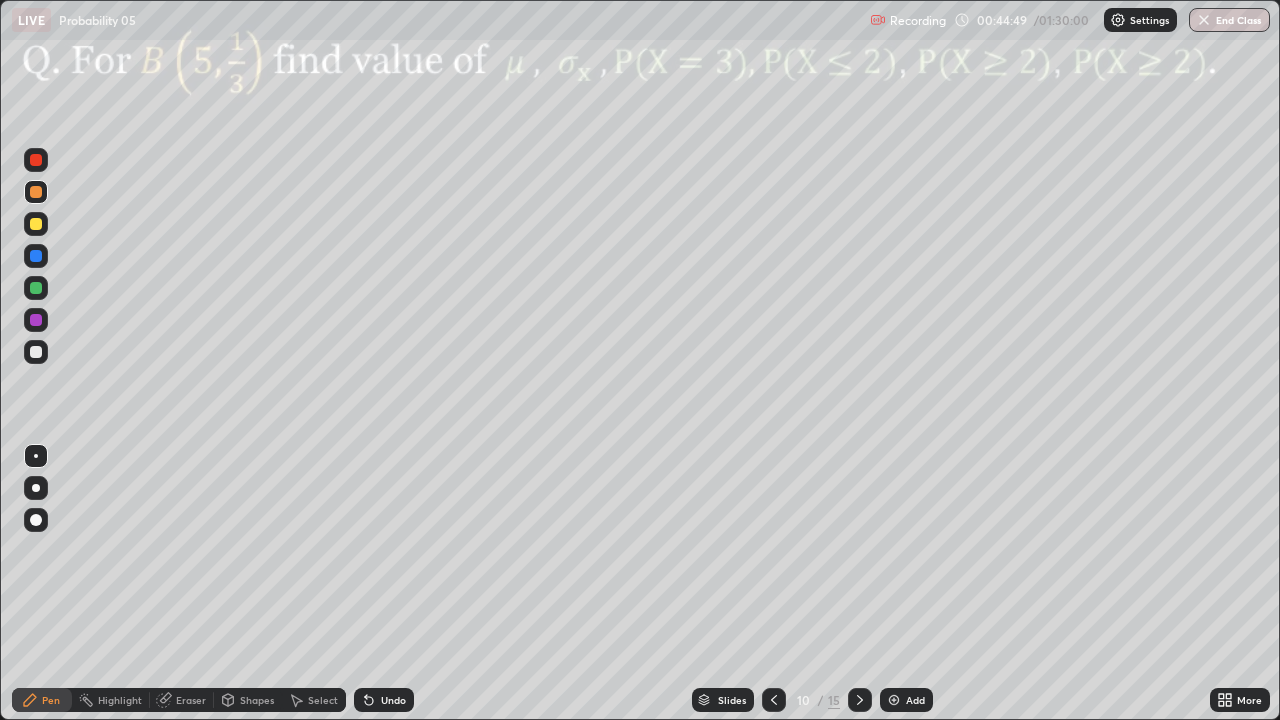 click at bounding box center (36, 288) 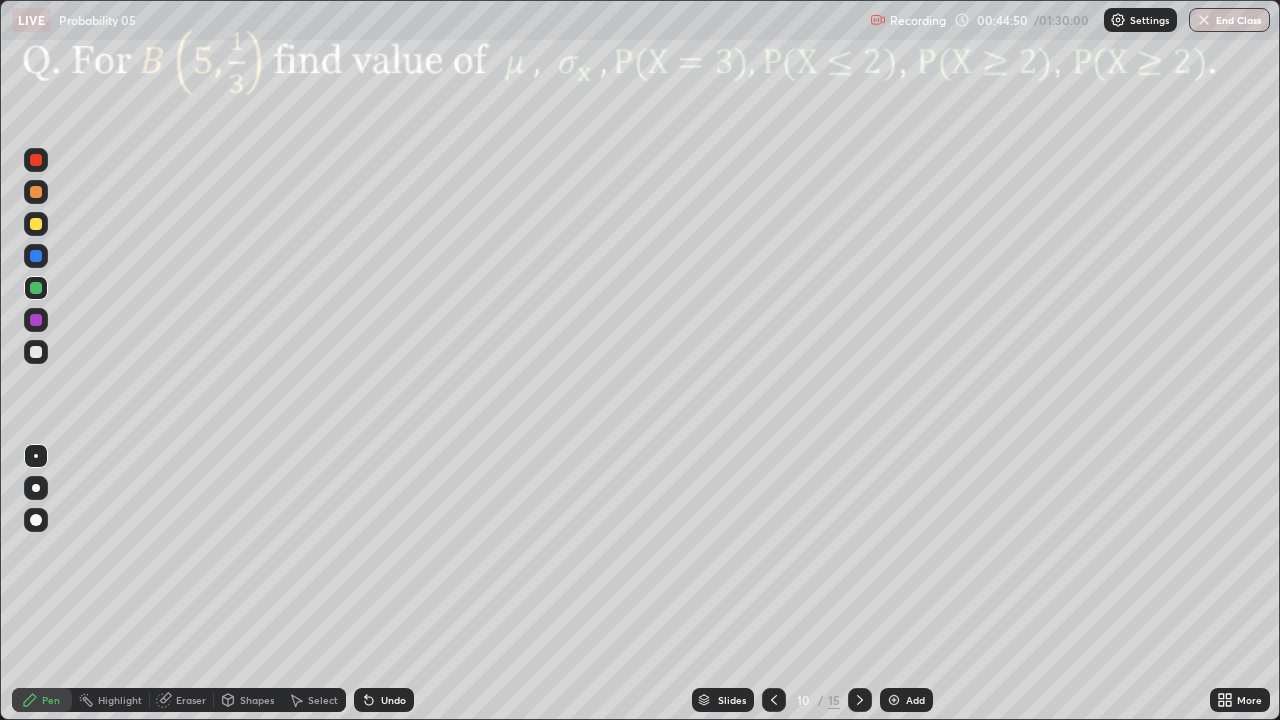 click on "Select" at bounding box center [323, 700] 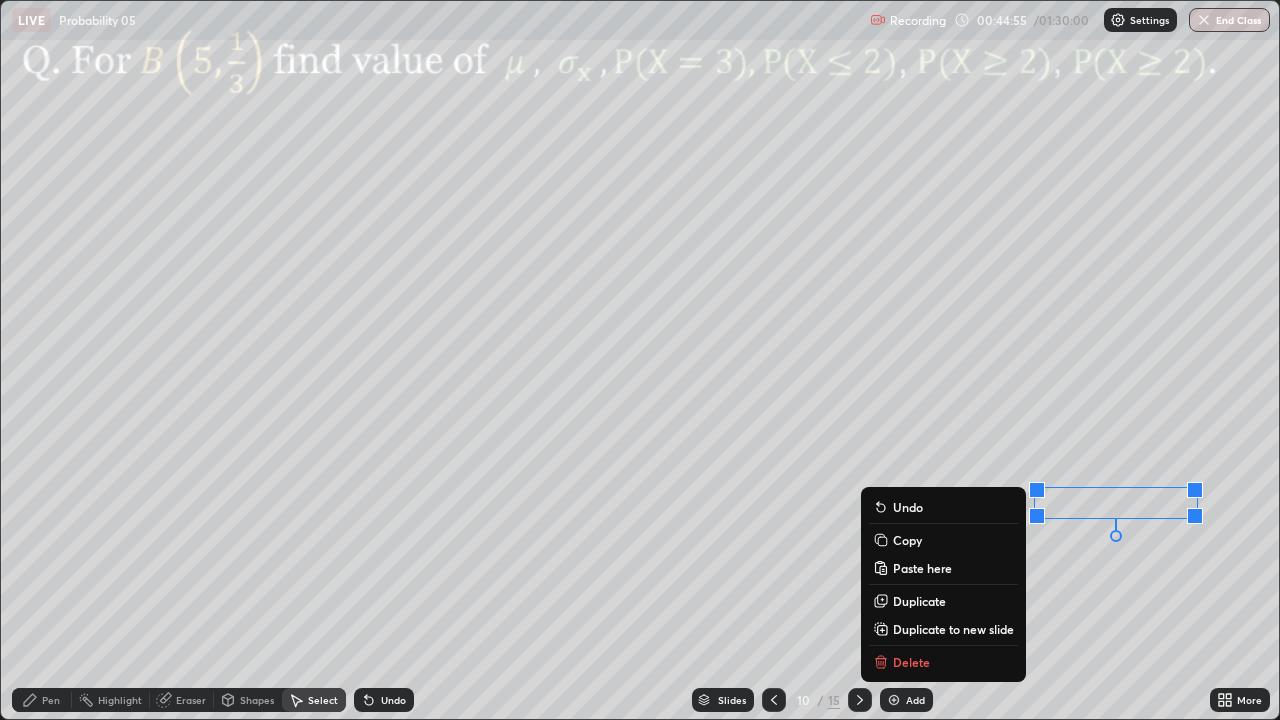 click on "0 ° Undo Copy Paste here Duplicate Duplicate to new slide Delete" at bounding box center [640, 360] 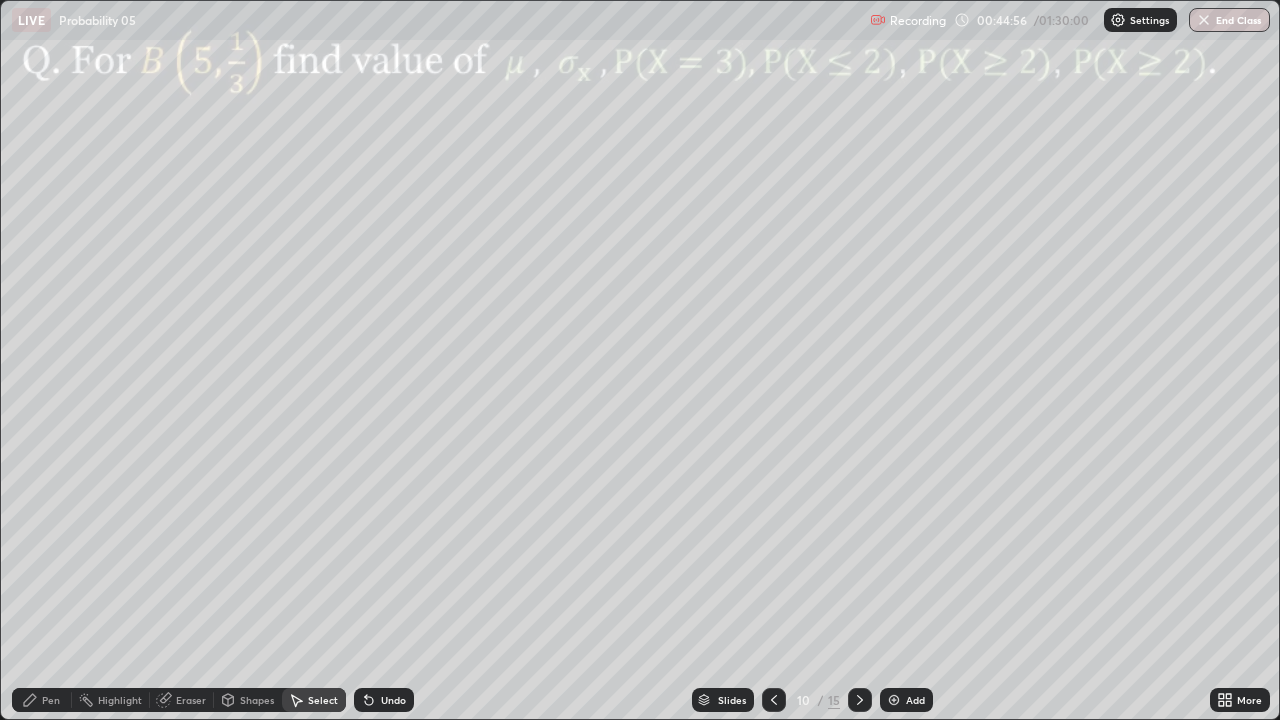 click on "Eraser" at bounding box center (191, 700) 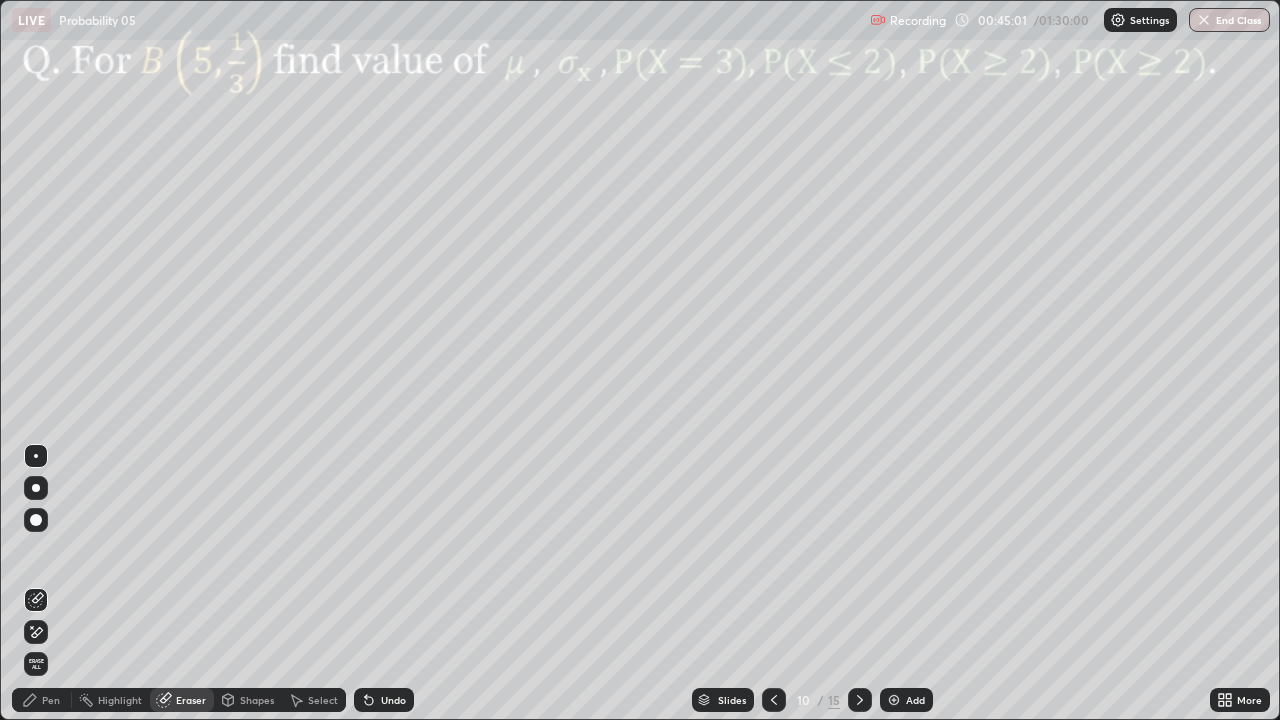 click on "Pen" at bounding box center (42, 700) 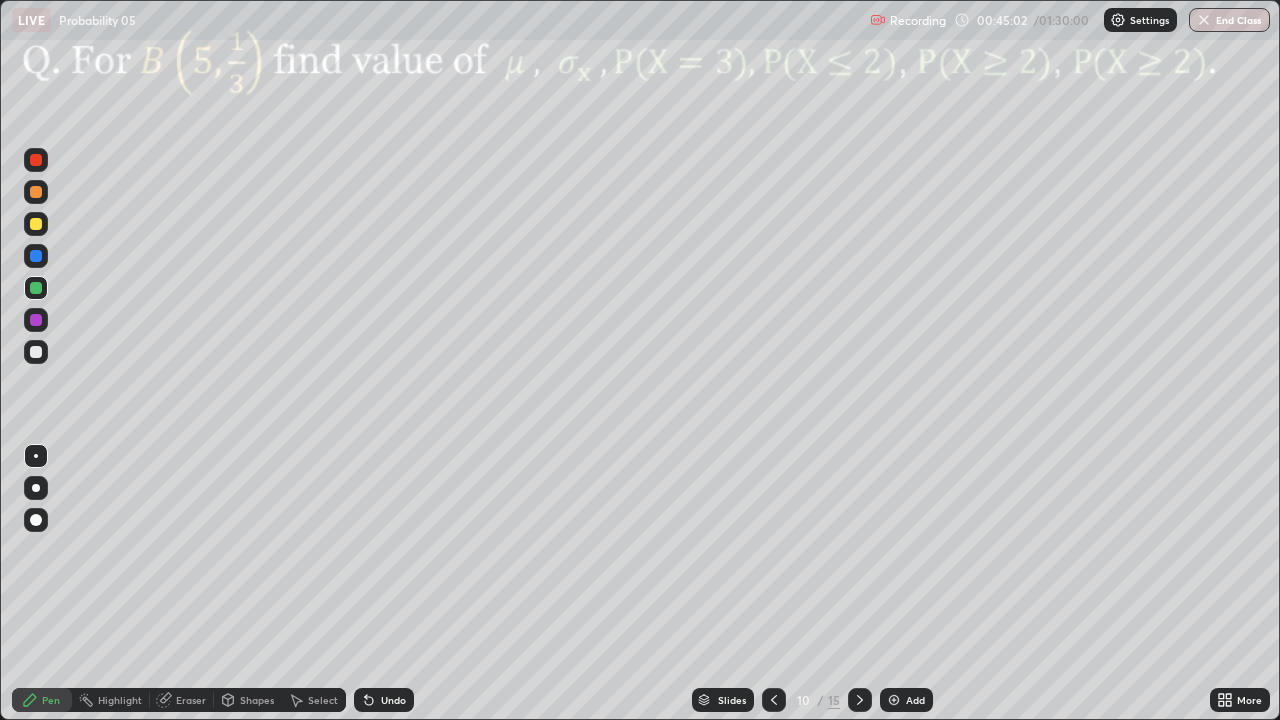 click at bounding box center (36, 256) 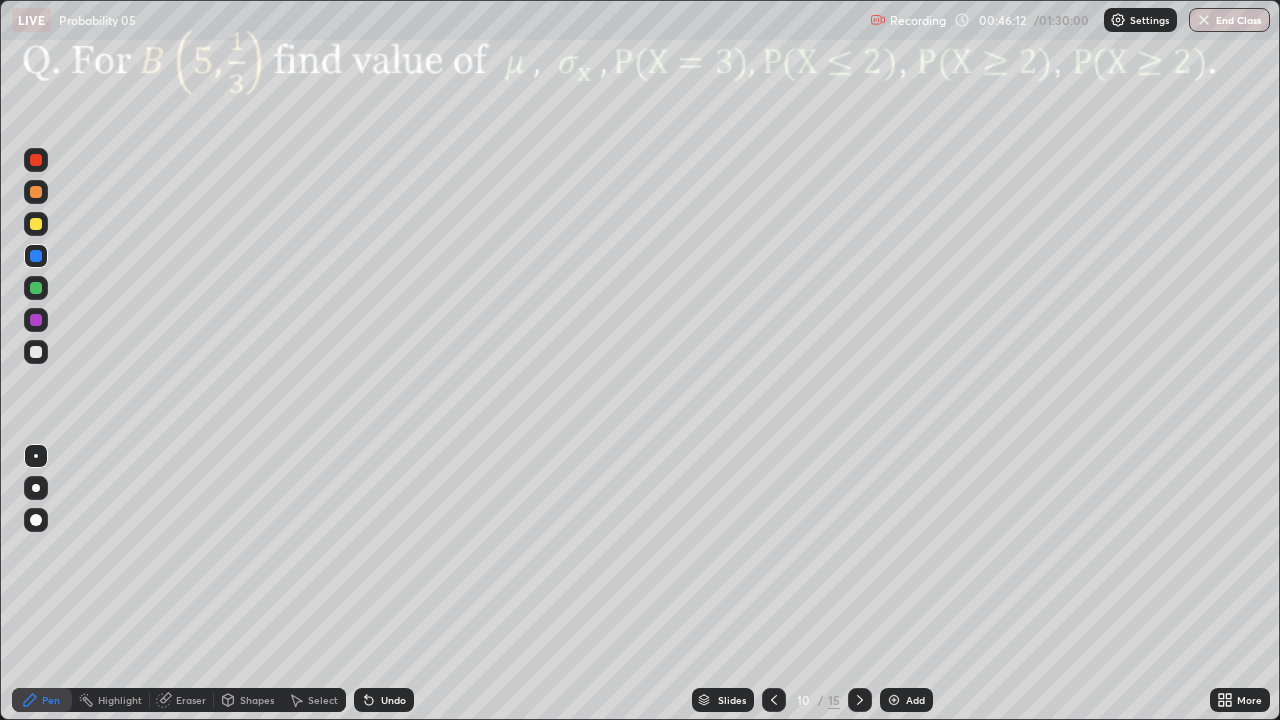 click 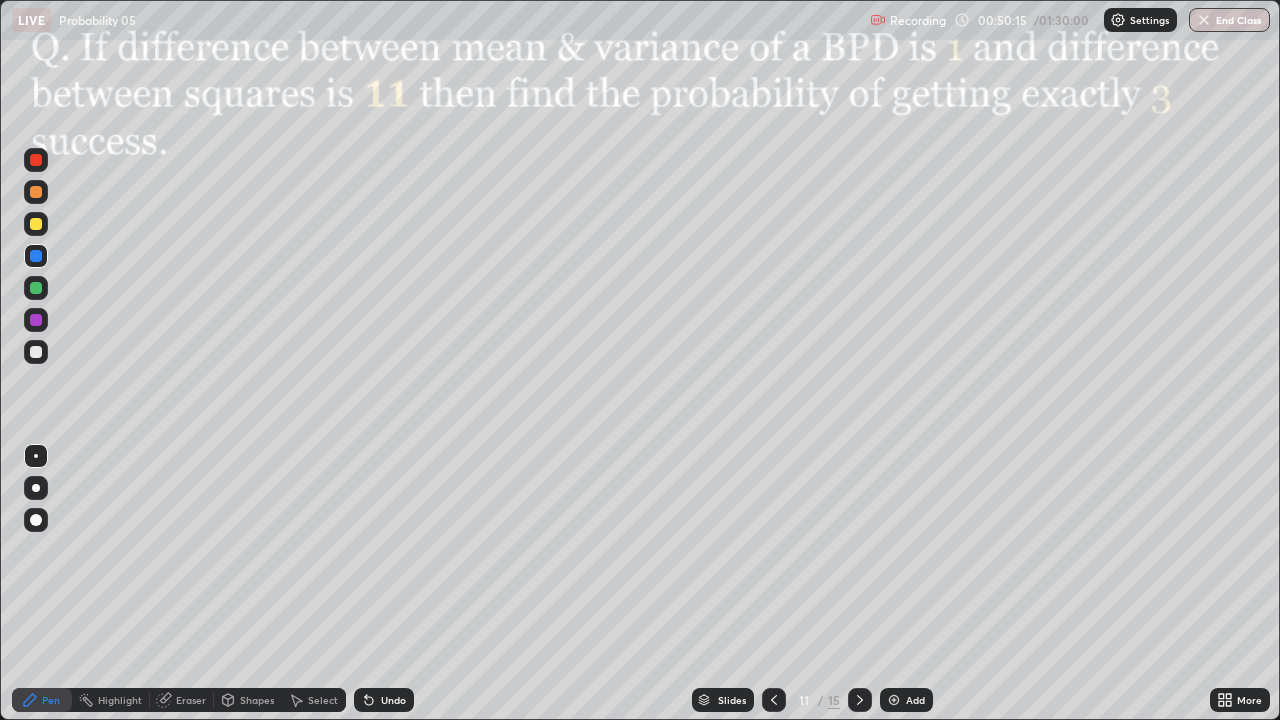 click at bounding box center [36, 256] 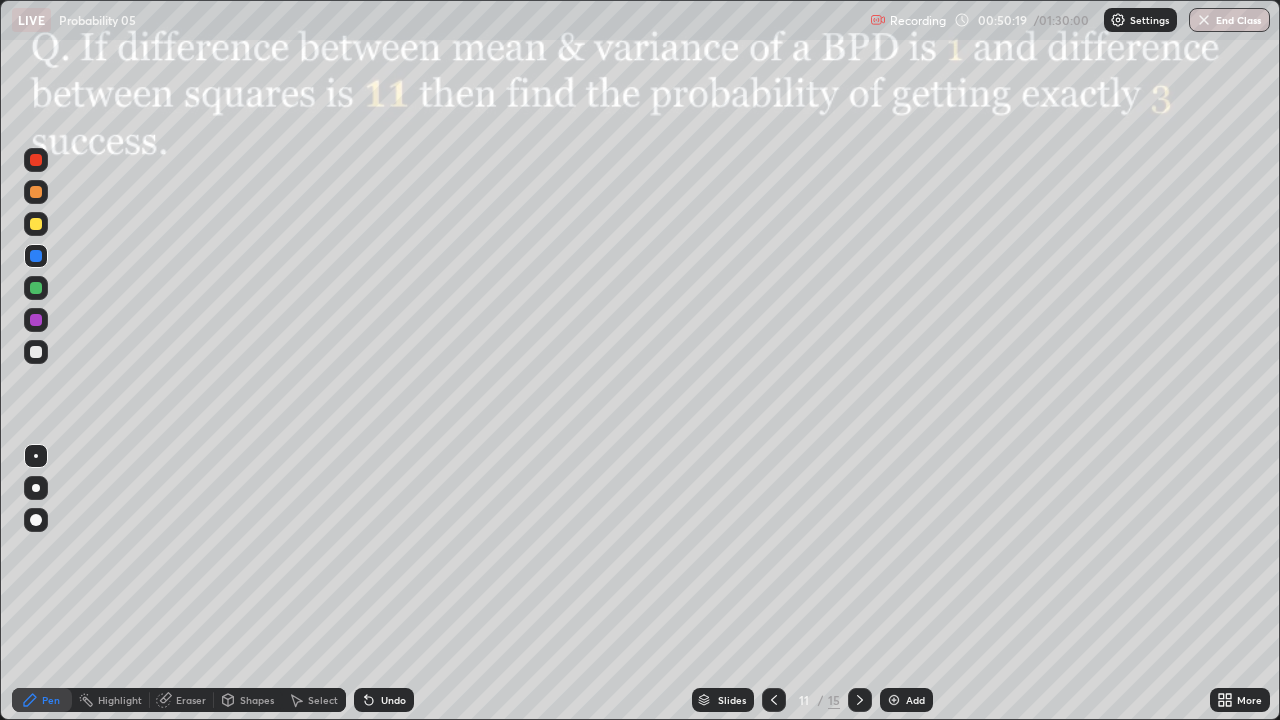 click at bounding box center (36, 288) 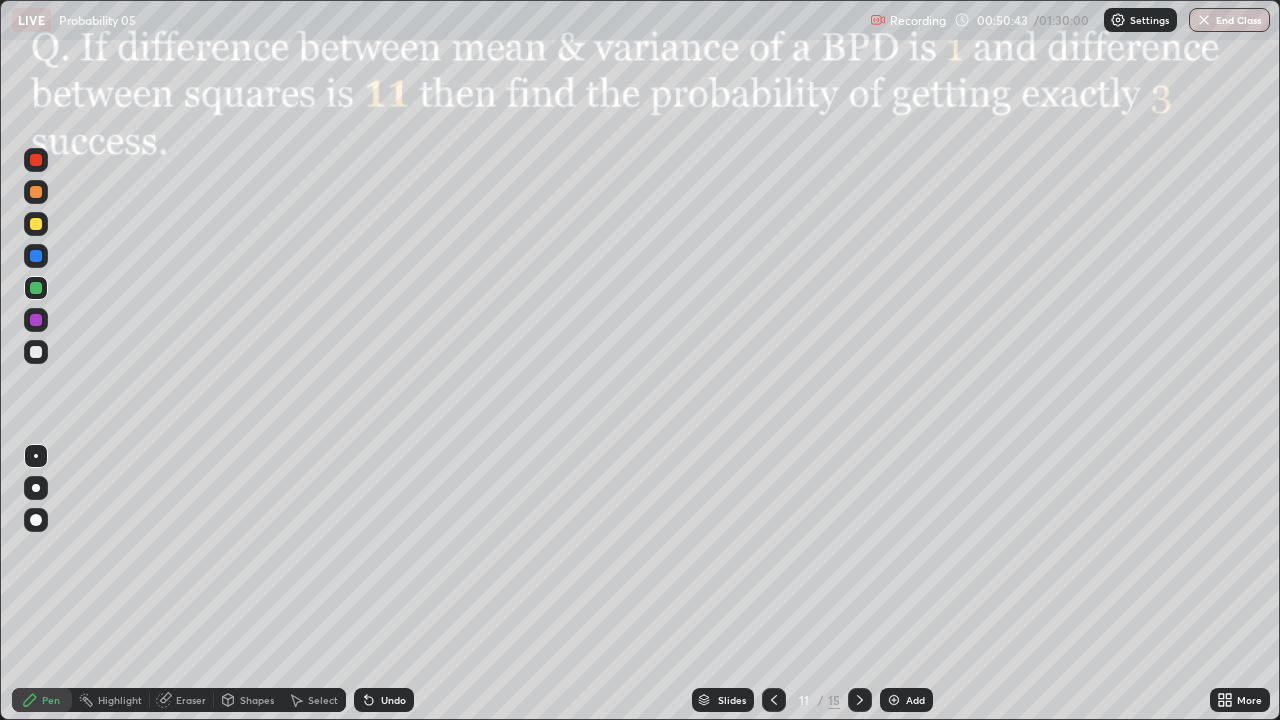 click at bounding box center (36, 256) 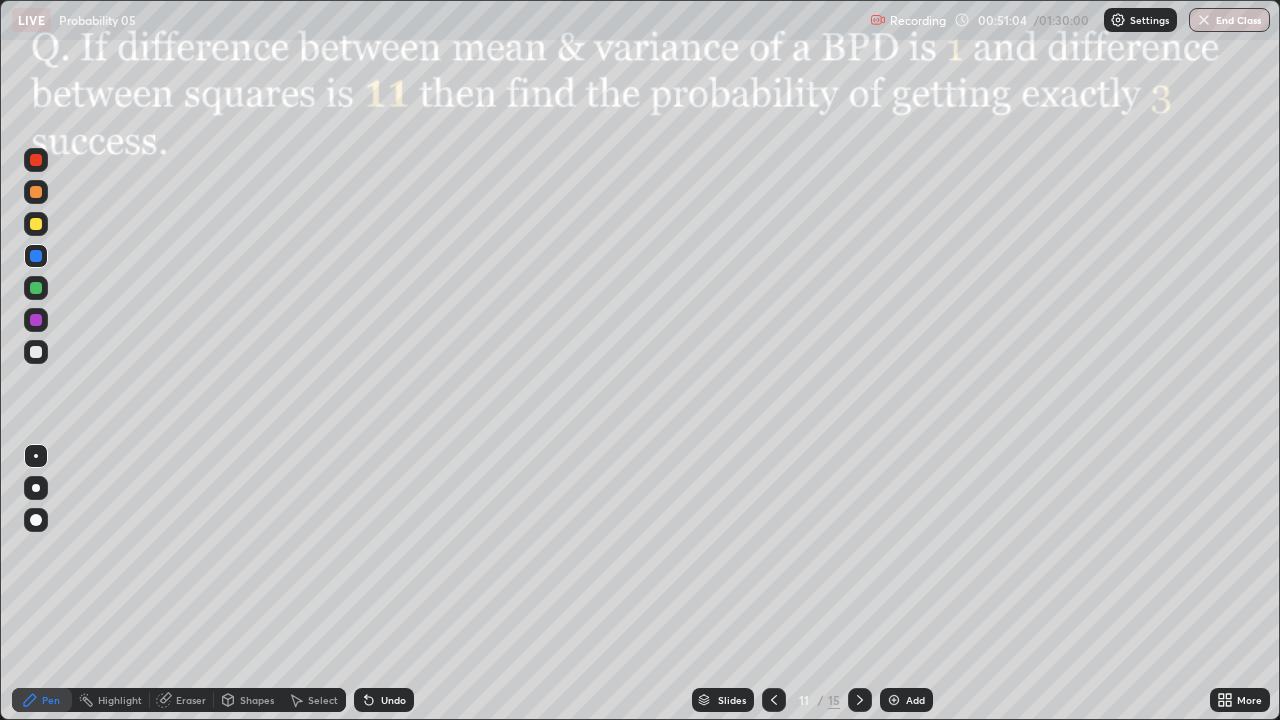 click on "Undo" at bounding box center [384, 700] 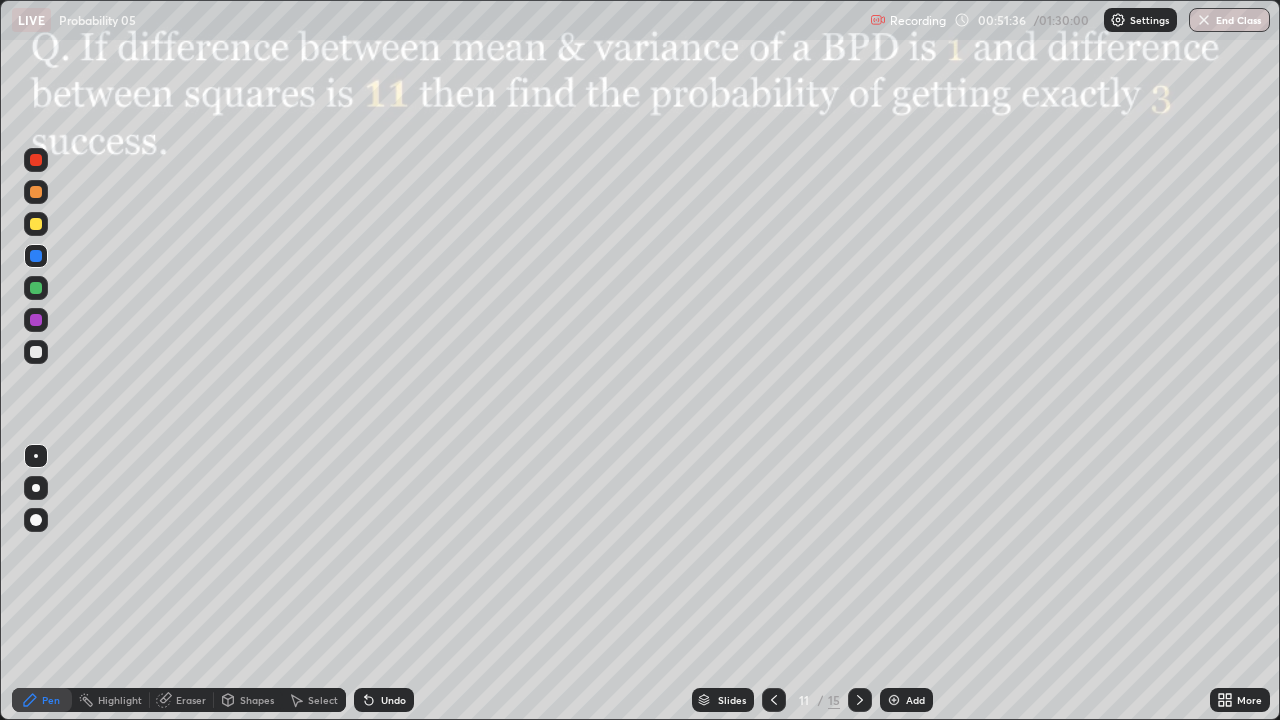 click at bounding box center (36, 192) 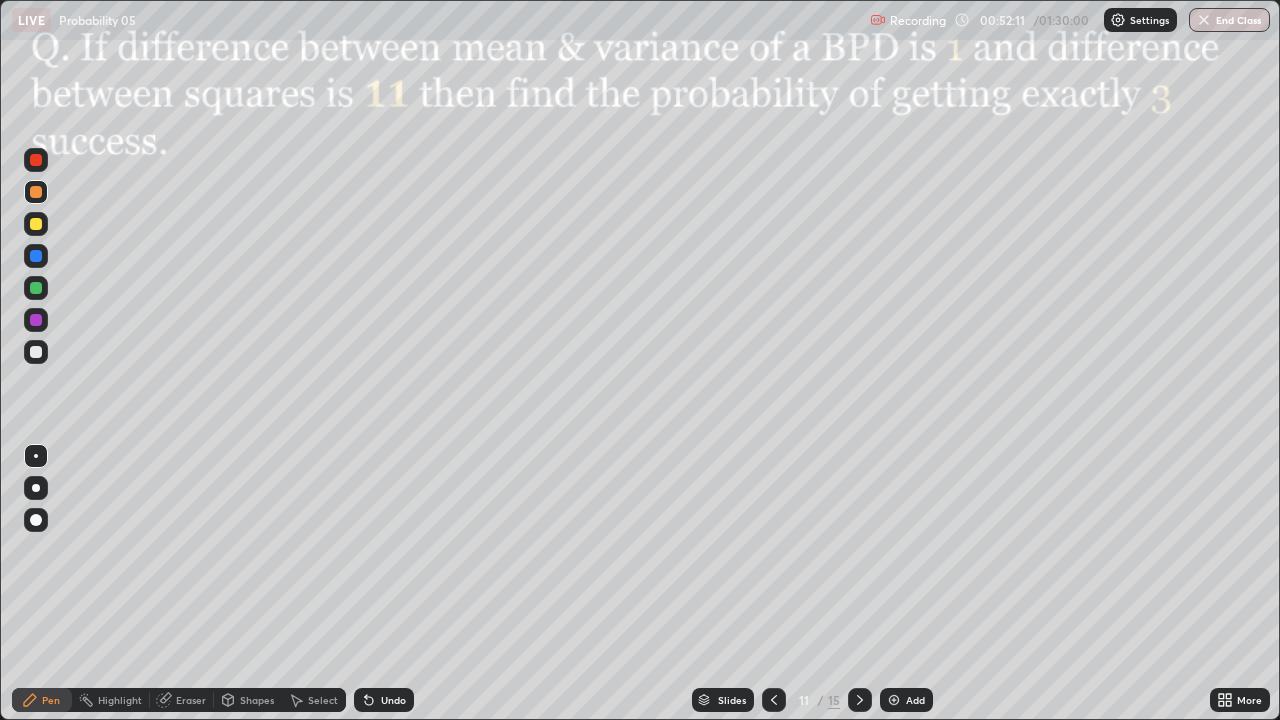 click on "Eraser" at bounding box center (182, 700) 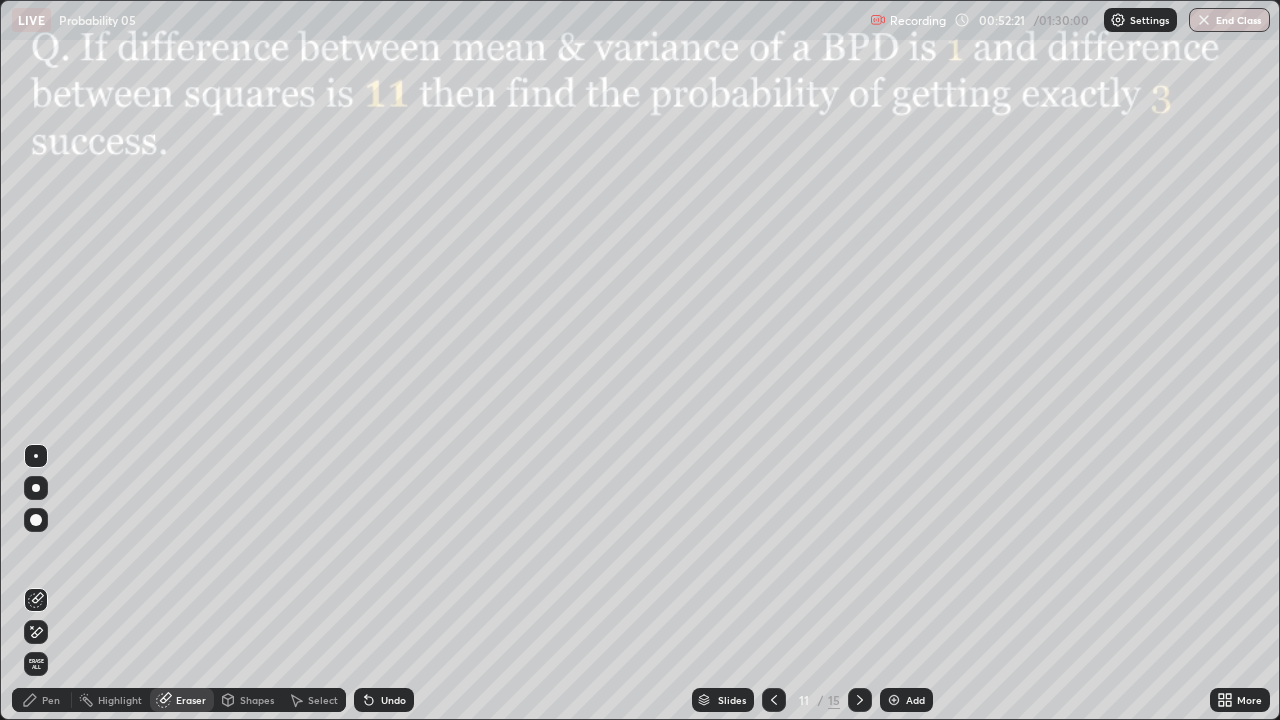 click on "Pen" at bounding box center [51, 700] 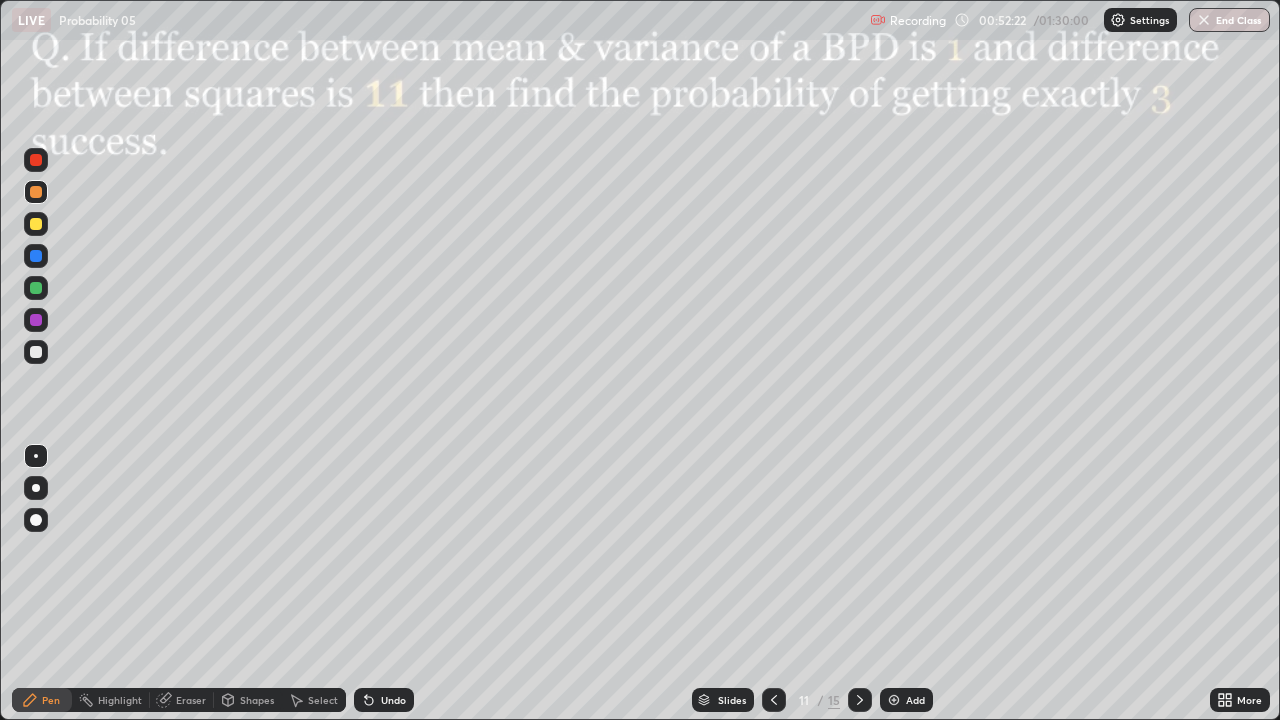 click at bounding box center [36, 288] 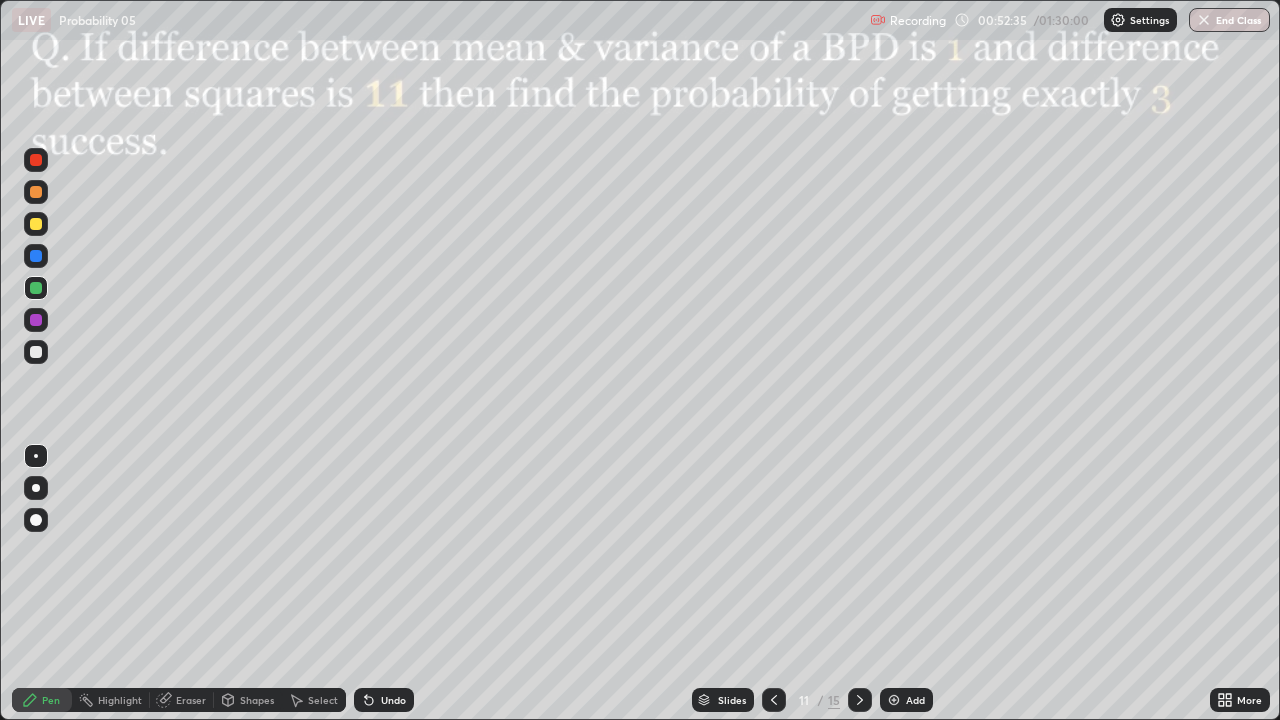 click at bounding box center [36, 320] 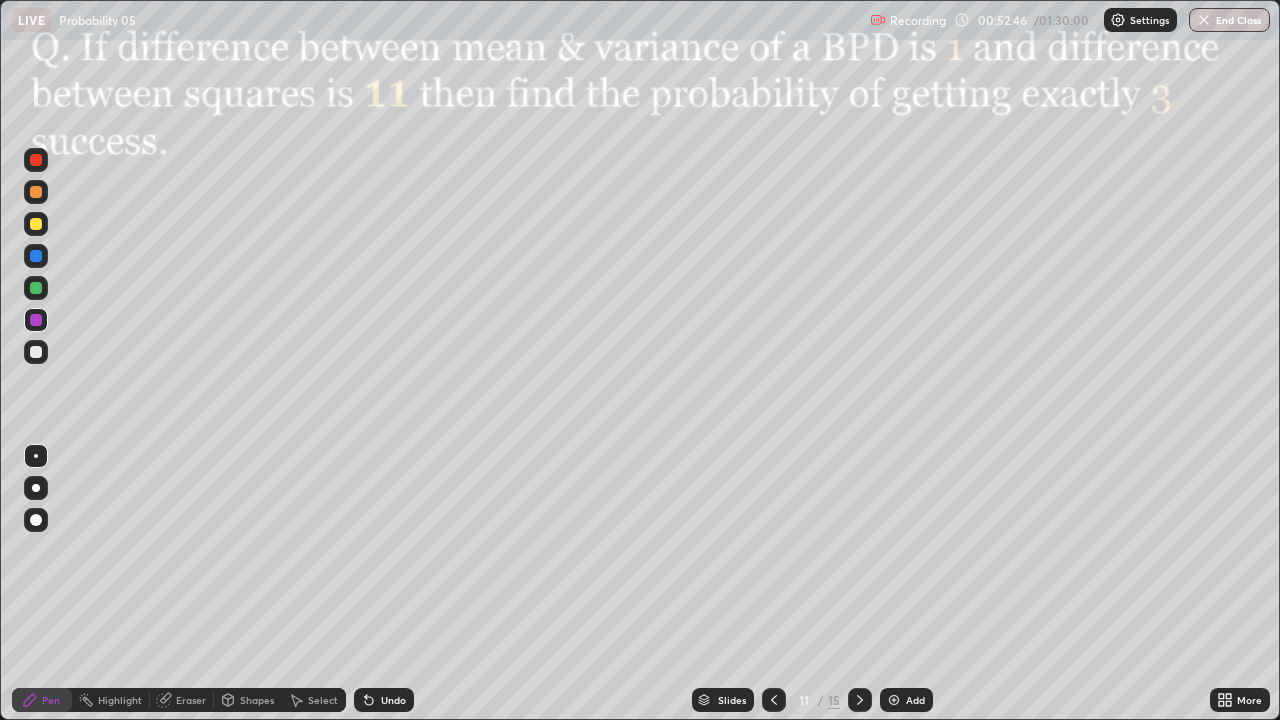 click at bounding box center [36, 320] 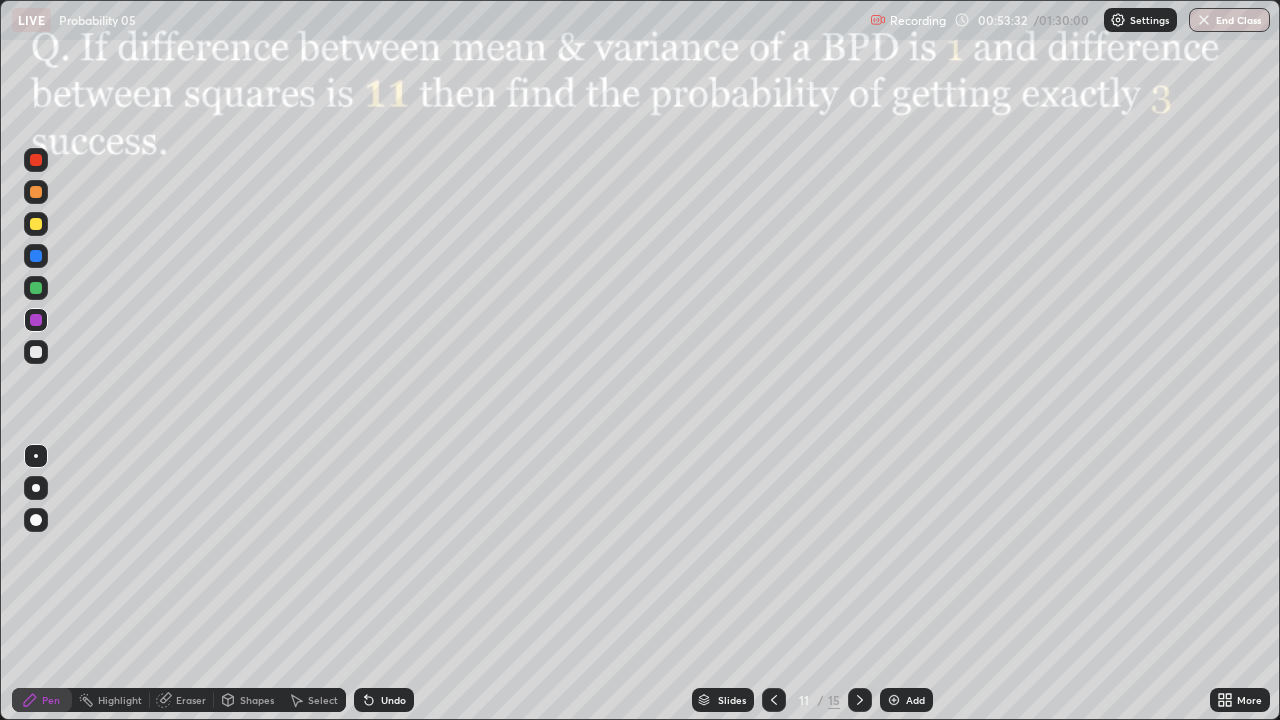 click at bounding box center (36, 224) 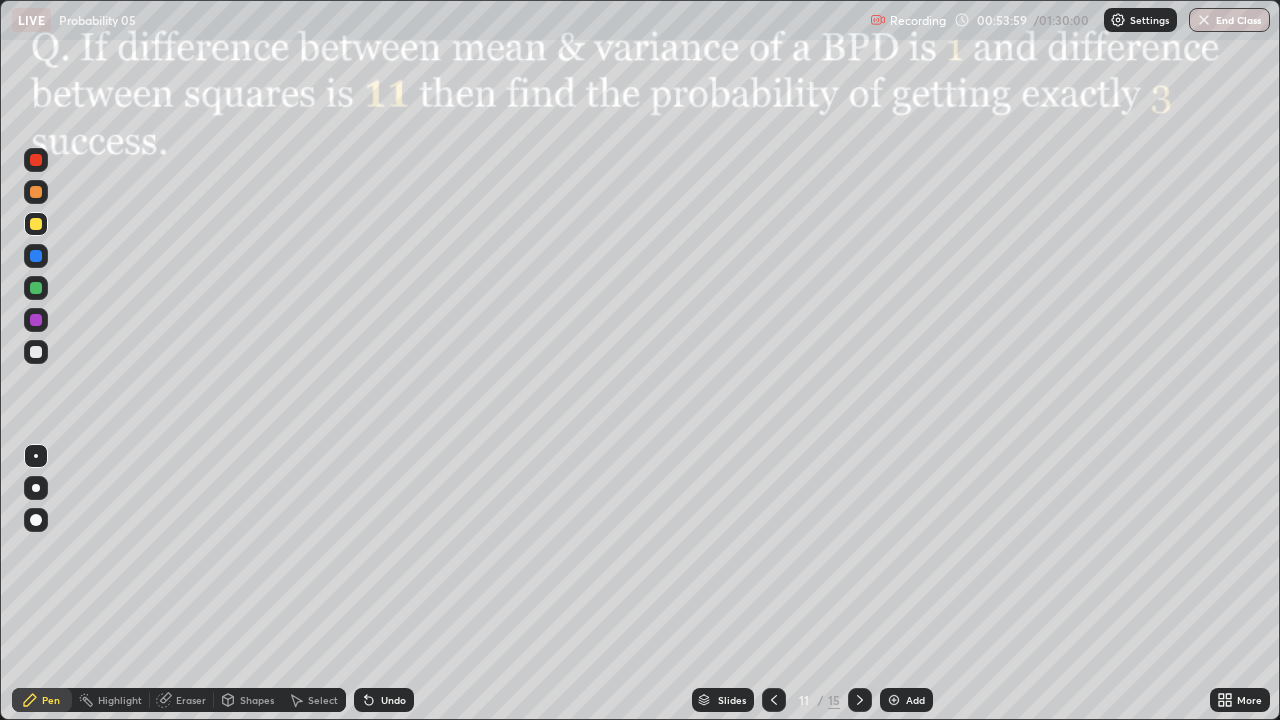 click at bounding box center [36, 160] 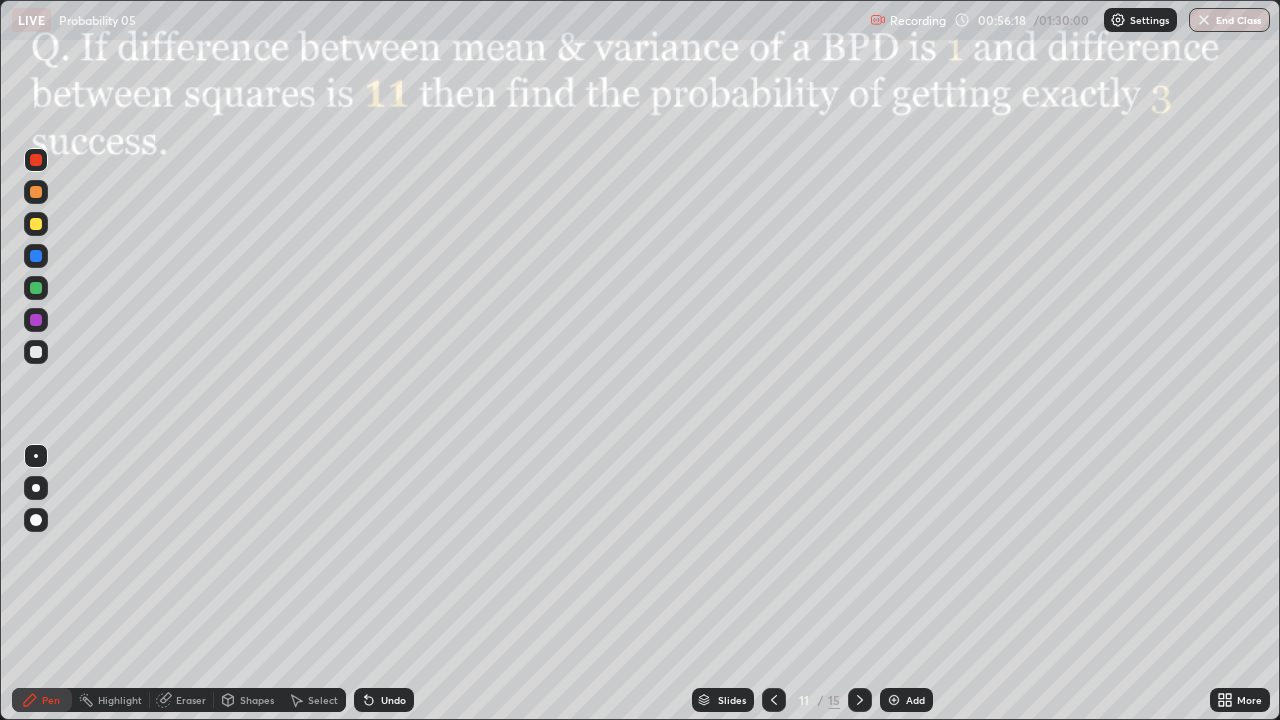click at bounding box center (36, 320) 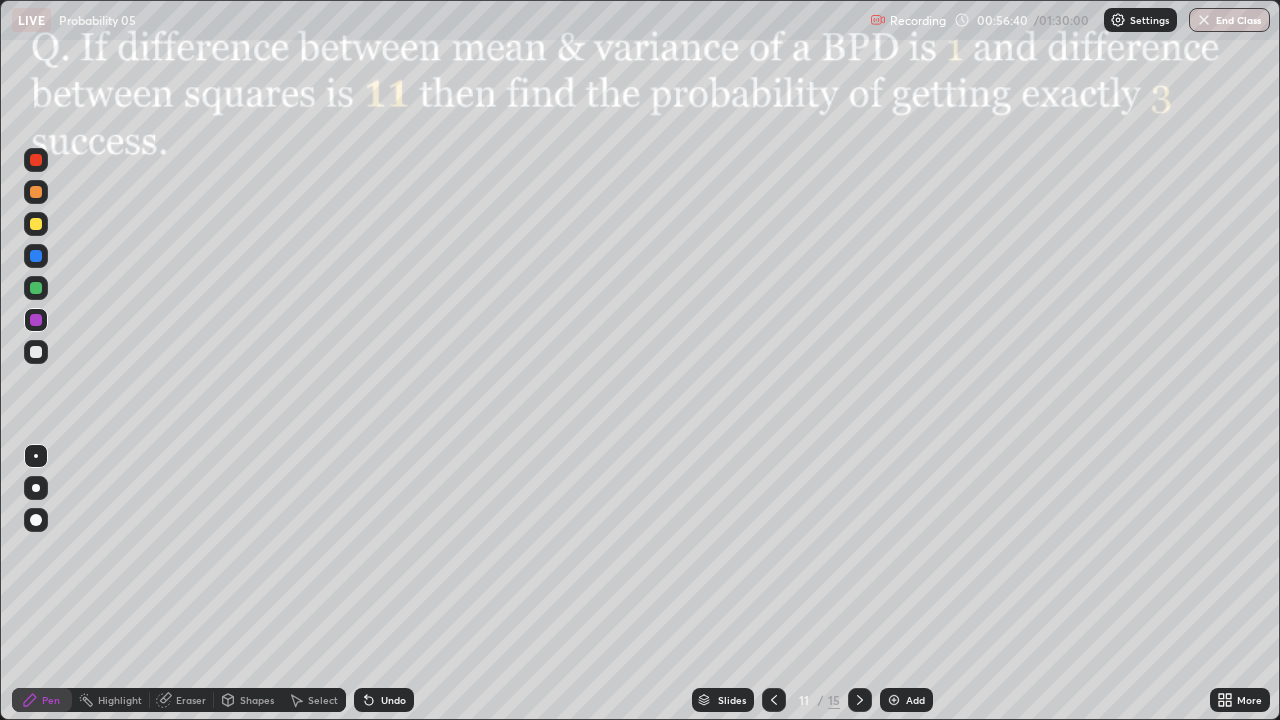 click 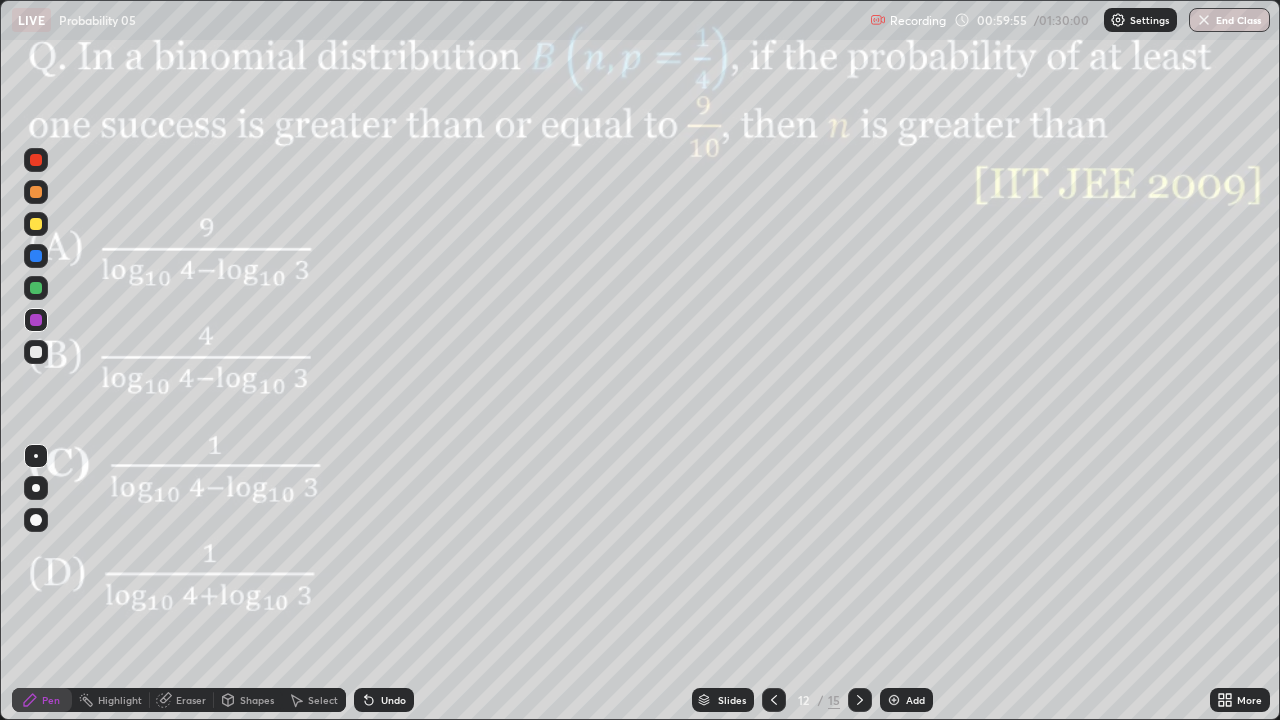 click at bounding box center [36, 320] 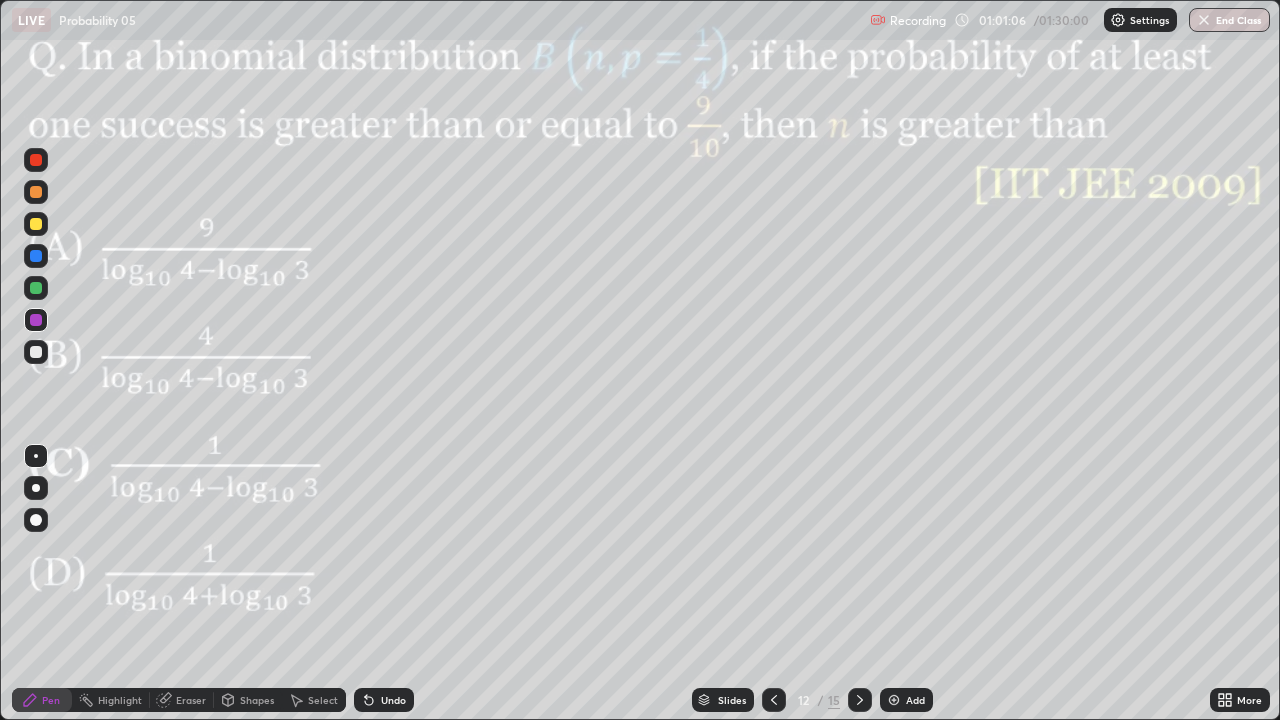 click on "Undo" at bounding box center (384, 700) 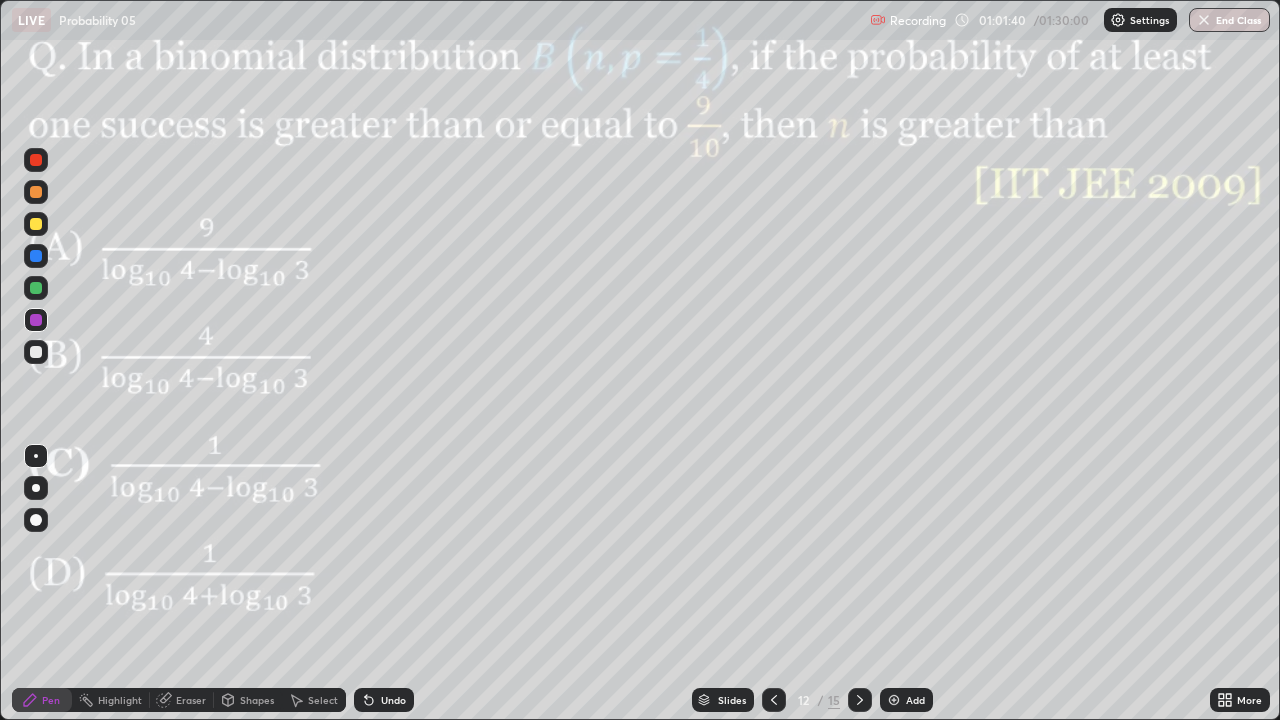 click at bounding box center (36, 288) 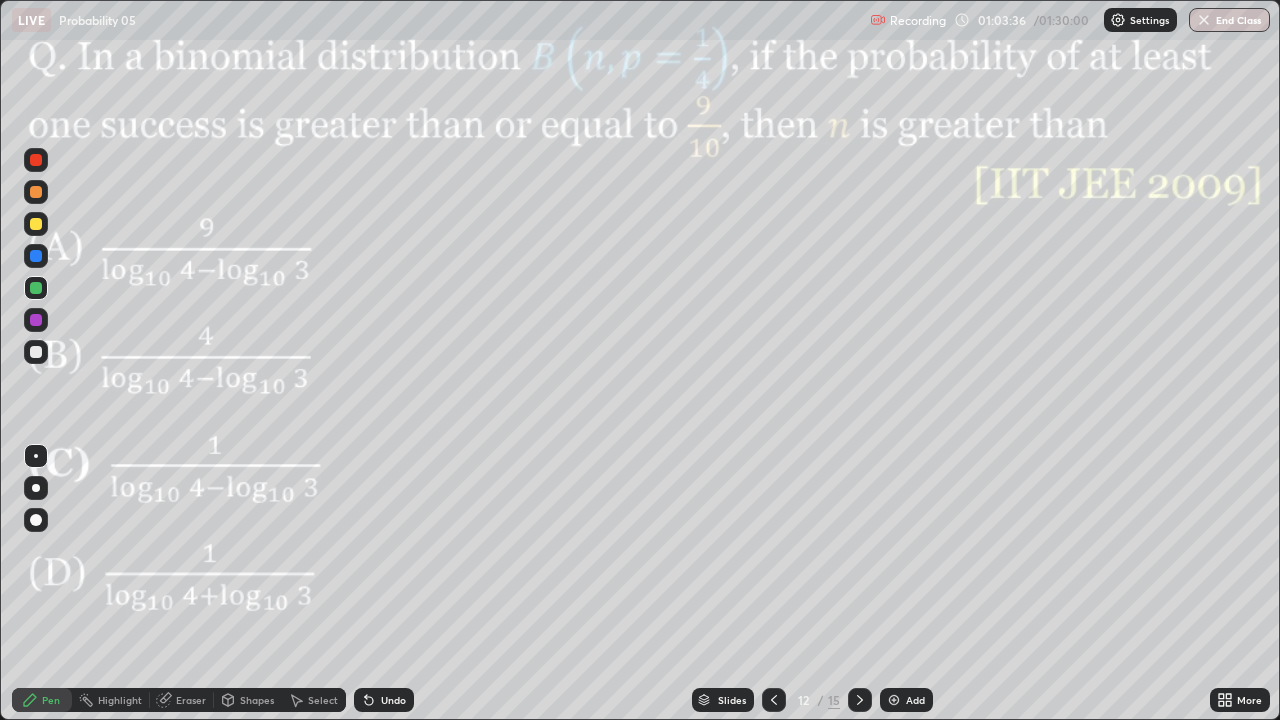 click on "Eraser" at bounding box center (191, 700) 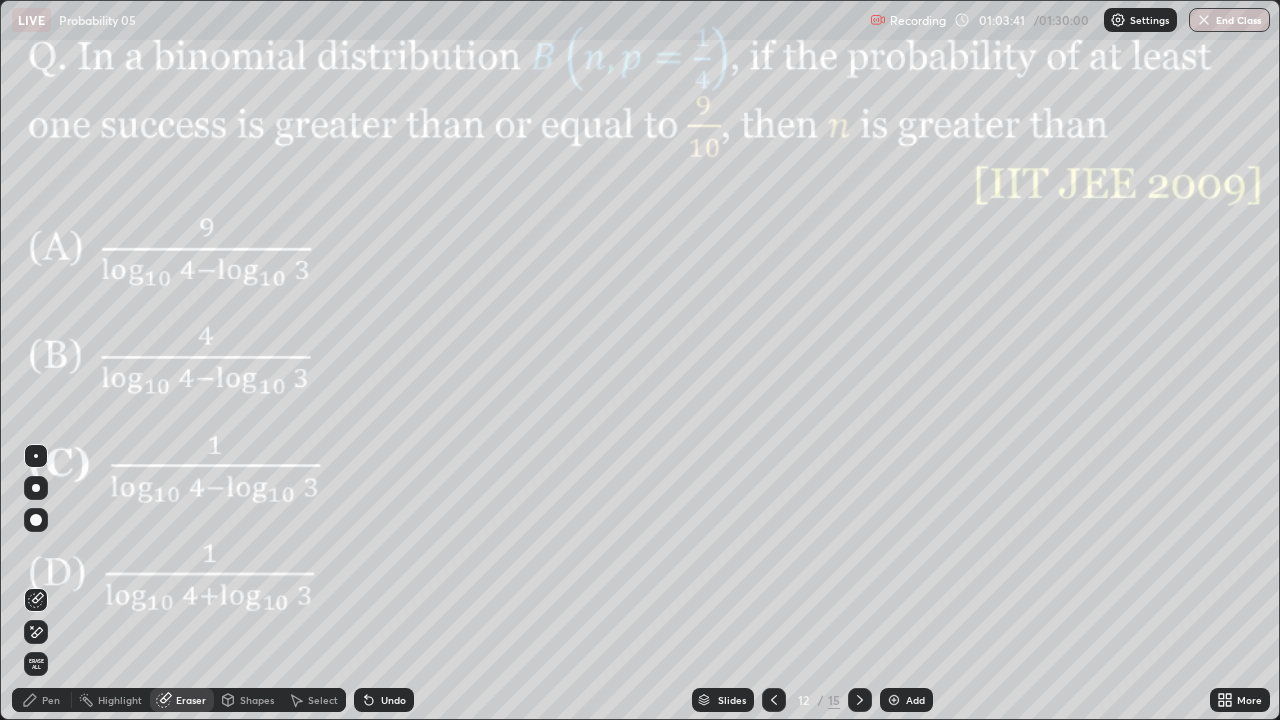 click on "Pen" at bounding box center [42, 700] 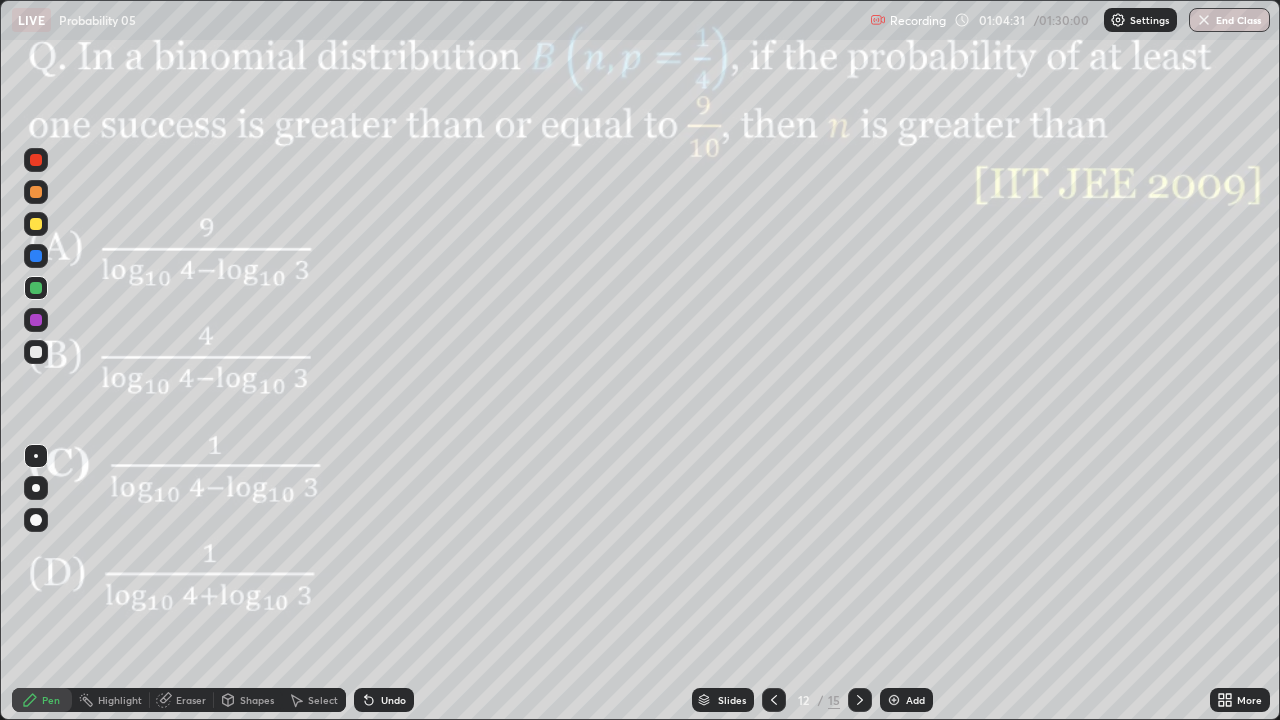 click on "Eraser" at bounding box center [182, 700] 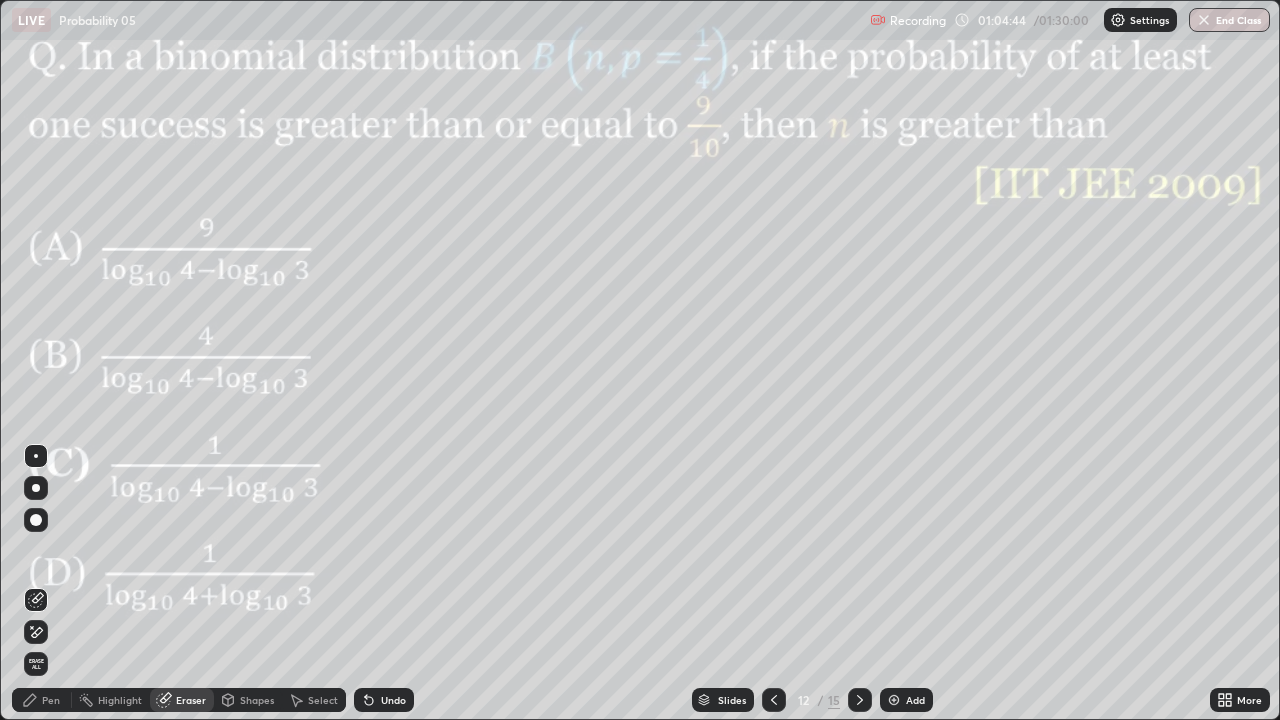 click on "Pen" at bounding box center [51, 700] 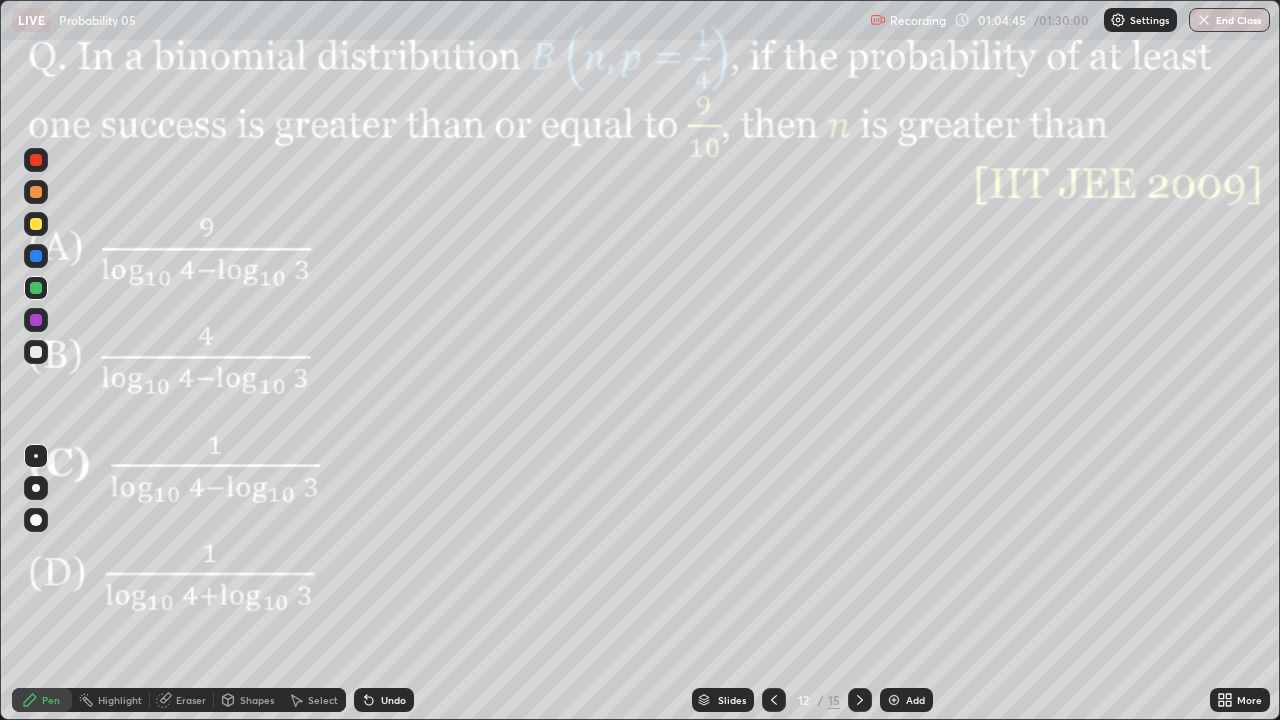 click at bounding box center (36, 256) 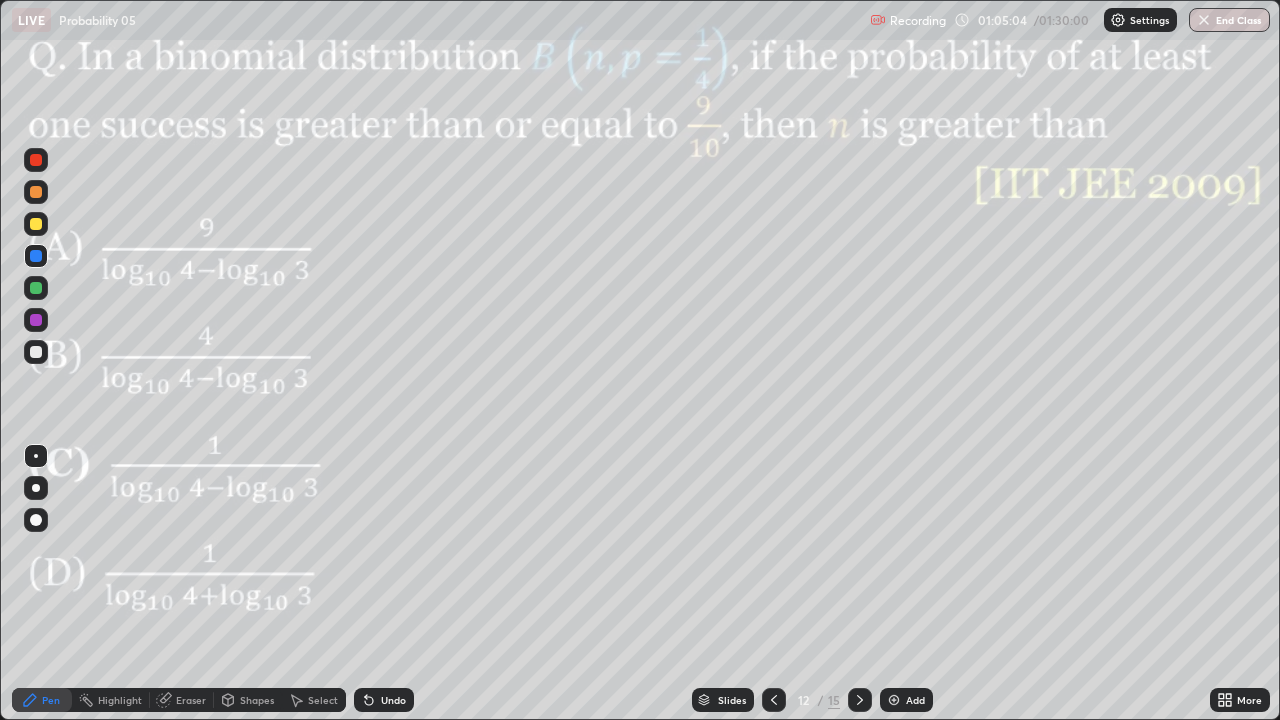 click on "Eraser" at bounding box center (191, 700) 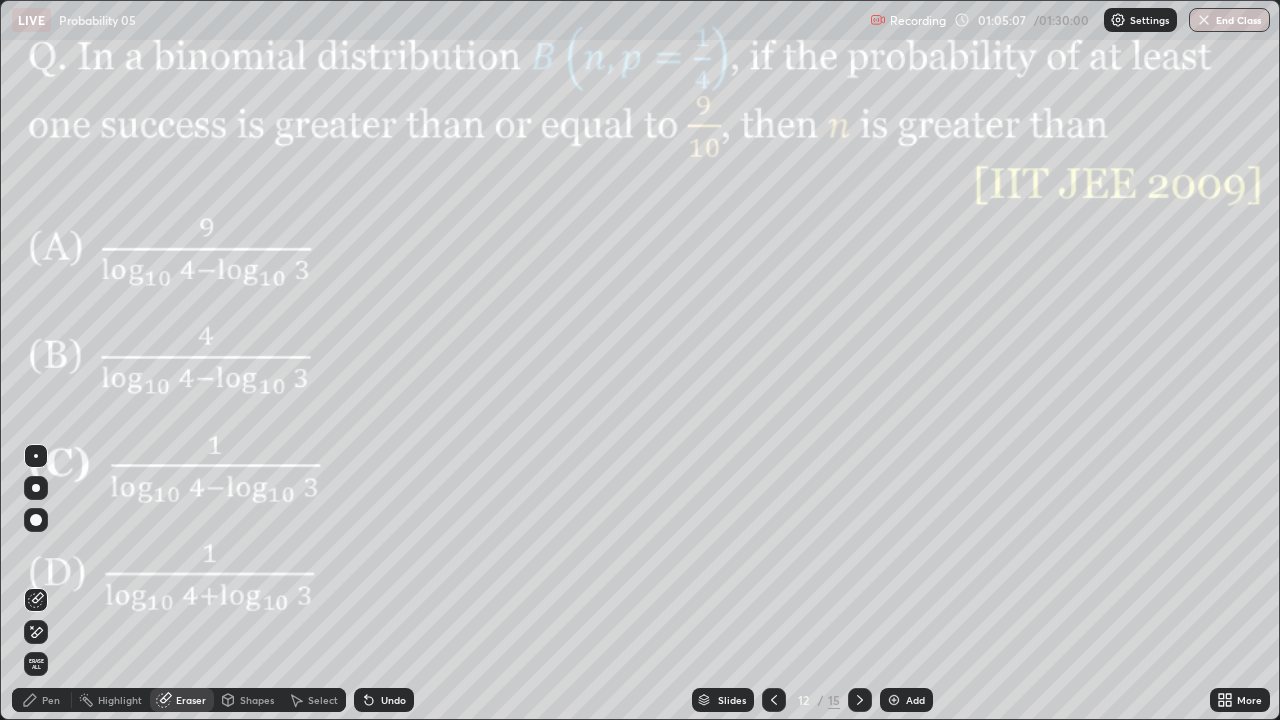 click on "Pen" at bounding box center (51, 700) 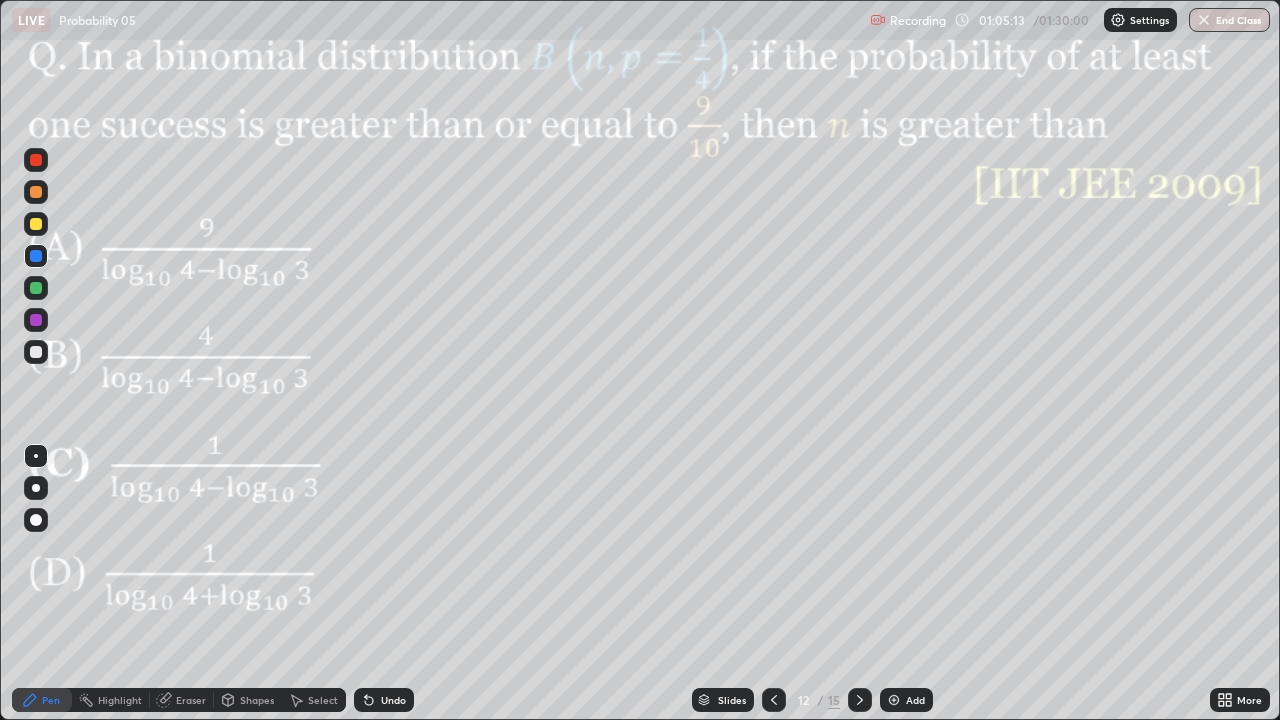 click on "Eraser" at bounding box center (191, 700) 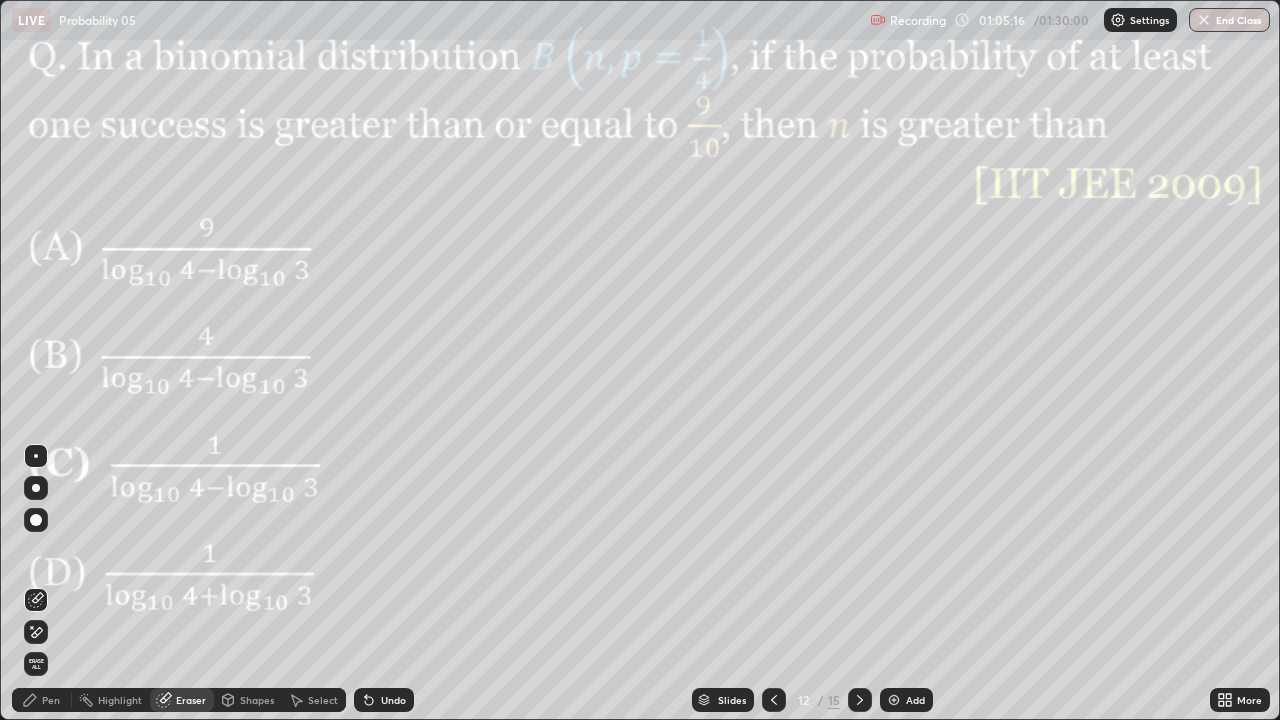 click on "Pen" at bounding box center (51, 700) 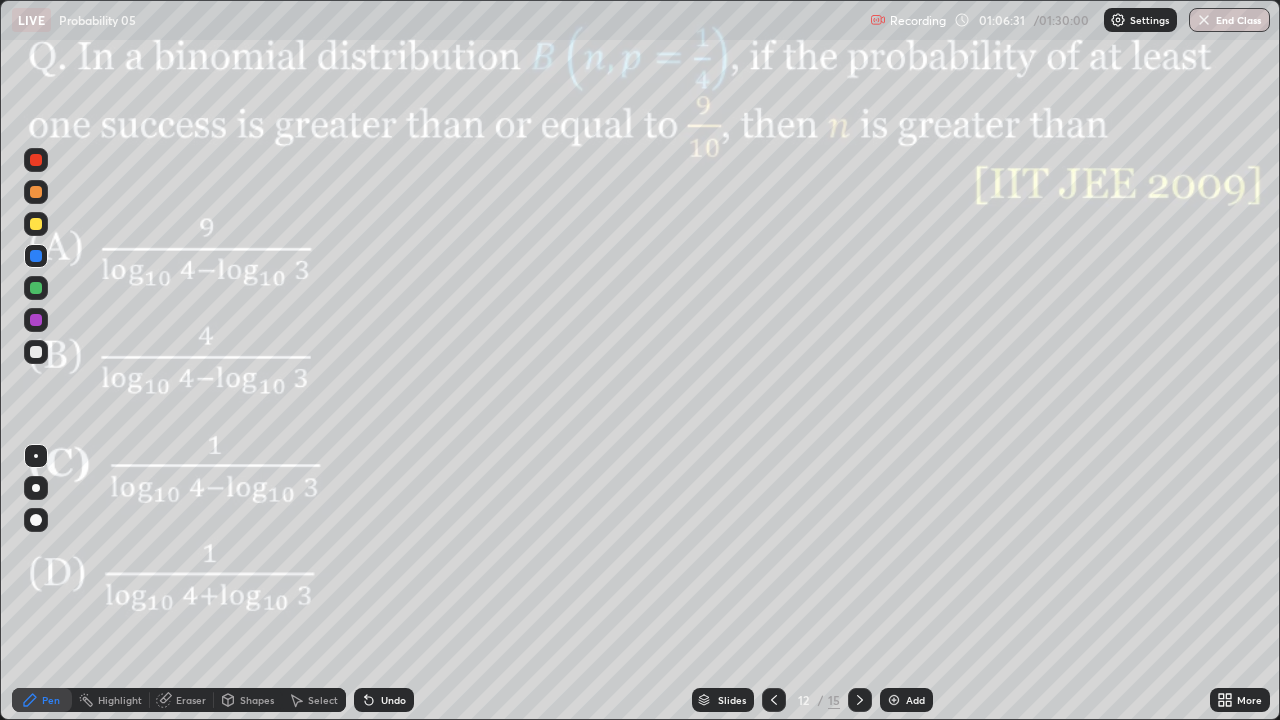 click 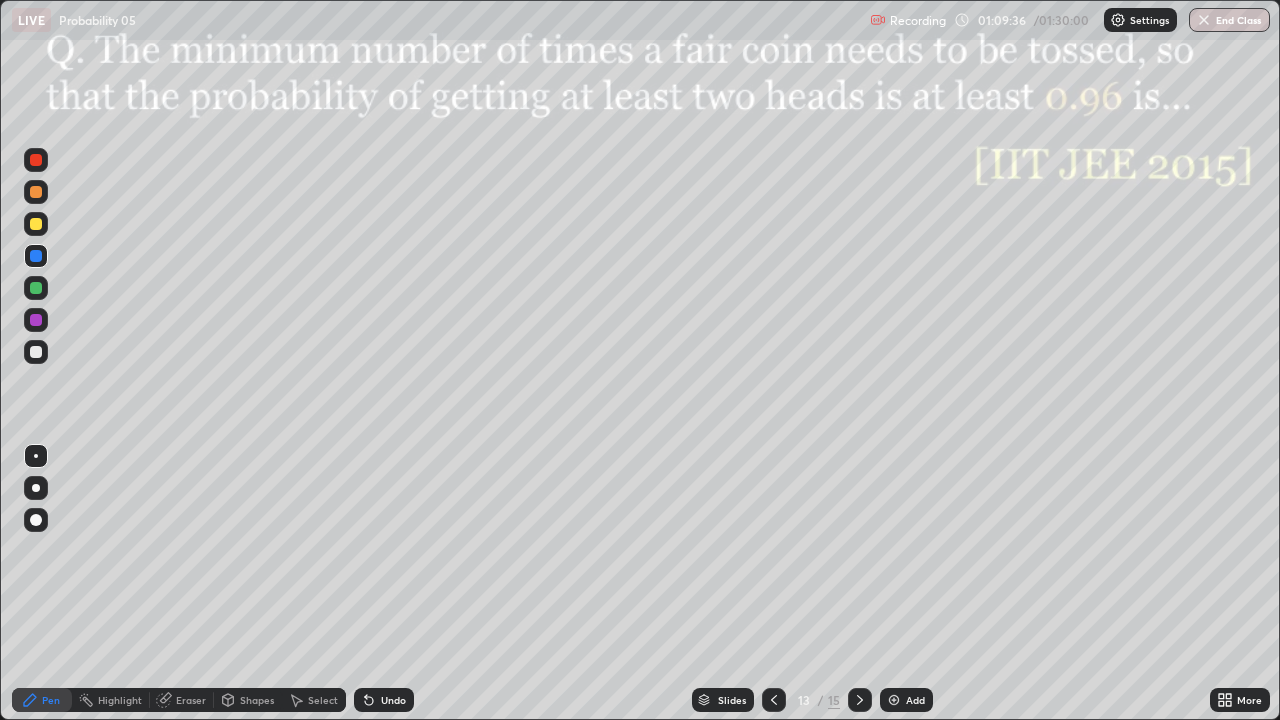 click at bounding box center (36, 352) 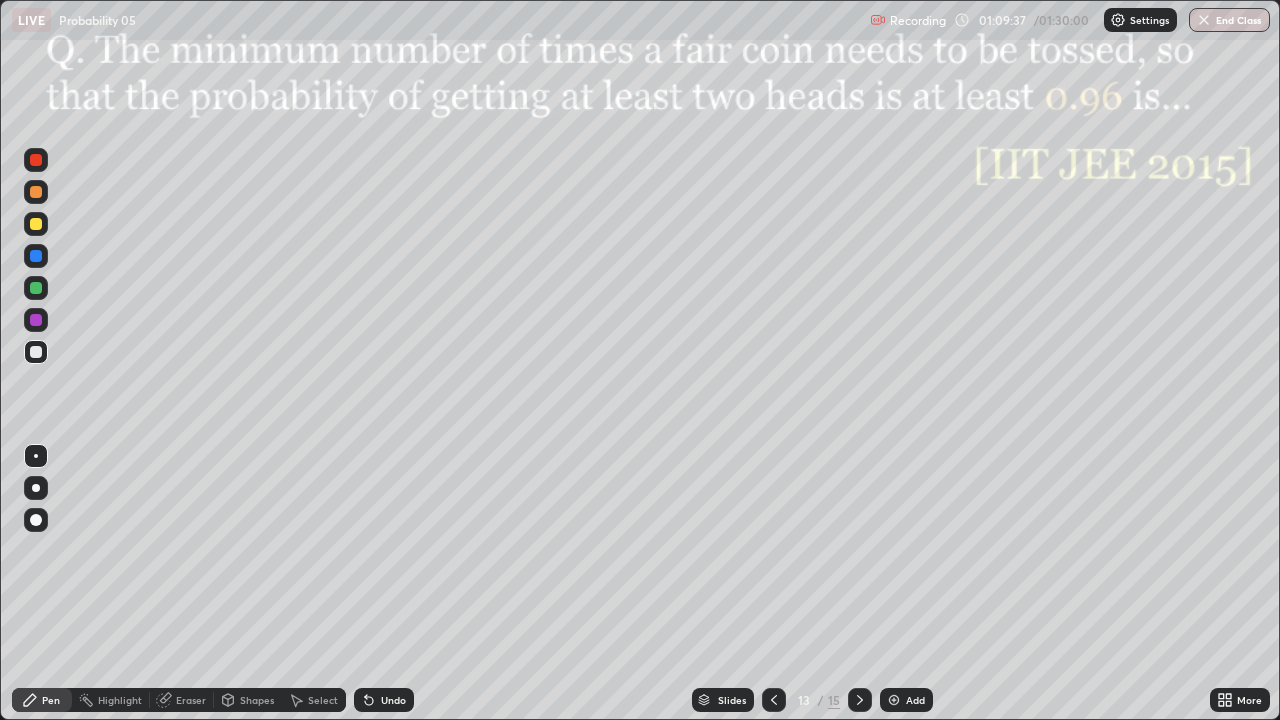 click at bounding box center [36, 256] 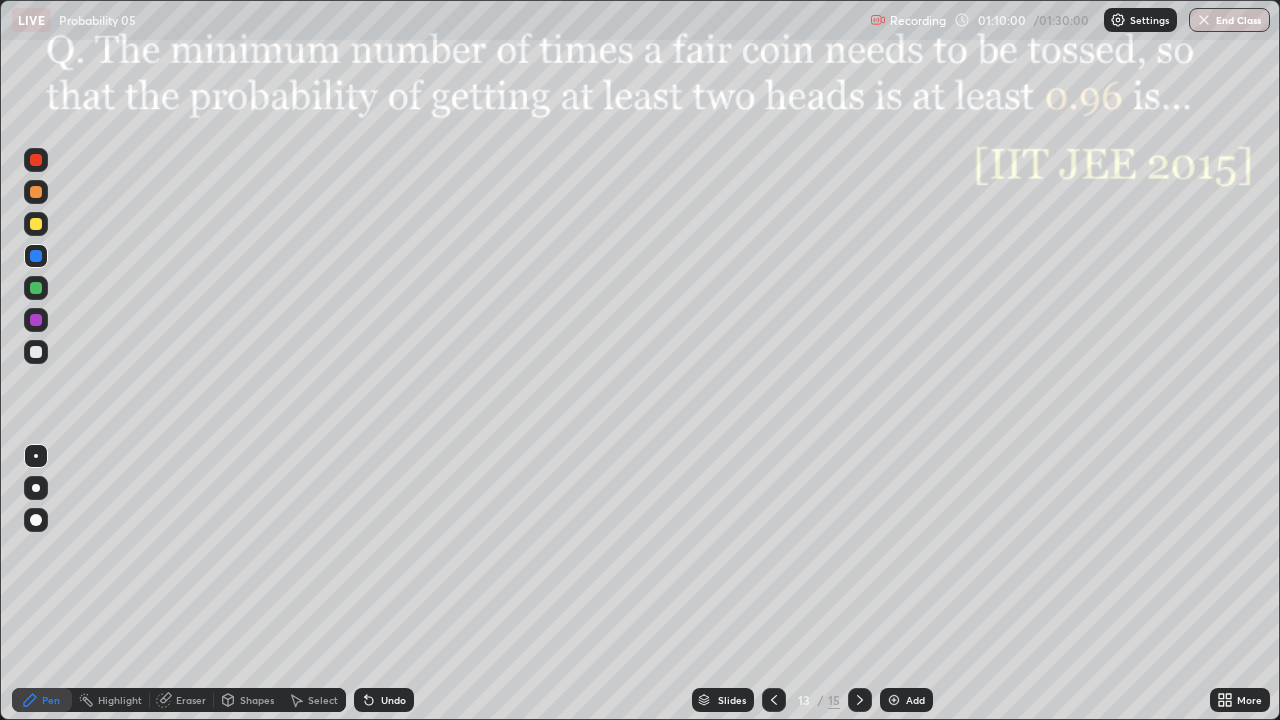 click at bounding box center [36, 320] 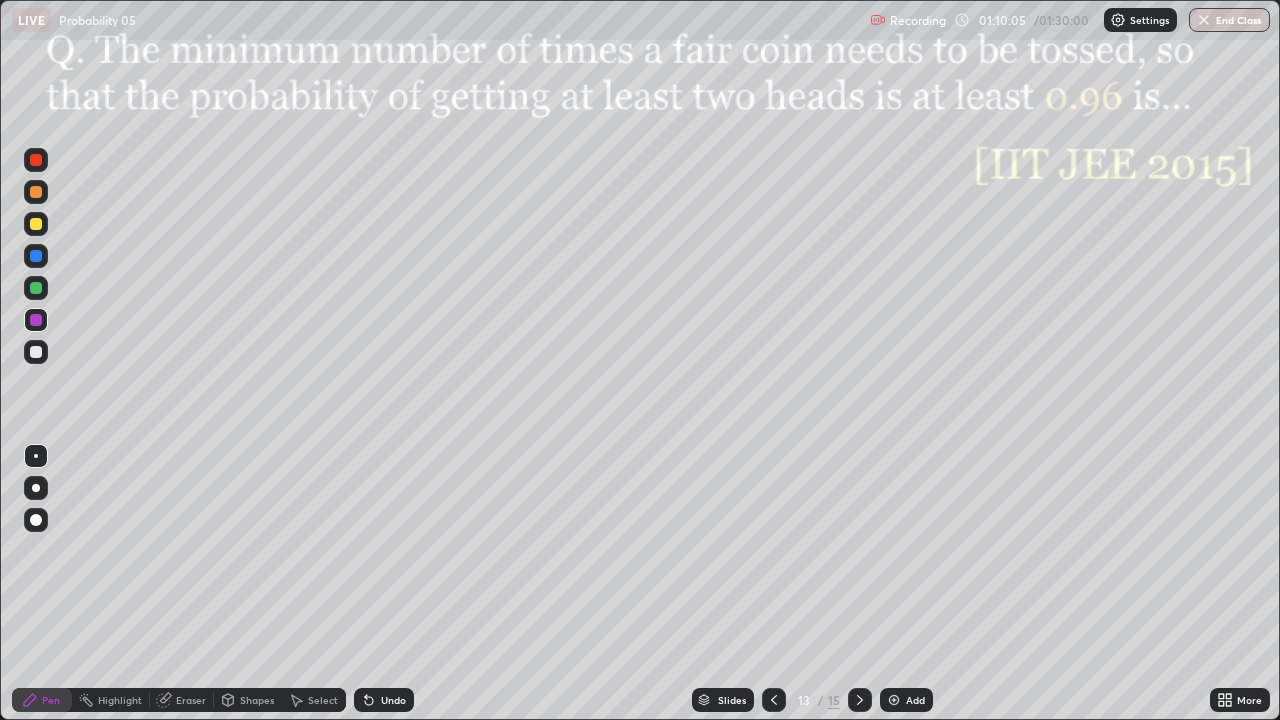 click at bounding box center (36, 320) 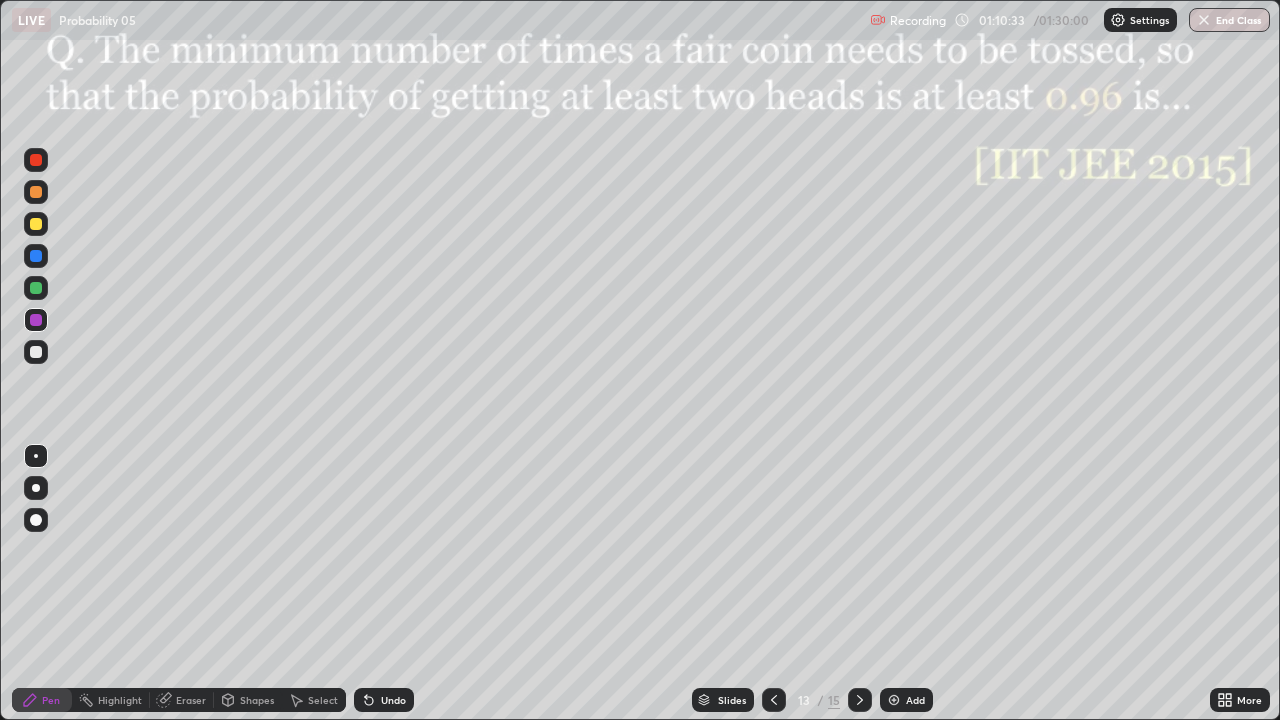 click at bounding box center (36, 192) 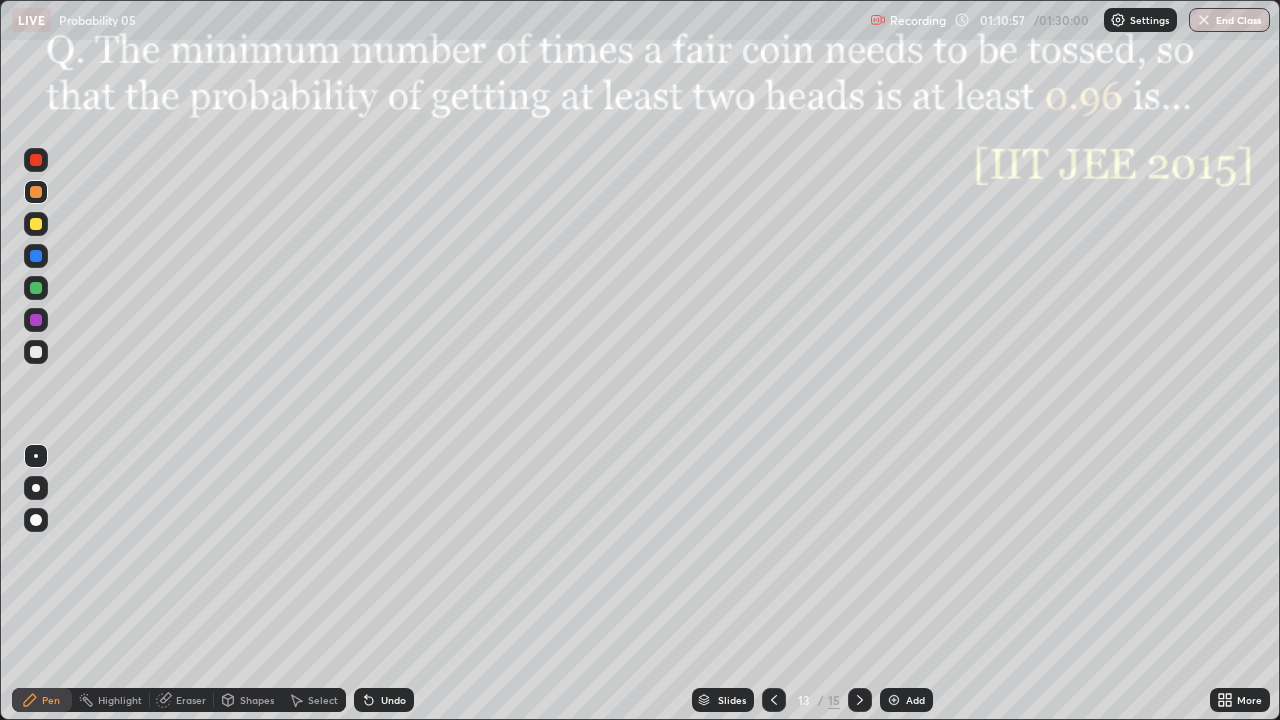 click on "Undo" at bounding box center [393, 700] 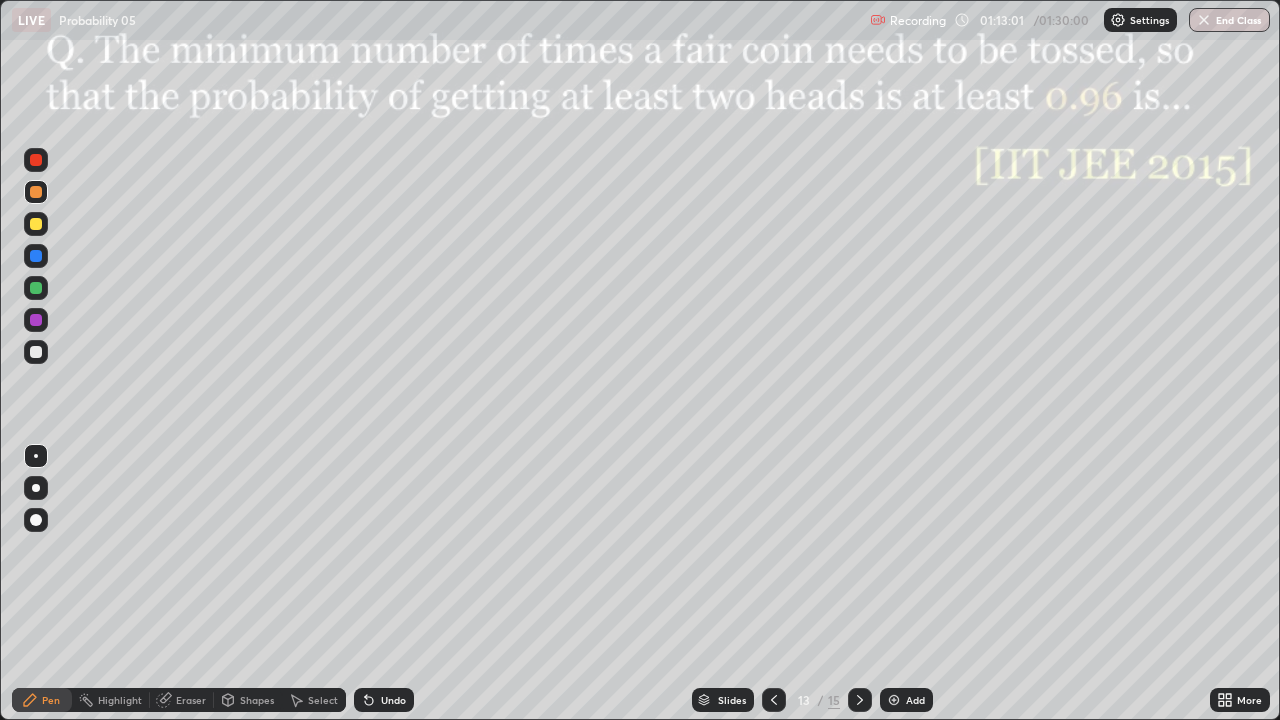 click at bounding box center (36, 288) 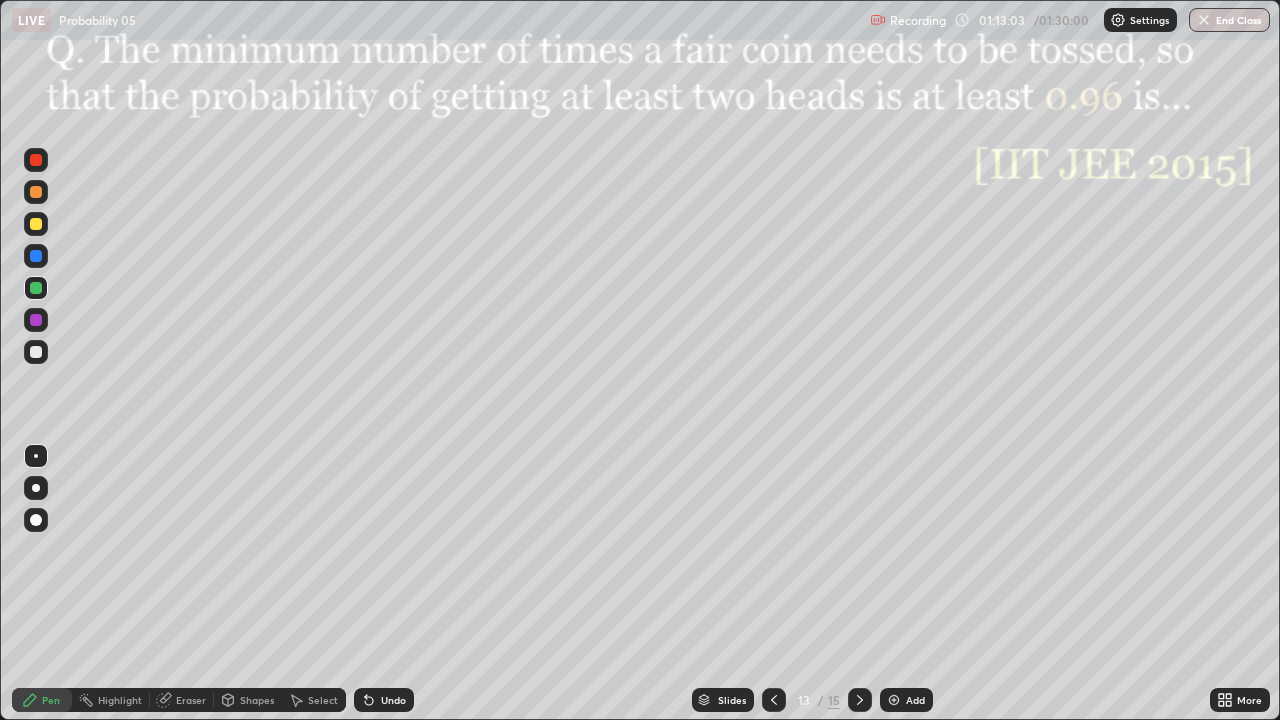 click on "Select" at bounding box center (323, 700) 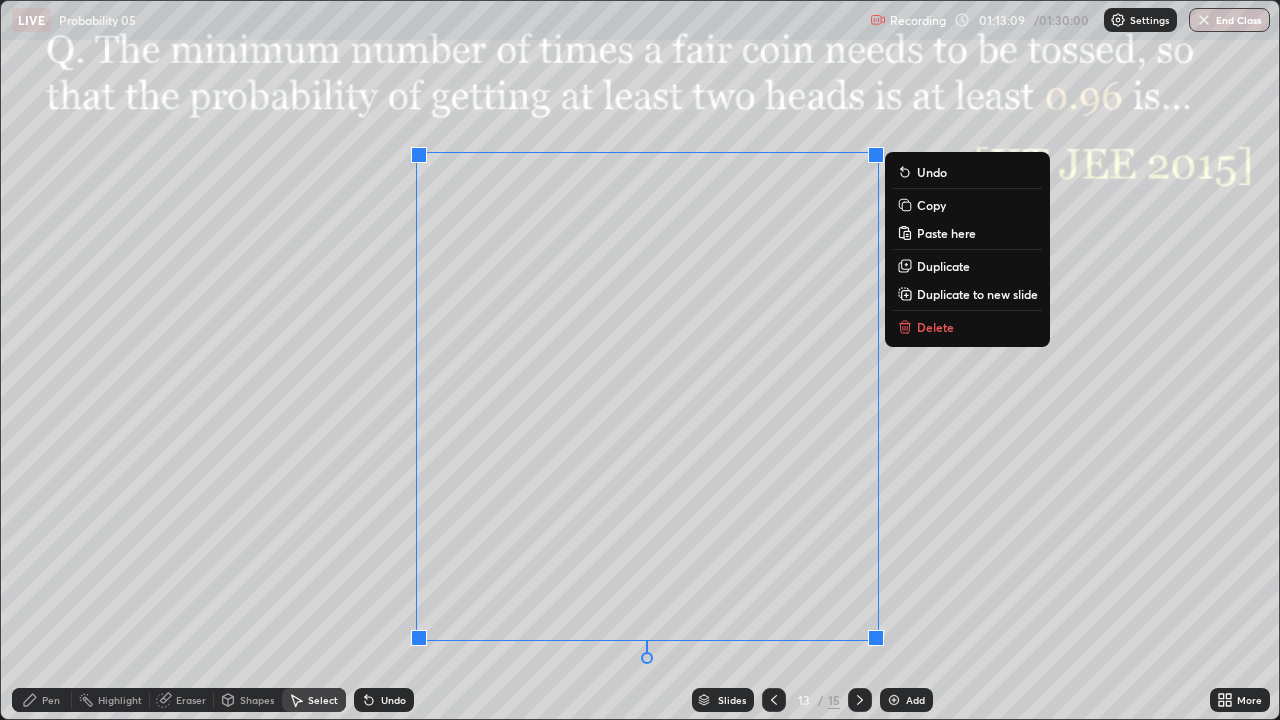 click on "0 ° Undo Copy Paste here Duplicate Duplicate to new slide Delete" at bounding box center [640, 360] 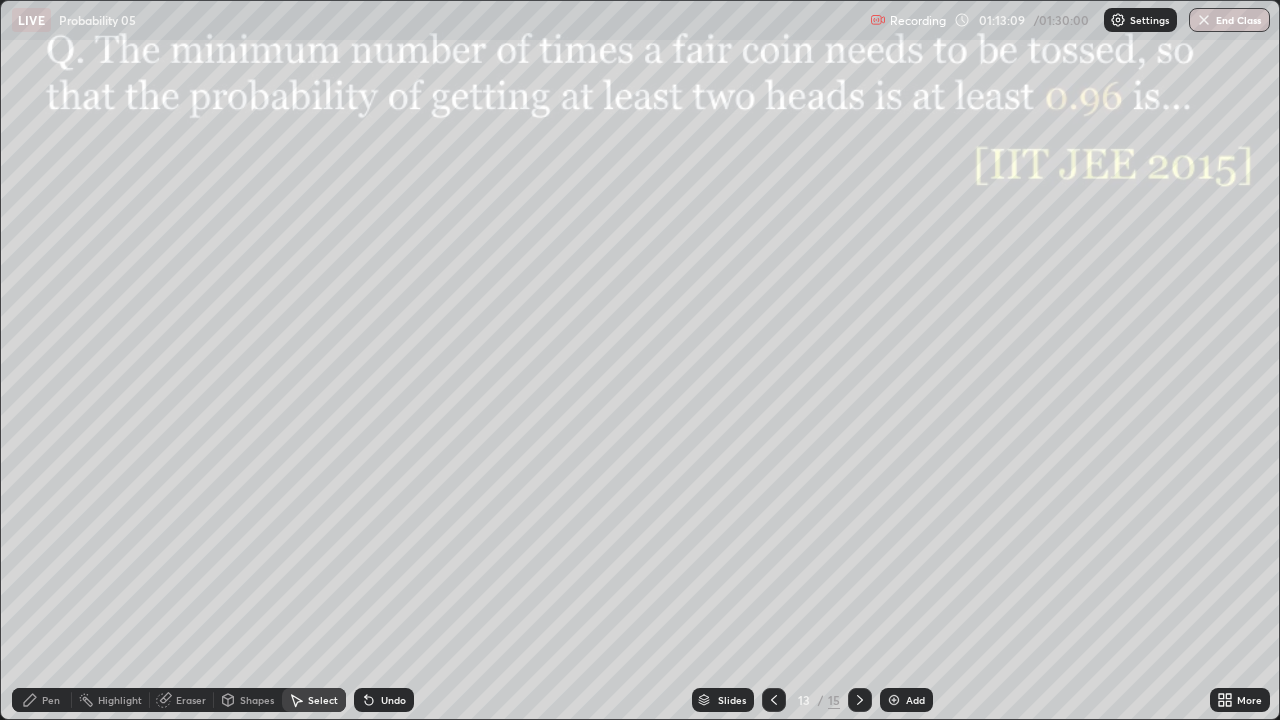 click 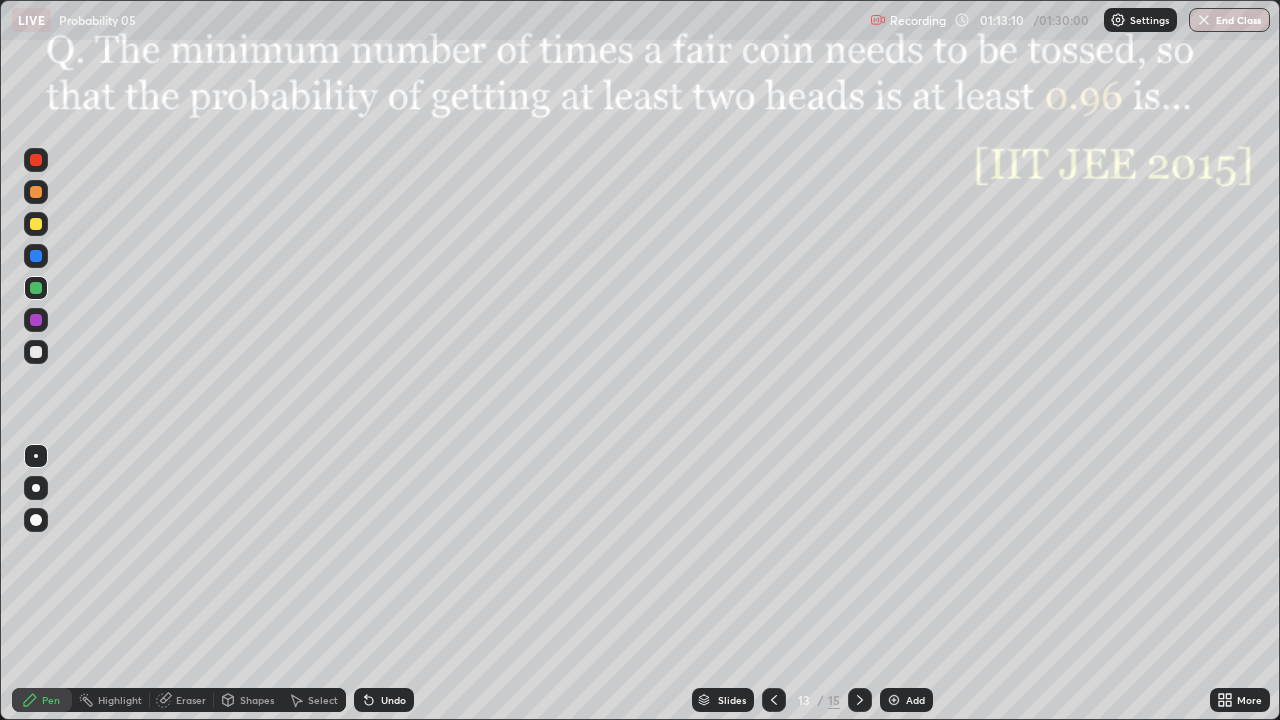 click at bounding box center [36, 352] 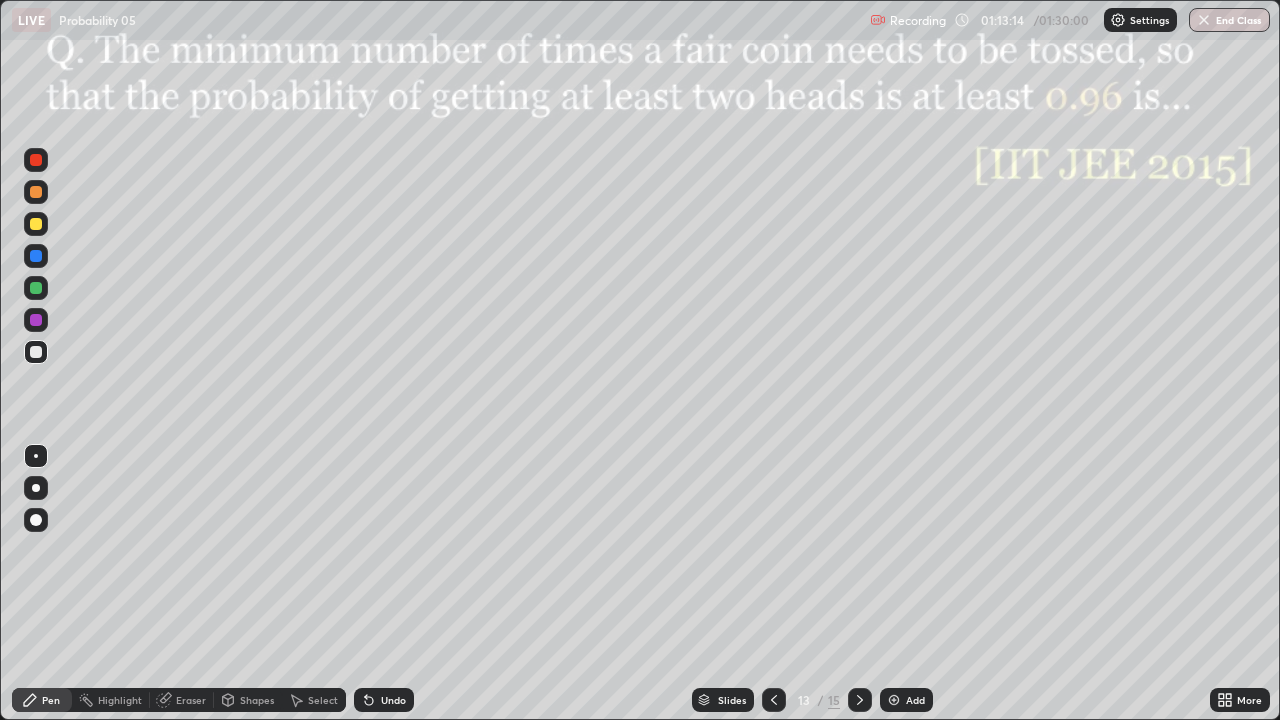 click on "Pen" at bounding box center [51, 700] 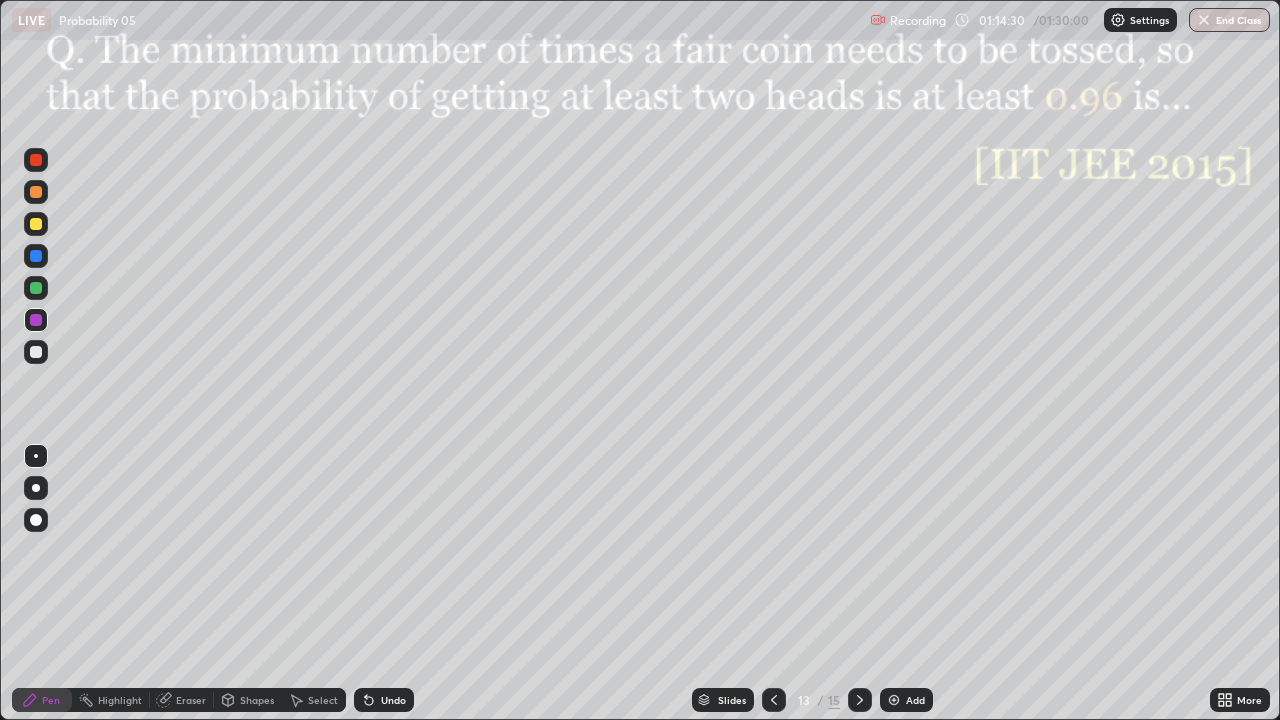 click at bounding box center (36, 256) 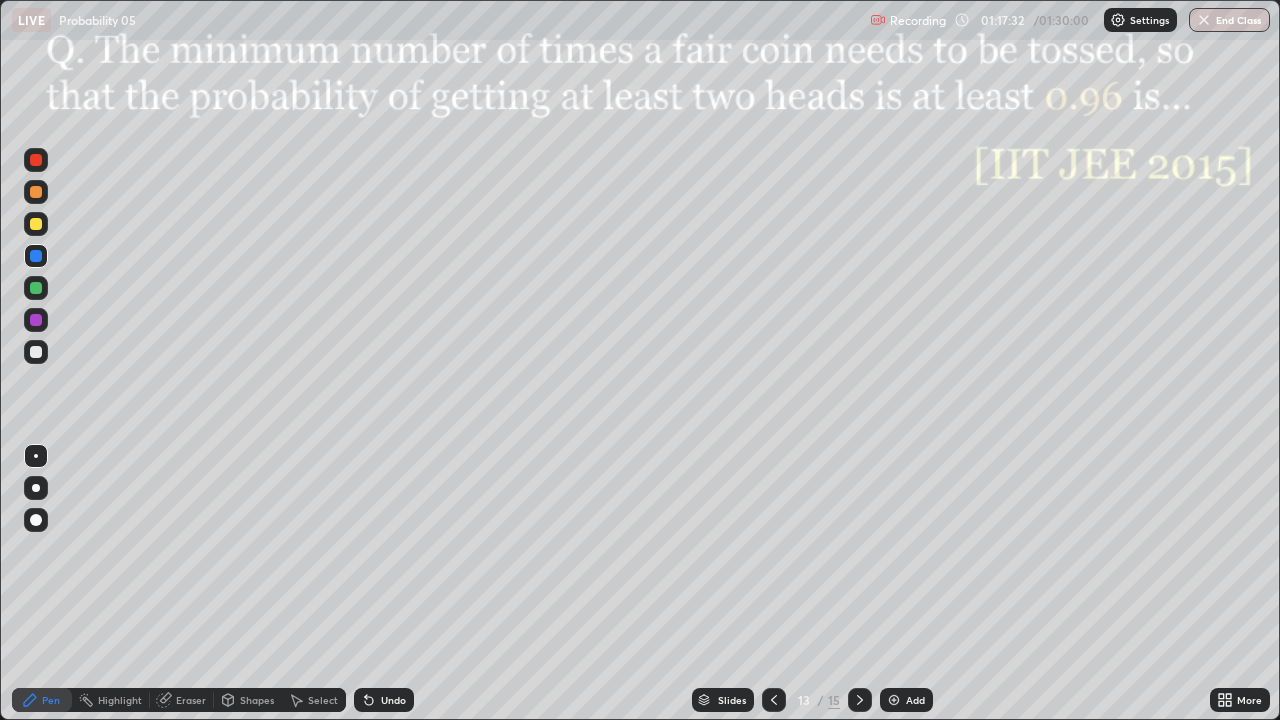 click 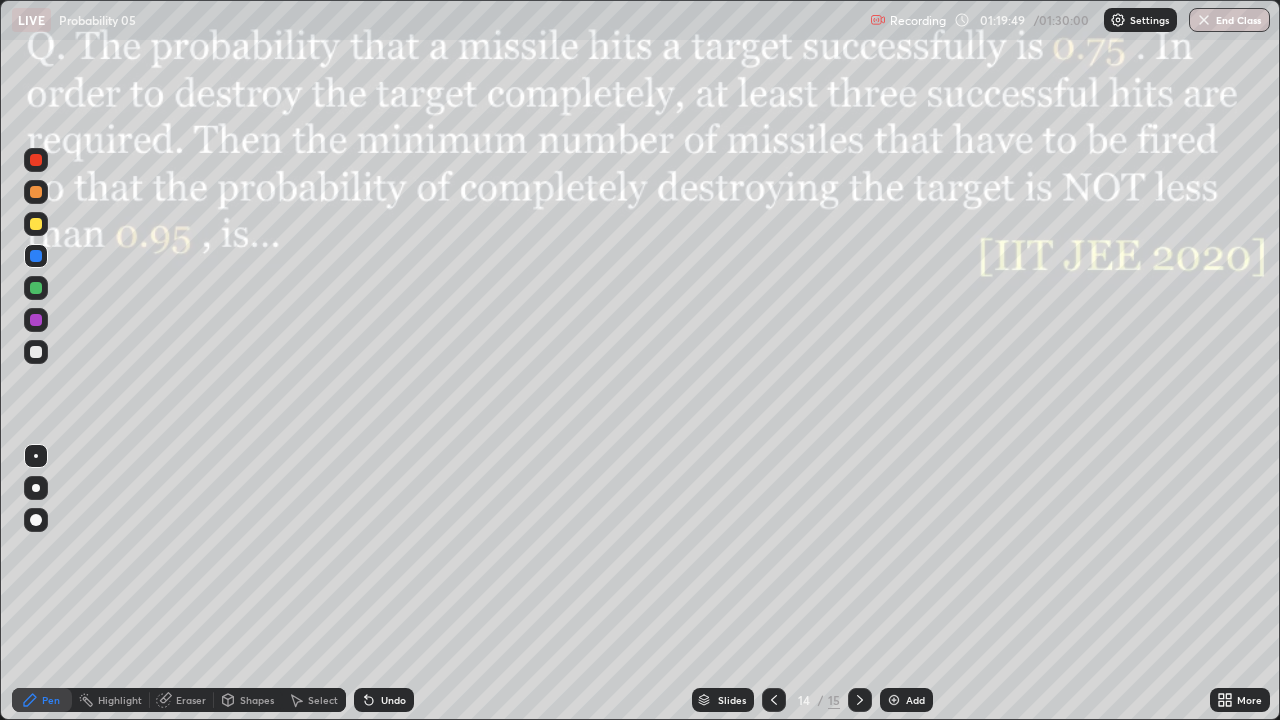 click at bounding box center (36, 288) 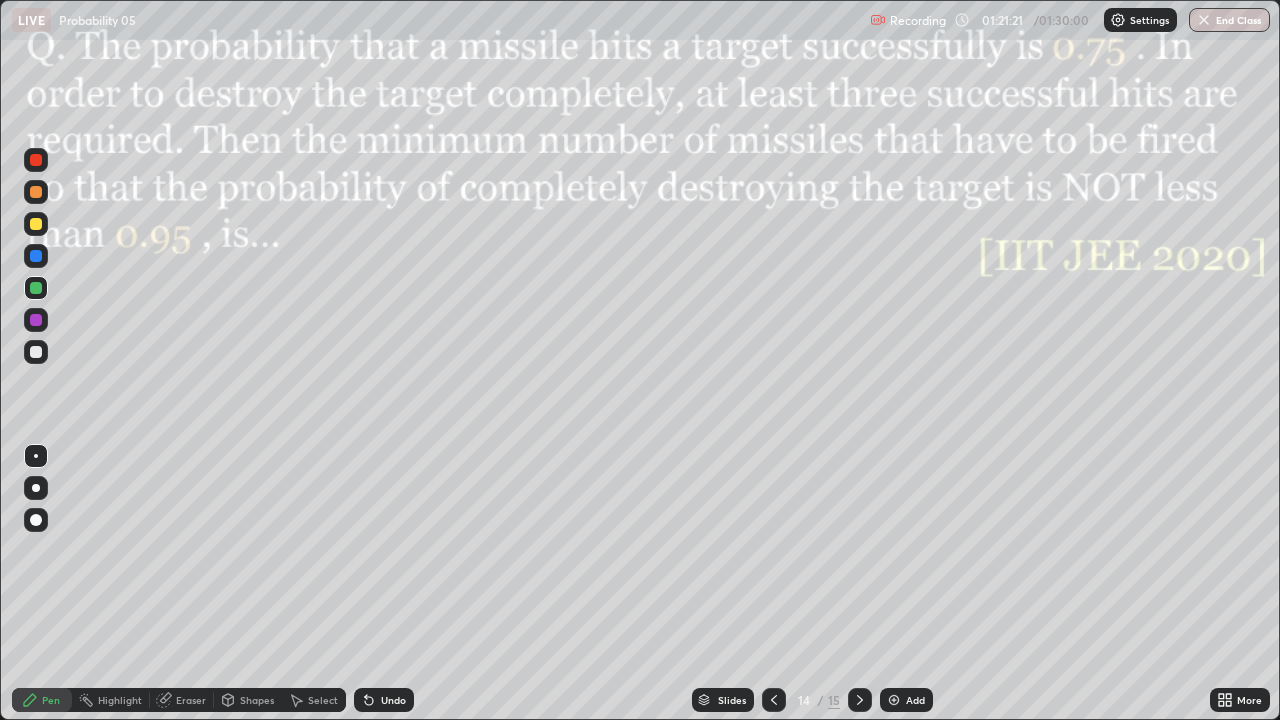 click at bounding box center [860, 700] 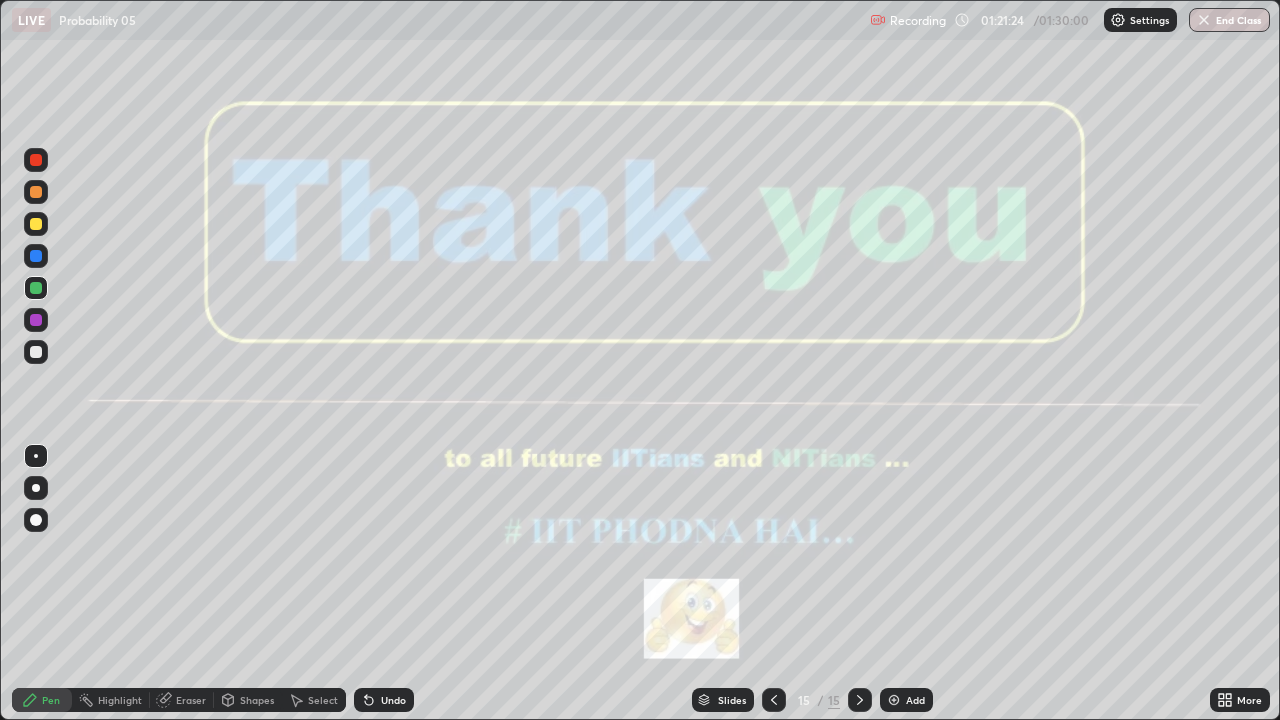 click on "End Class" at bounding box center [1229, 20] 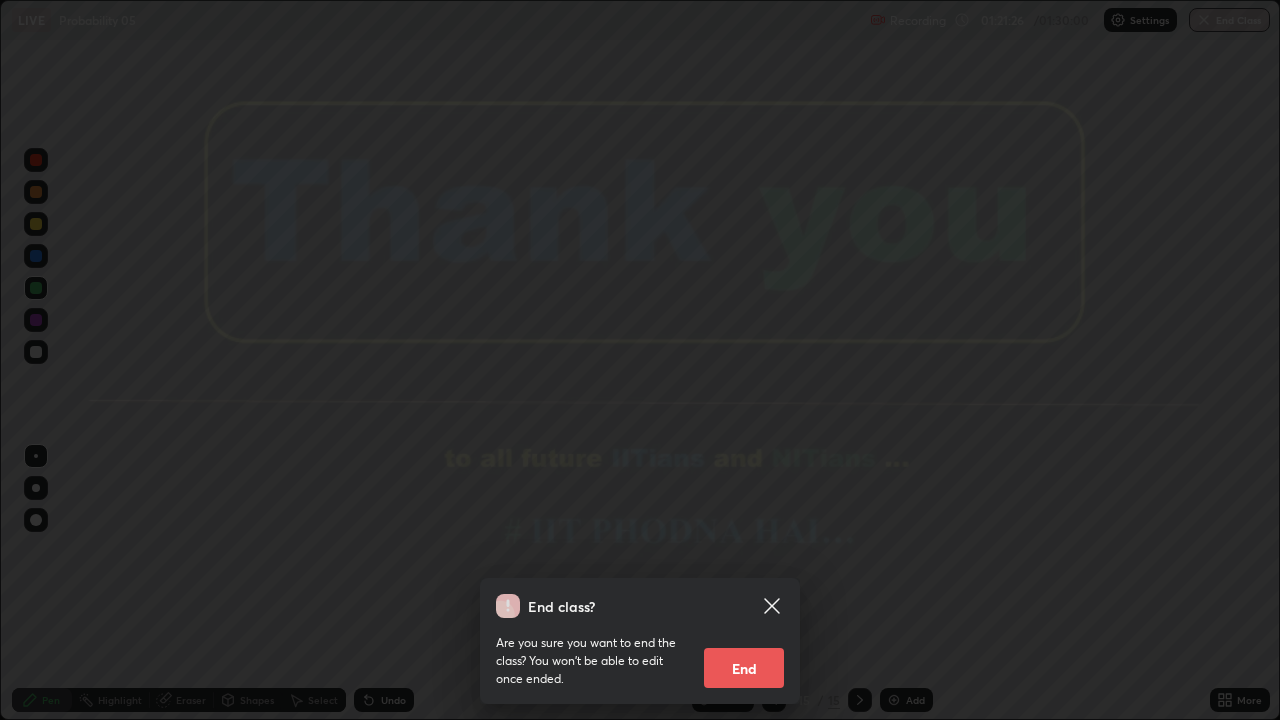 click on "End" at bounding box center (744, 668) 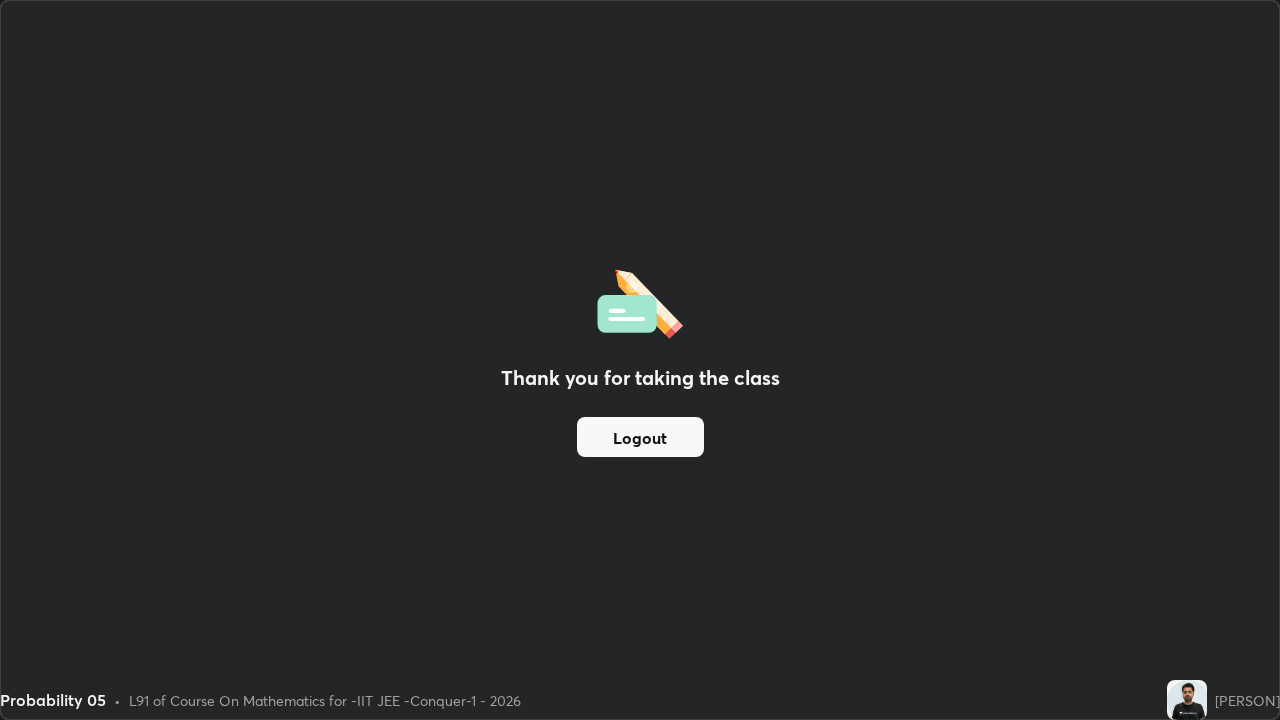 click on "Logout" at bounding box center [640, 437] 